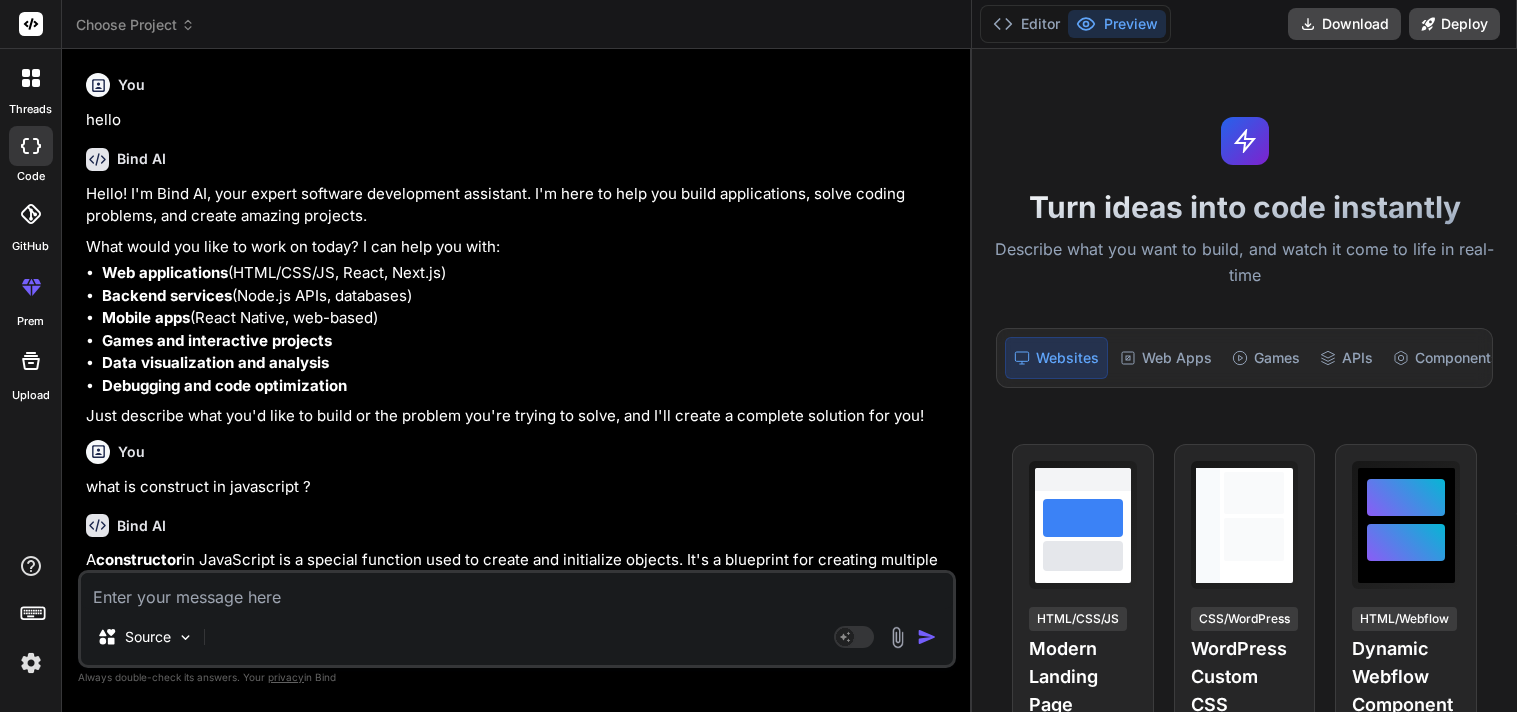 scroll, scrollTop: 0, scrollLeft: 0, axis: both 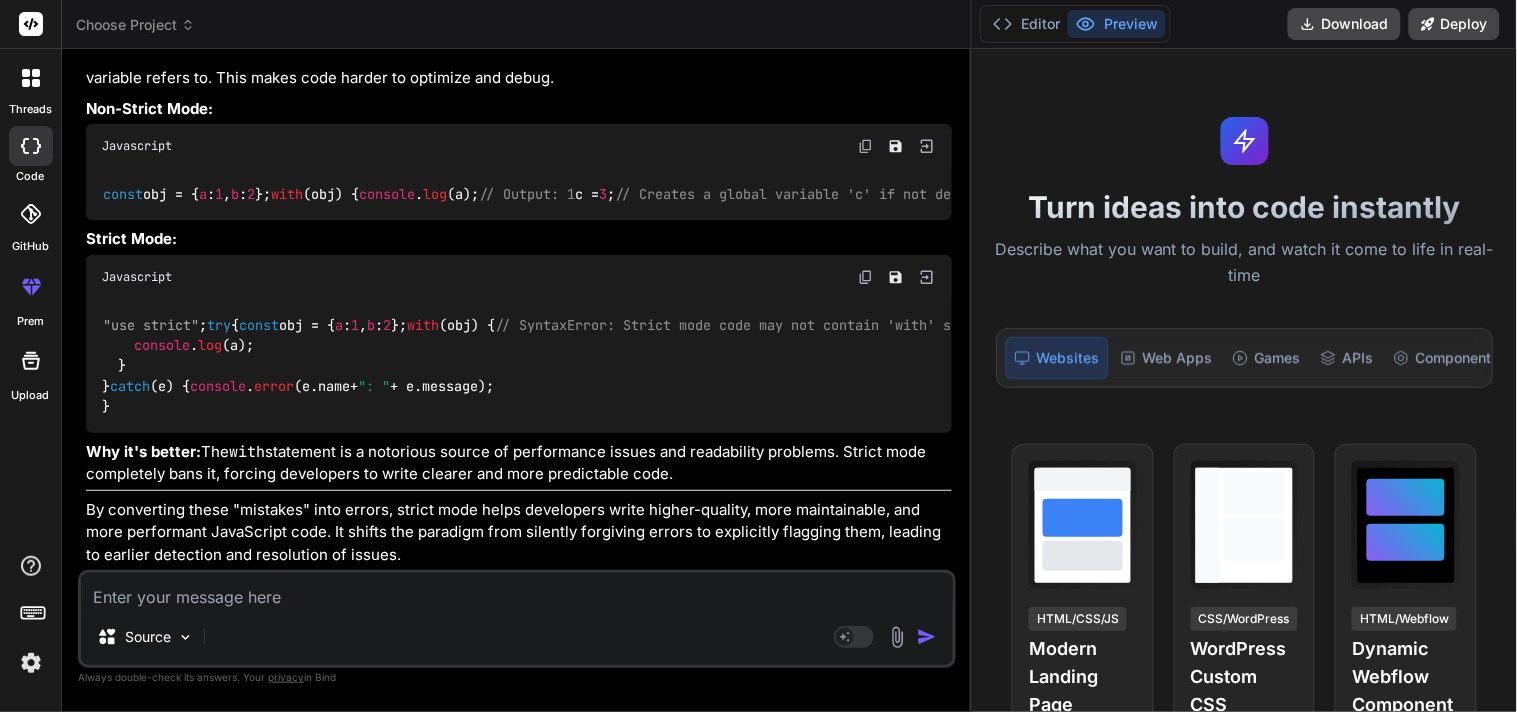 click on ""use strict";
try  {
const  obj = {  a :  1 ,  b :  2  };
with  (obj) {  // SyntaxError: Strict mode code may not contain 'with' statements
console . log (a);
}
}  catch  (e) {
console . error (e. name  +  ": "  + e. message );
}" at bounding box center (519, 366) 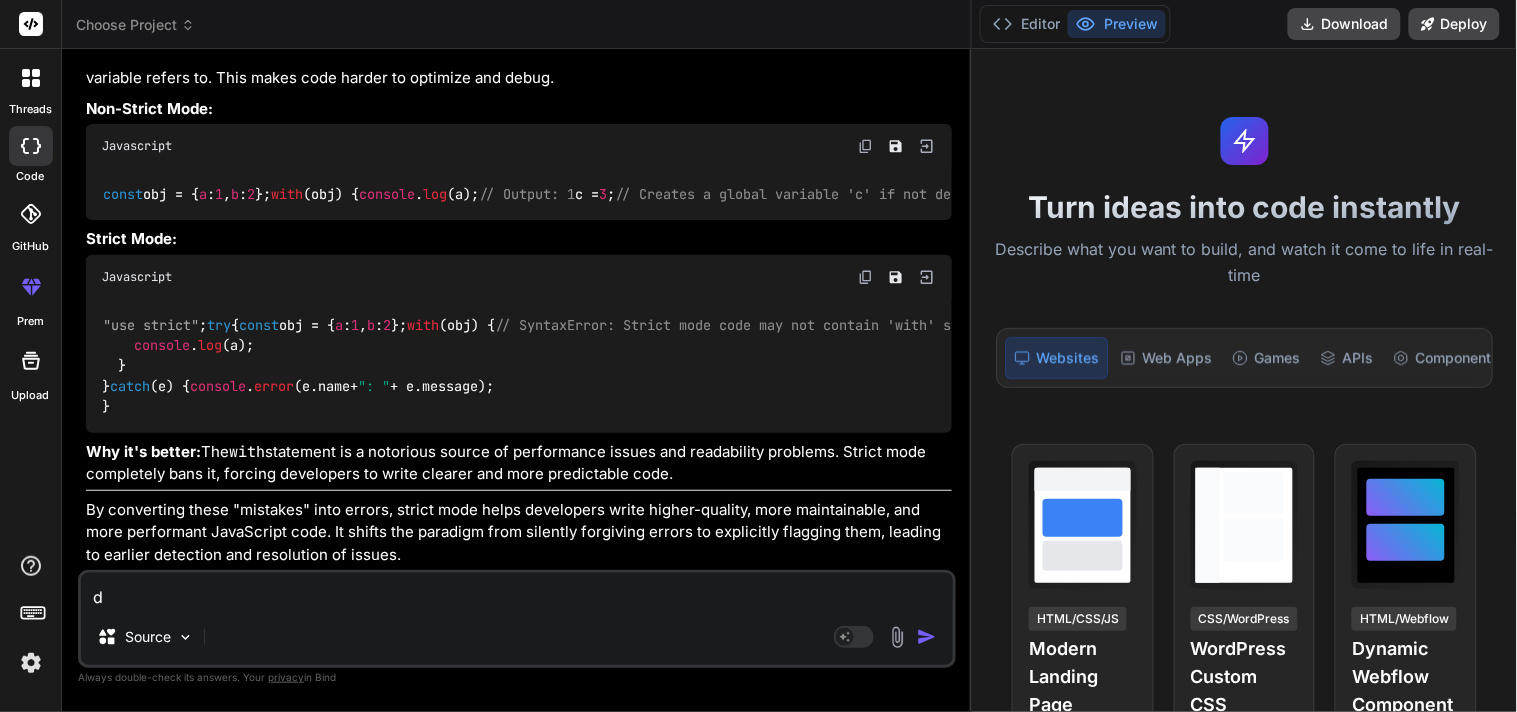 type on "di" 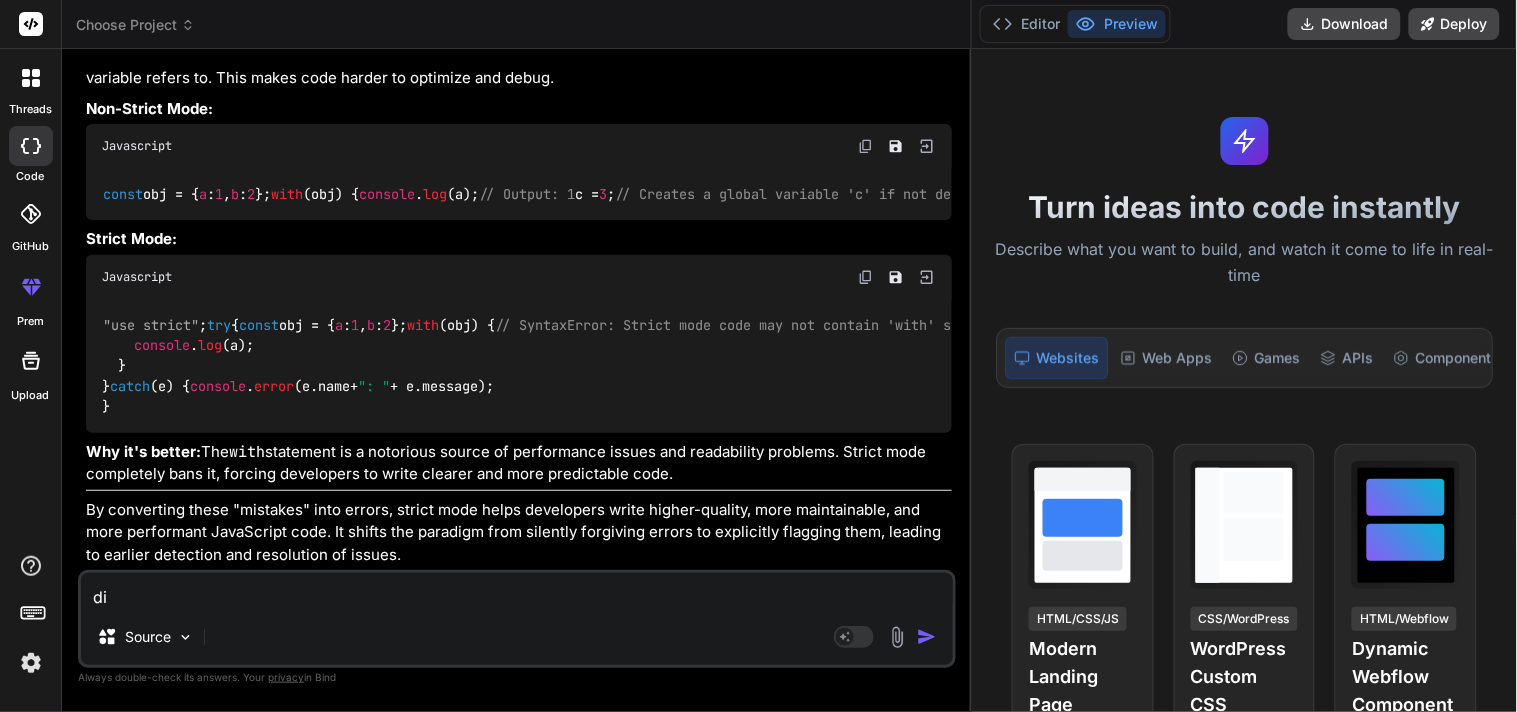 type on "dif" 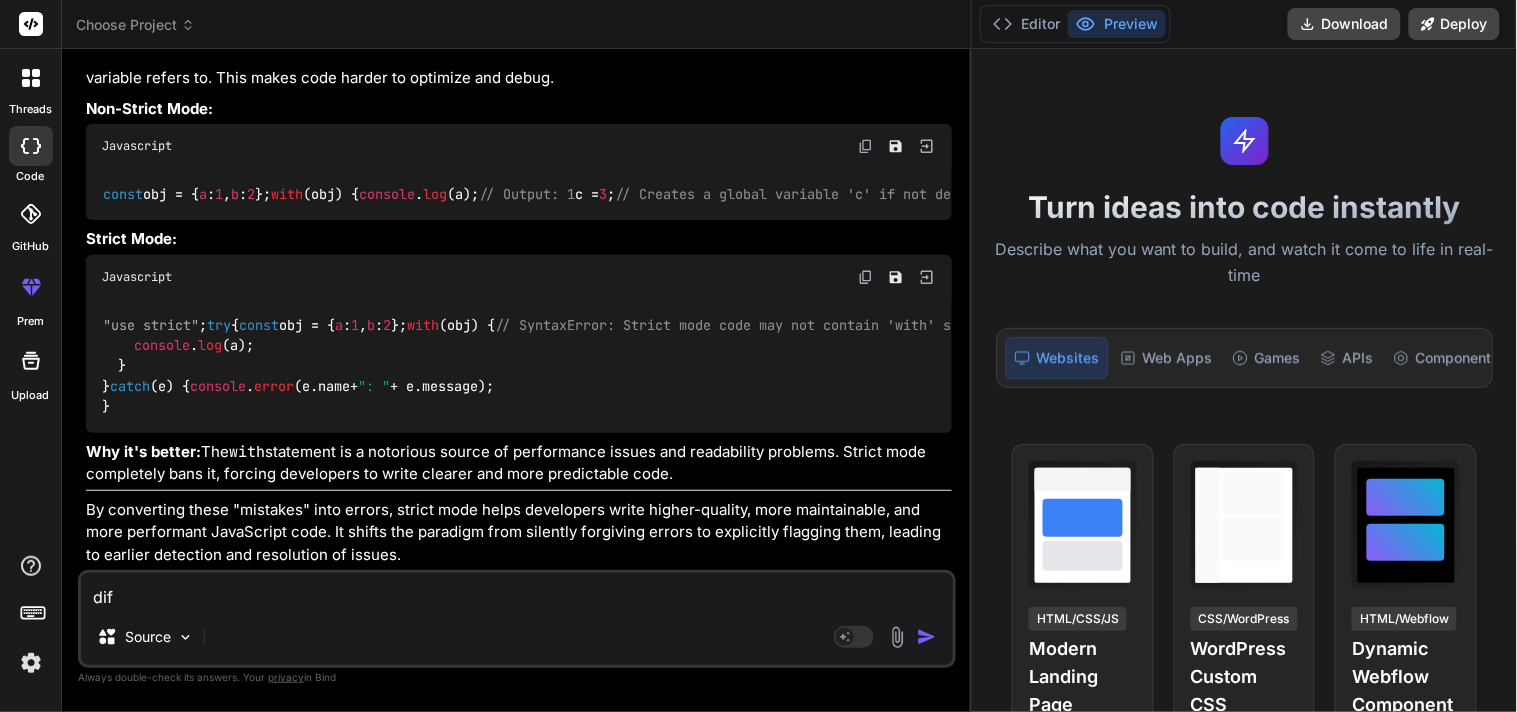 type on "diff" 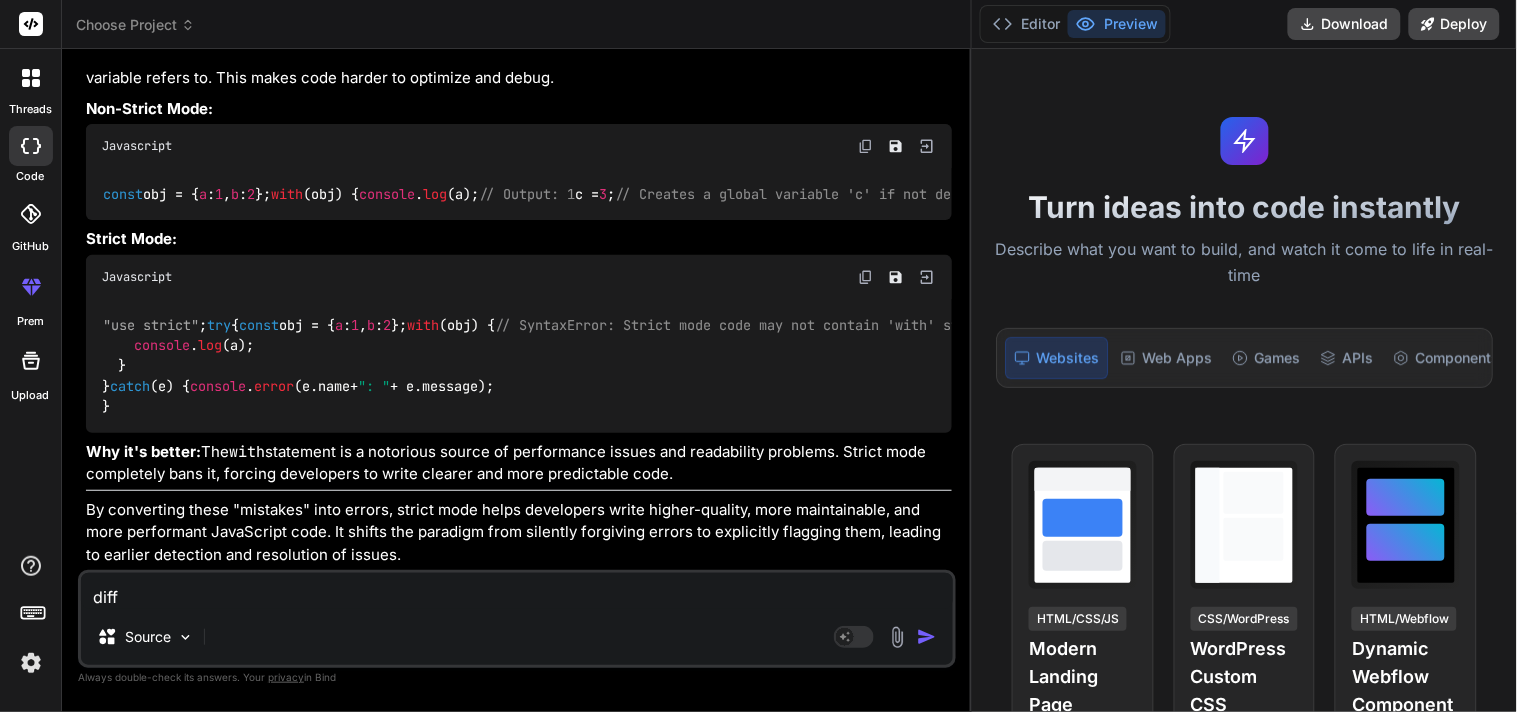 type on "diffe" 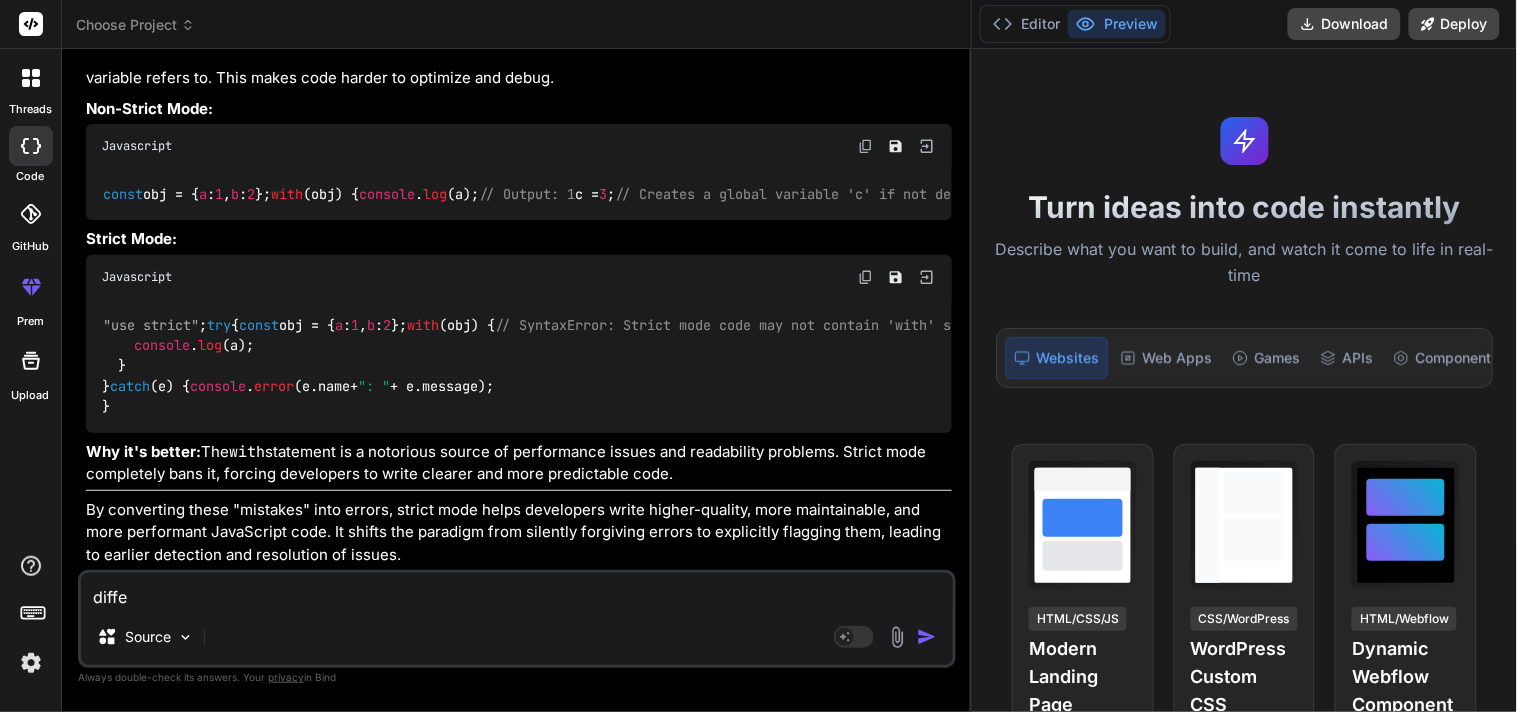 type on "differ" 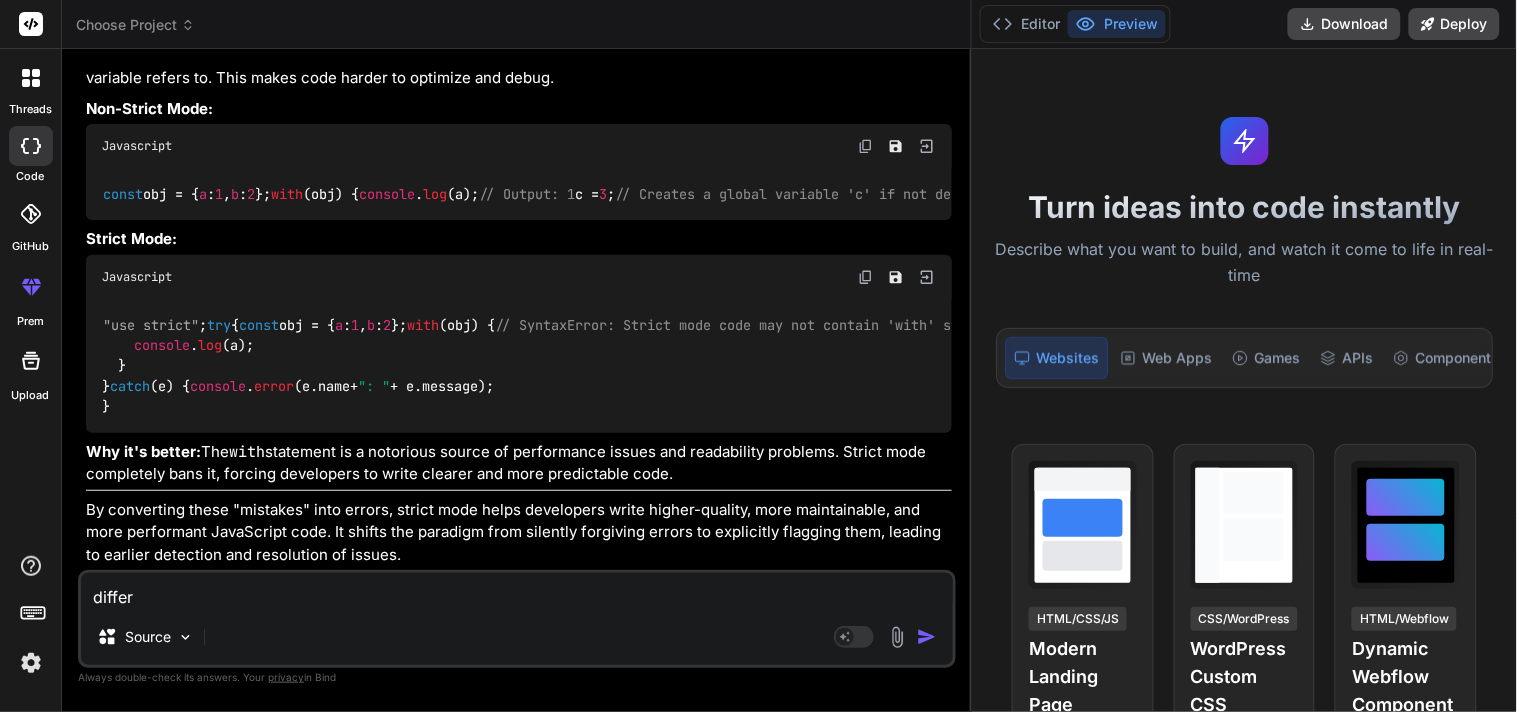 type on "differe" 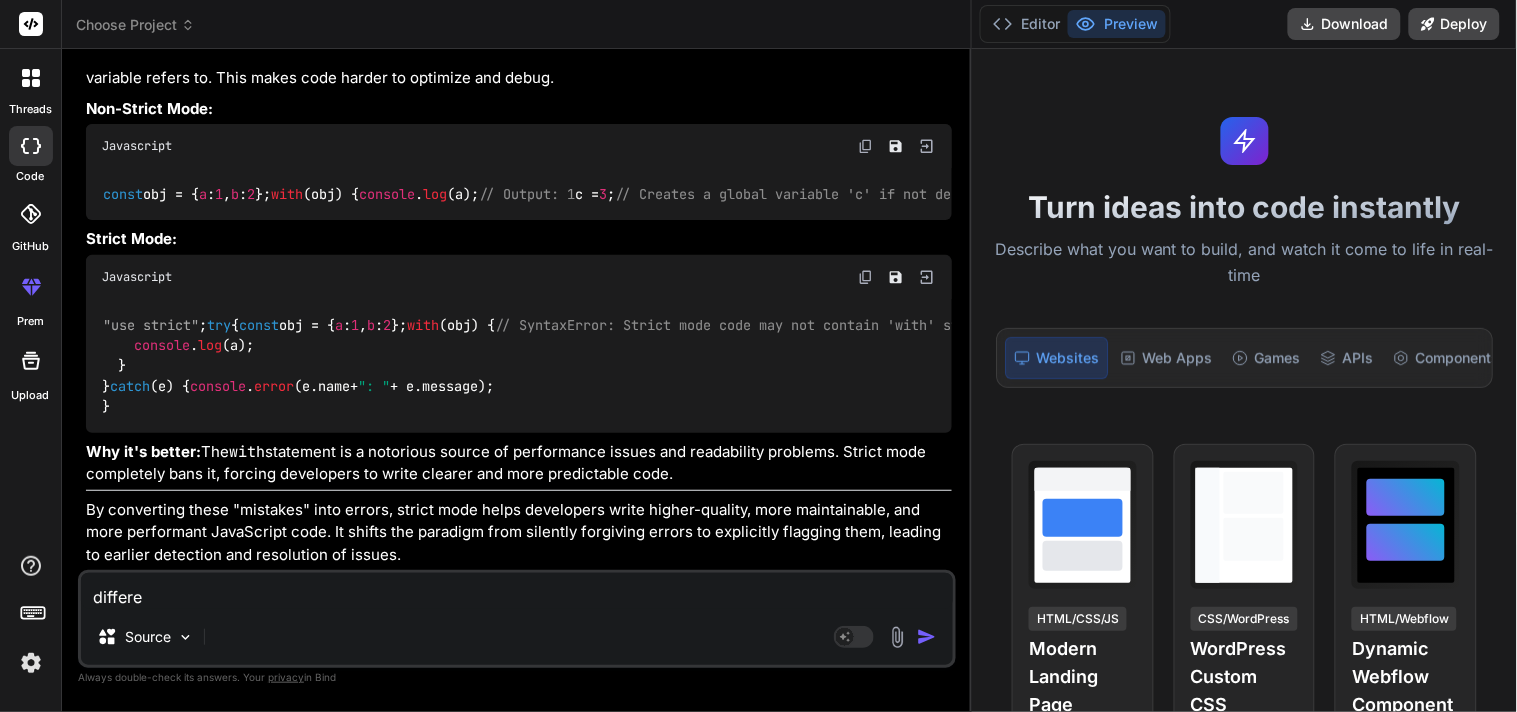 type on "differen" 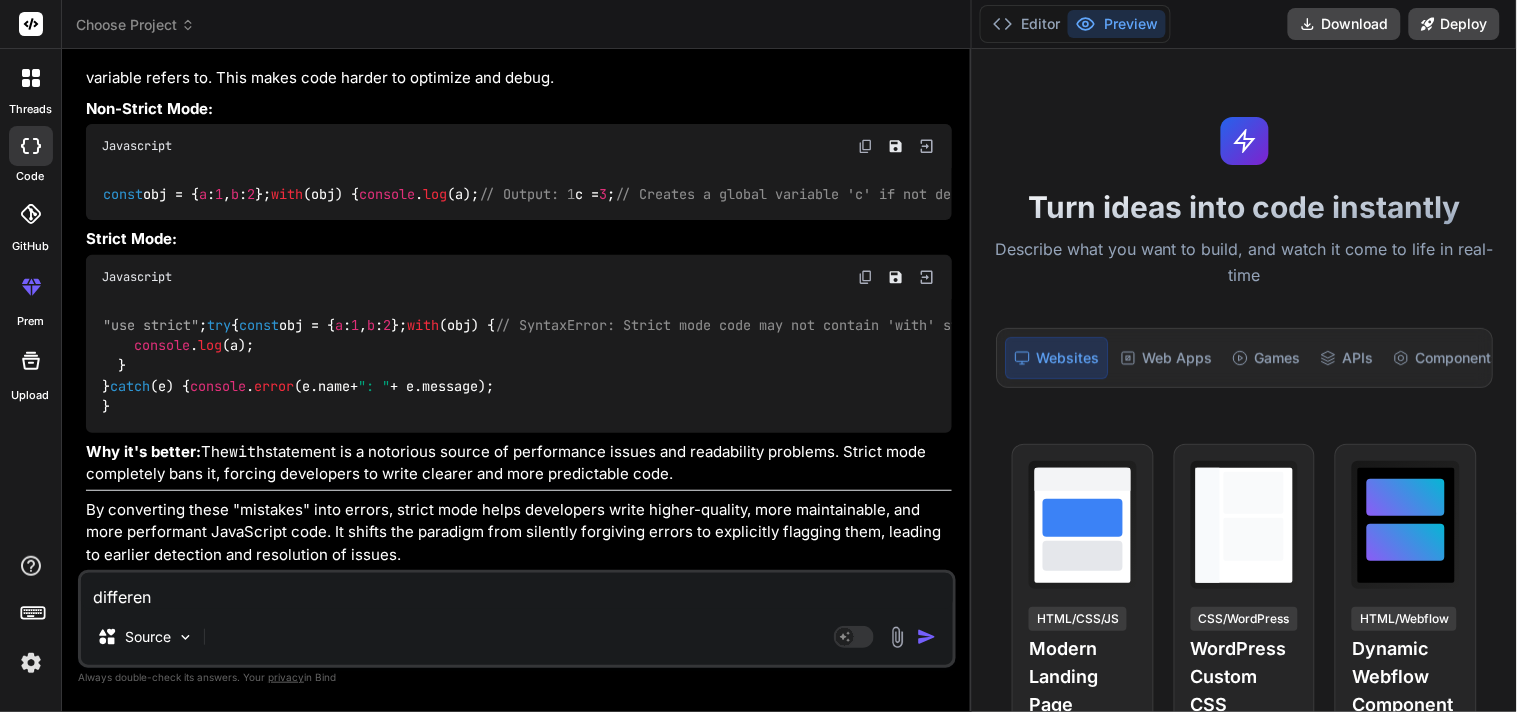 type on "differenc" 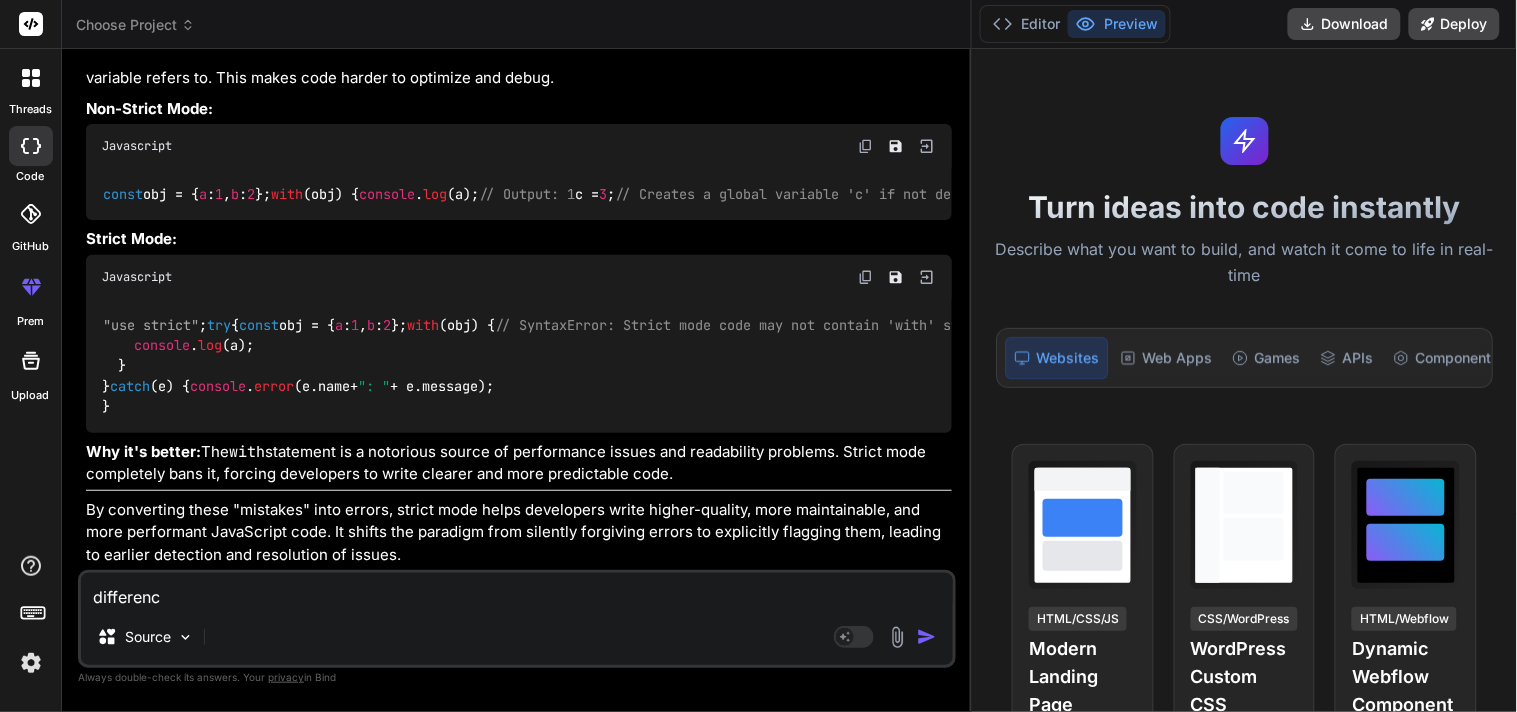 type on "difference" 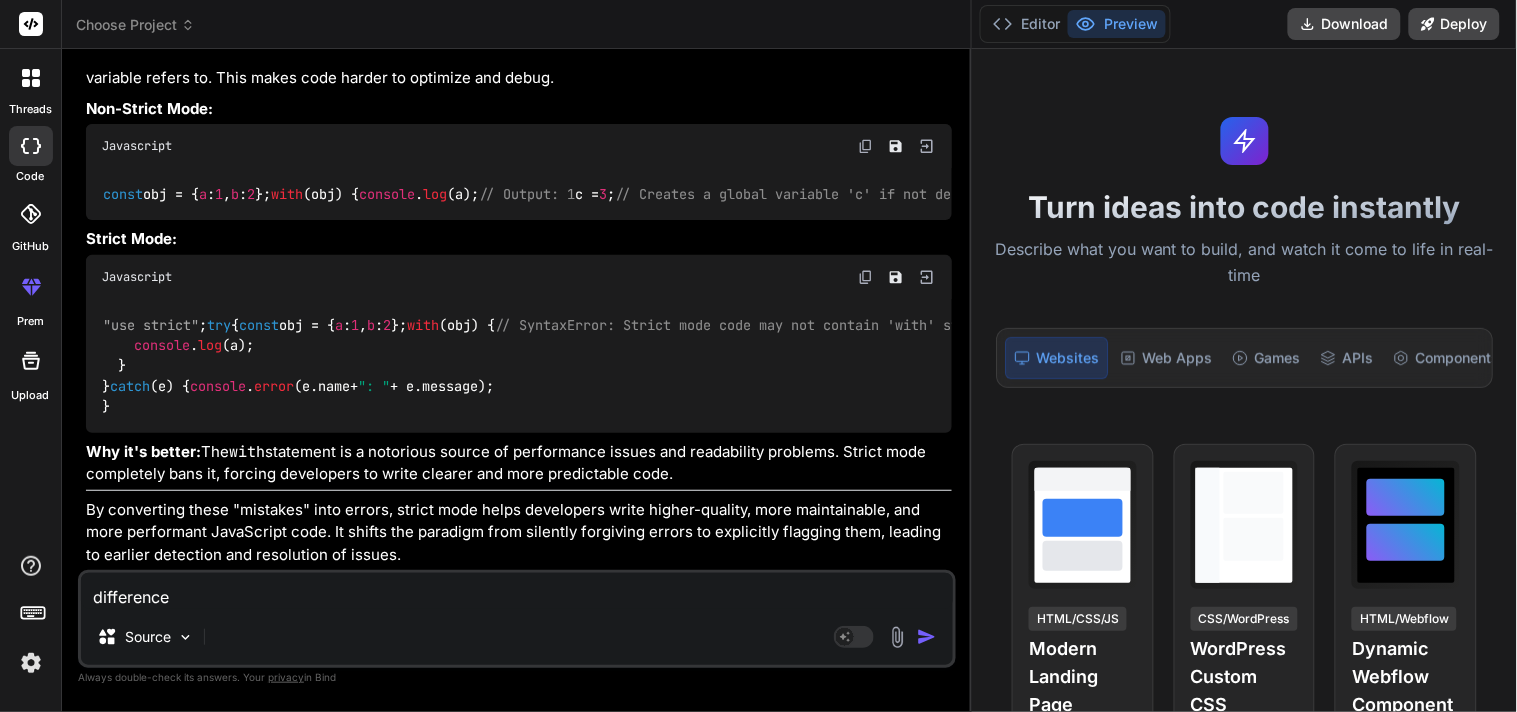 type on "difference" 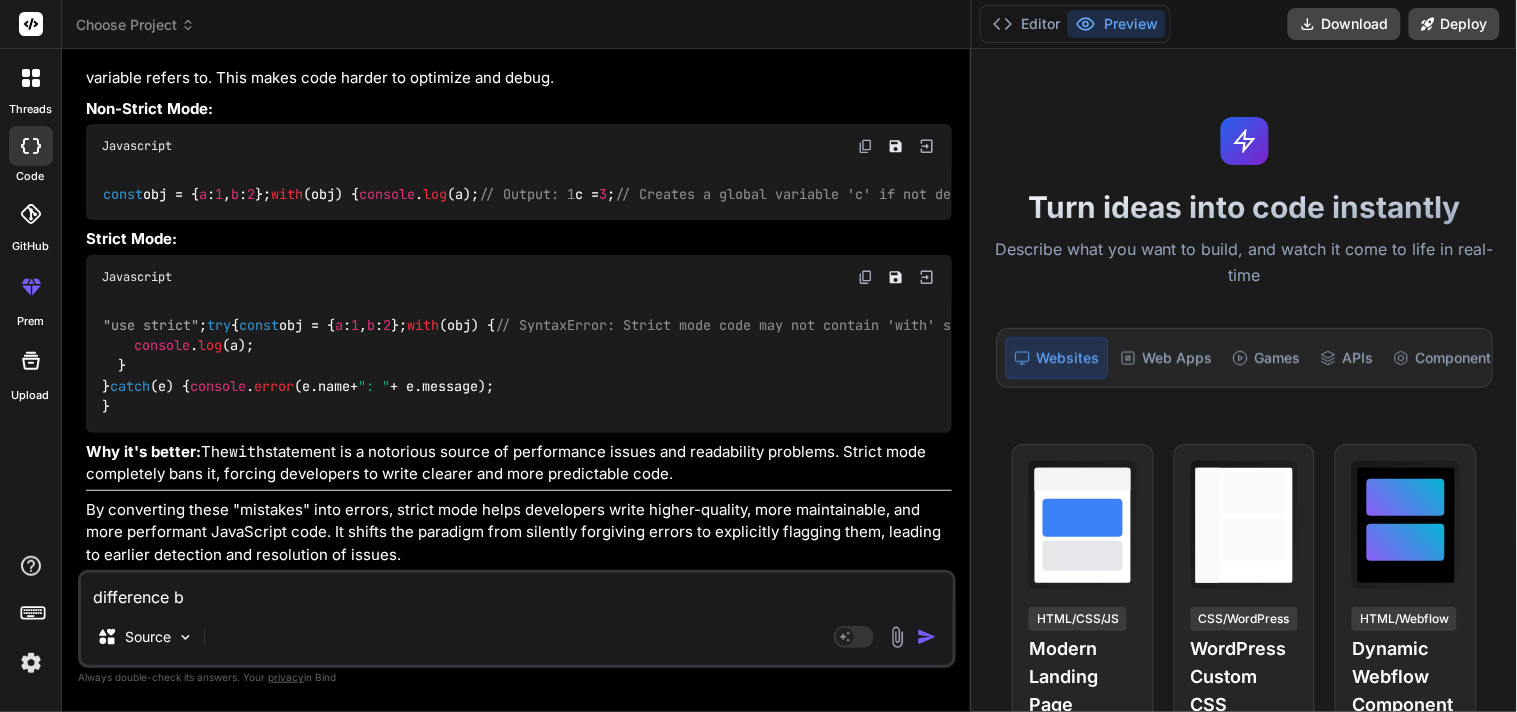 type on "difference be" 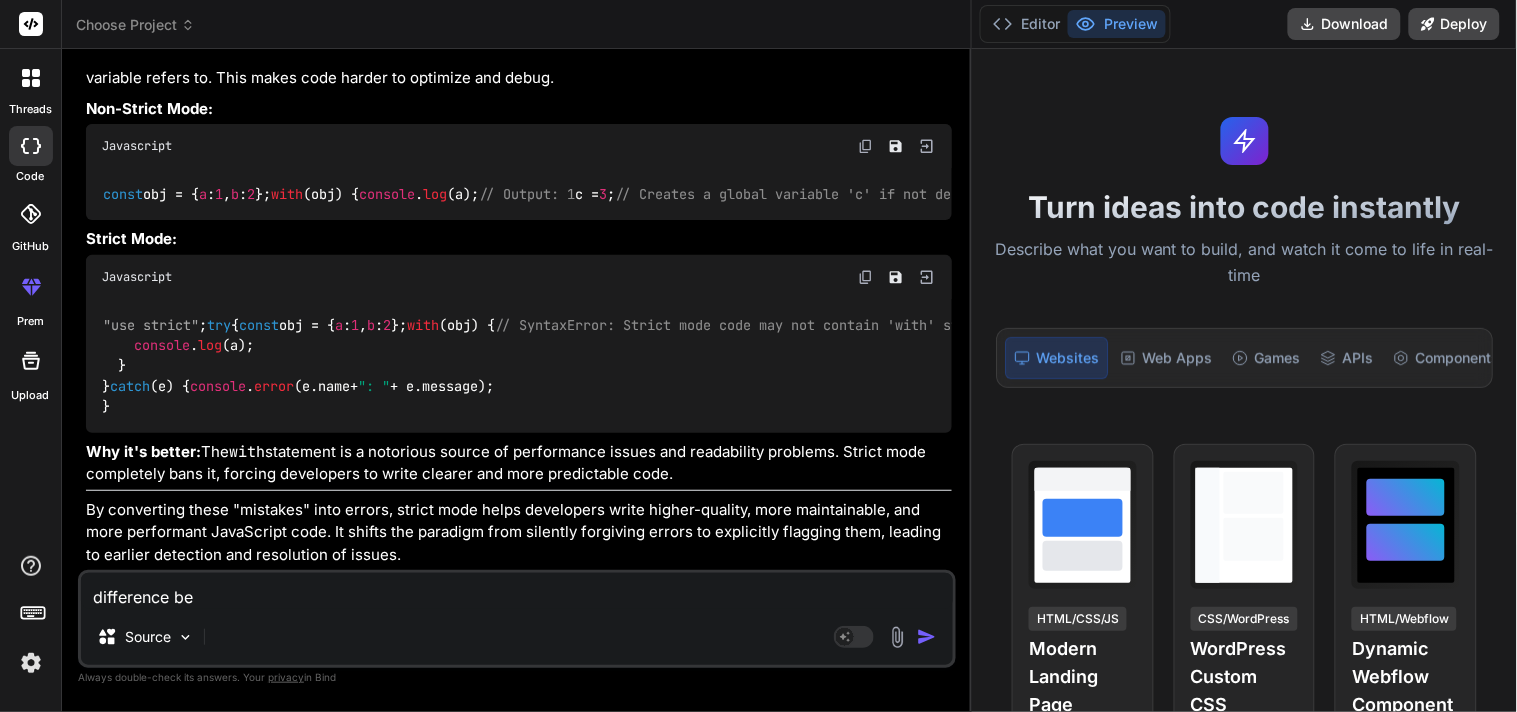 type on "difference bet" 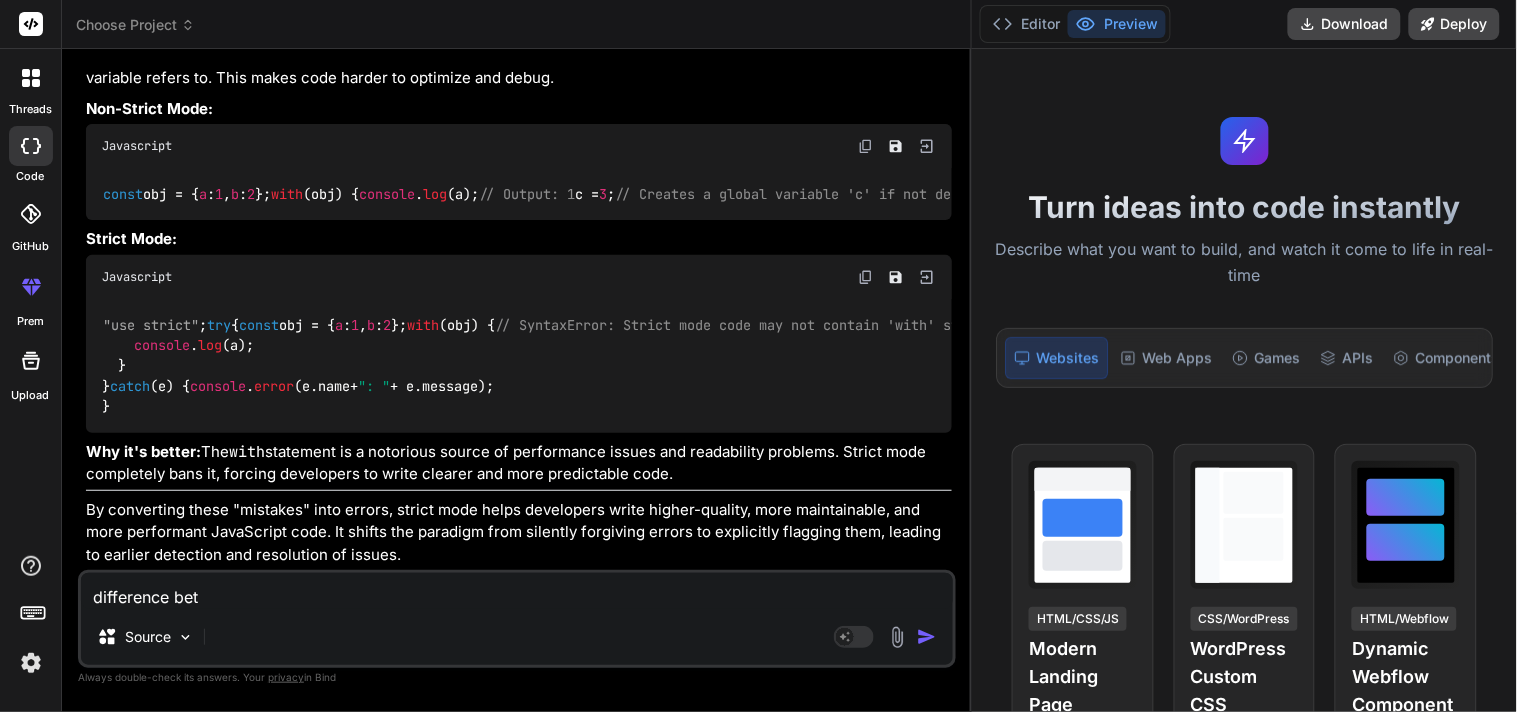 type on "difference betw" 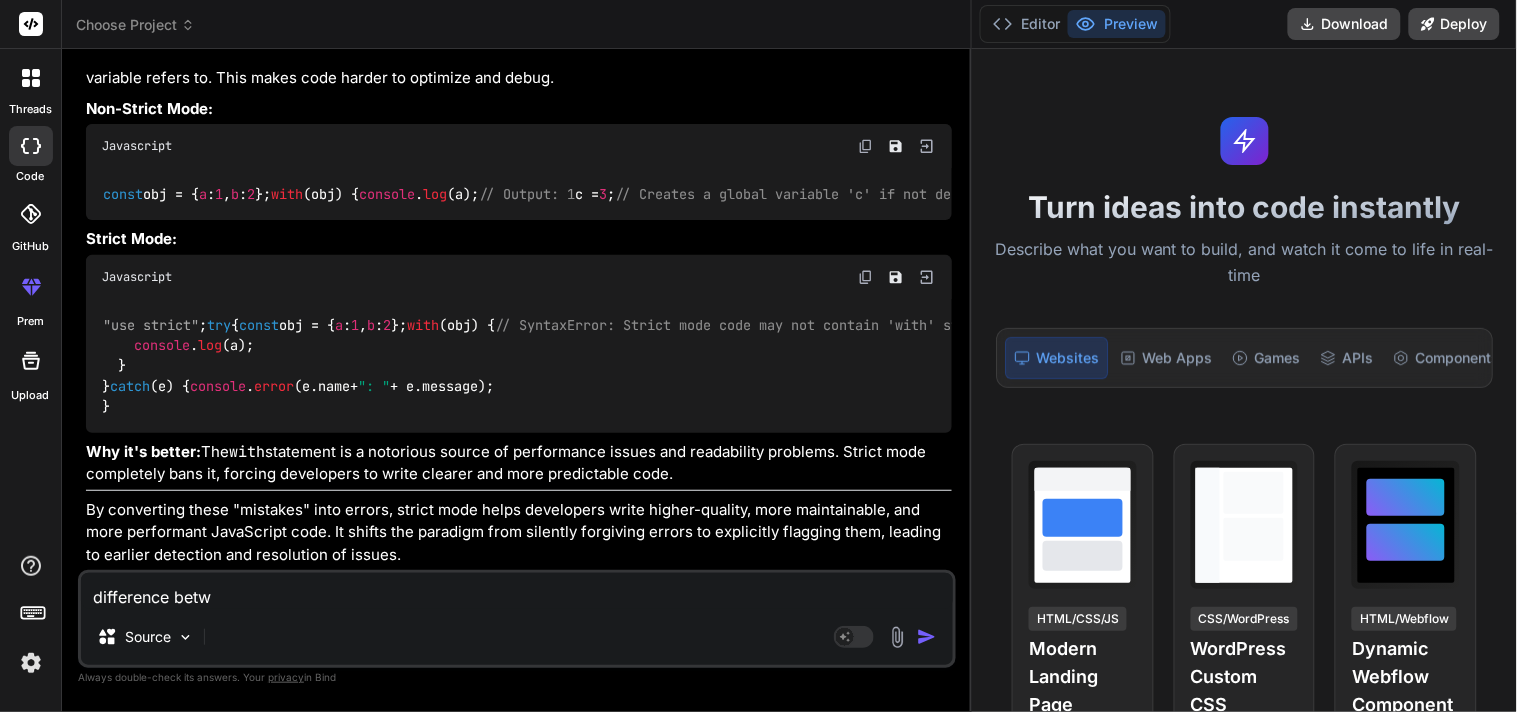 type on "difference betwe" 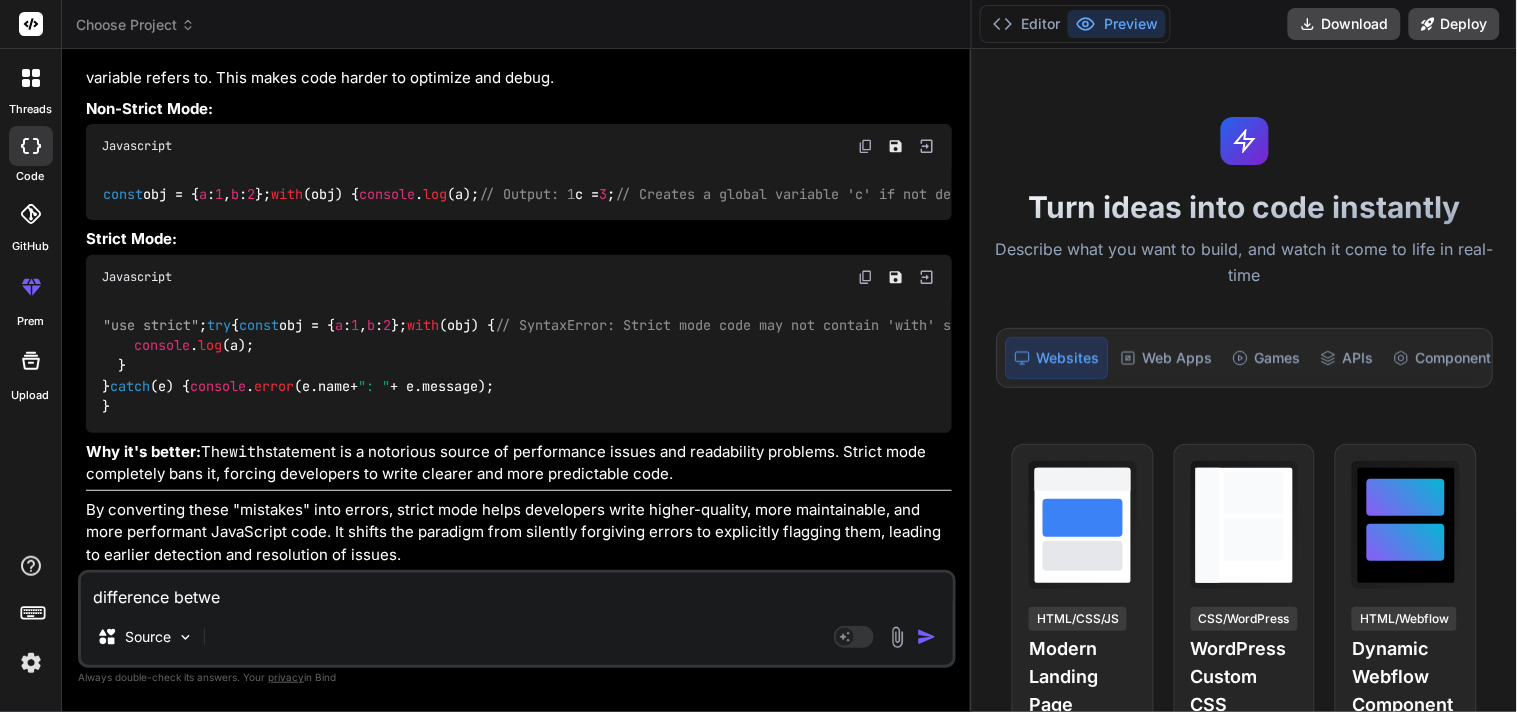 type on "difference betwee" 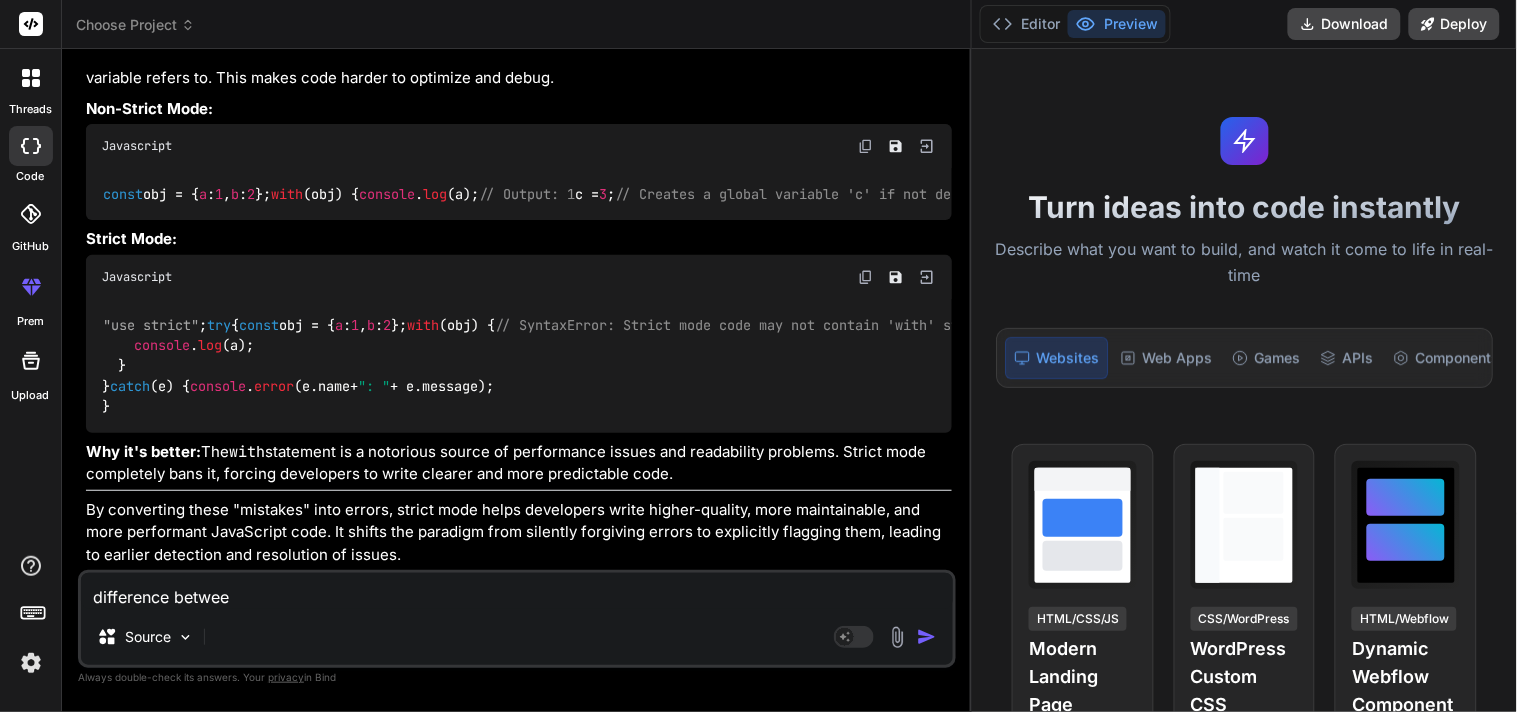 type on "difference between" 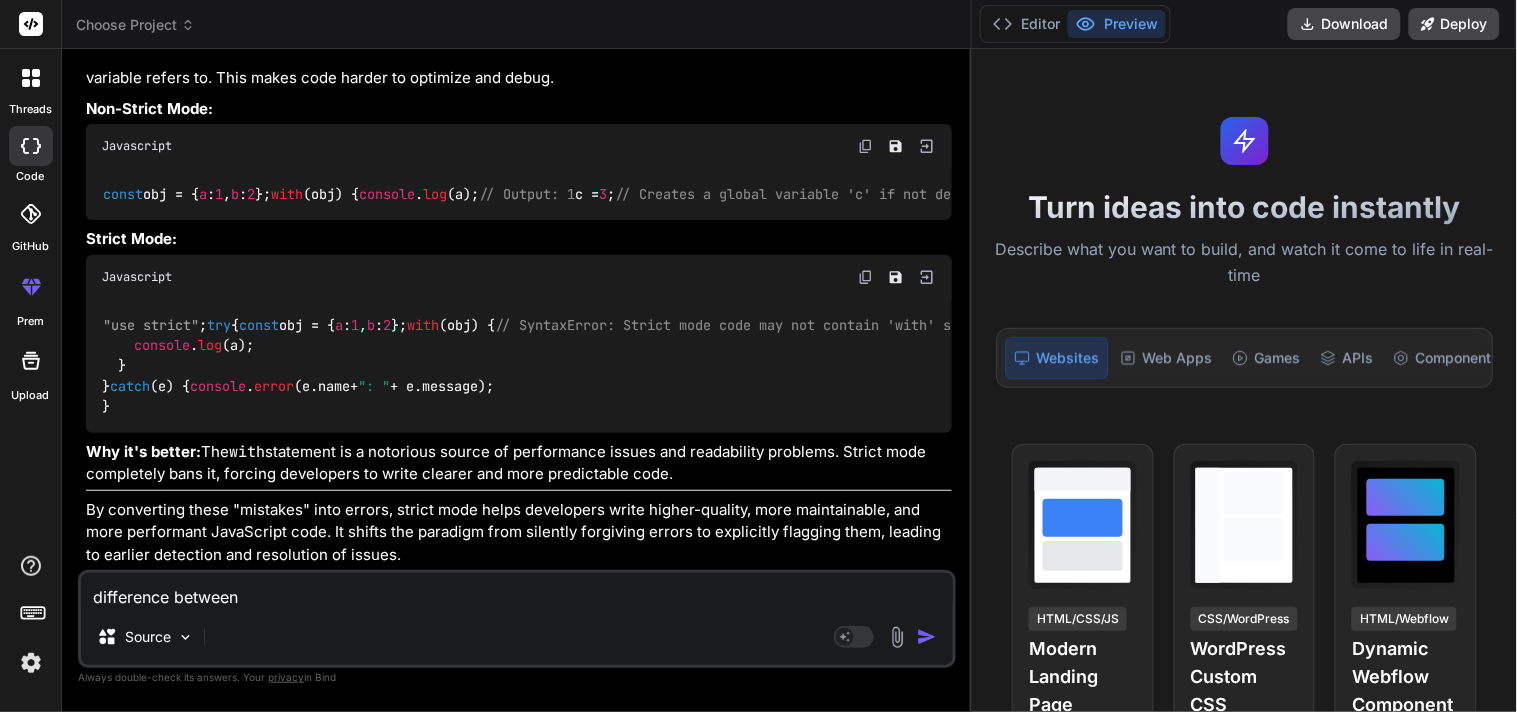 type on "difference between" 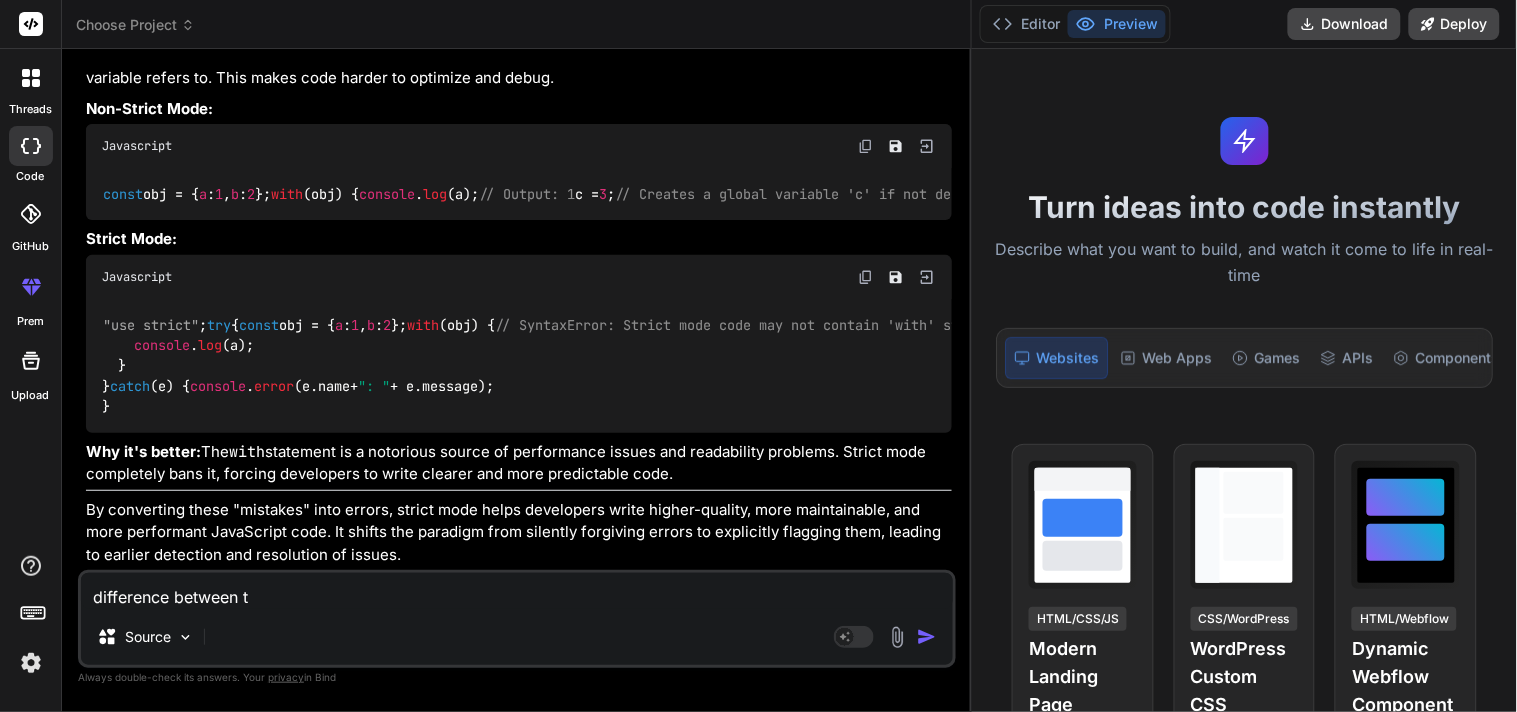 type on "difference between th" 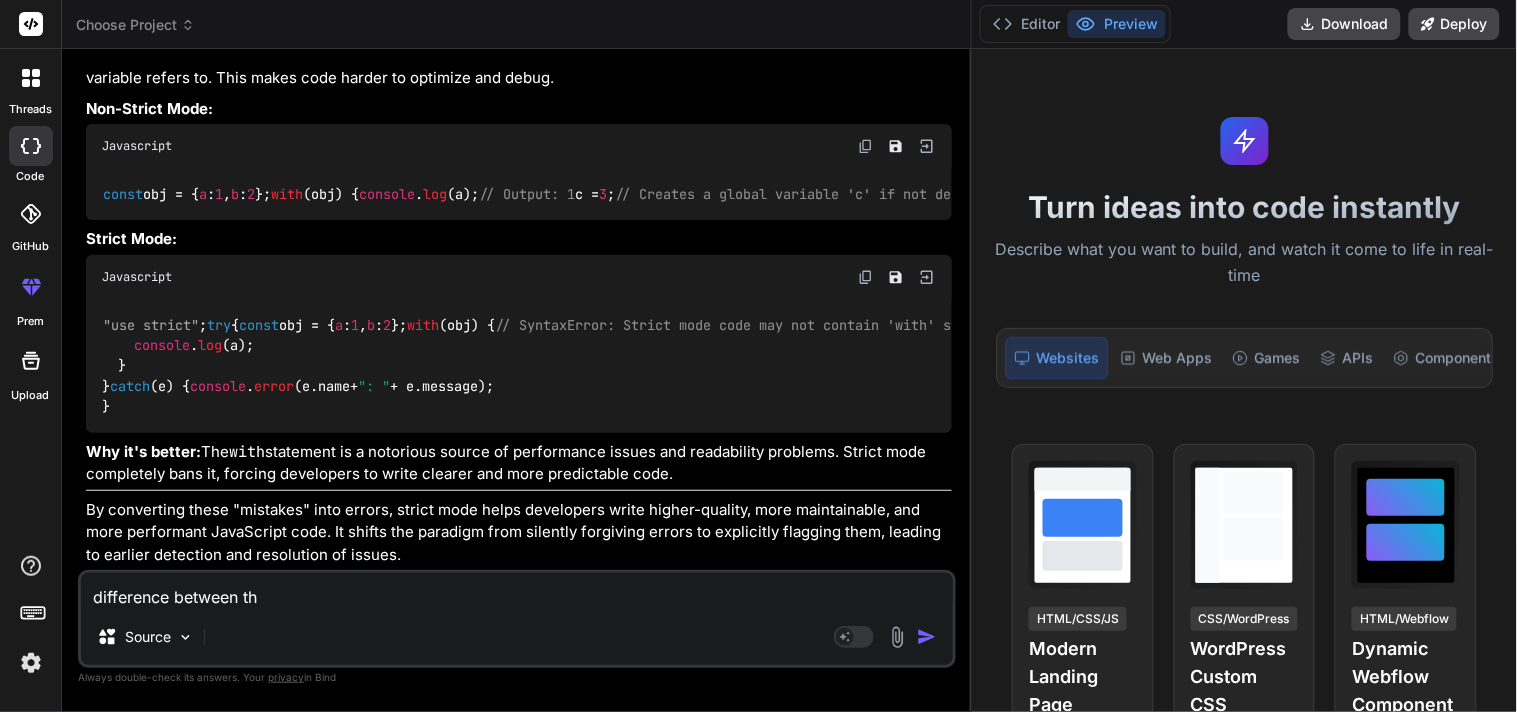 type on "difference between thi" 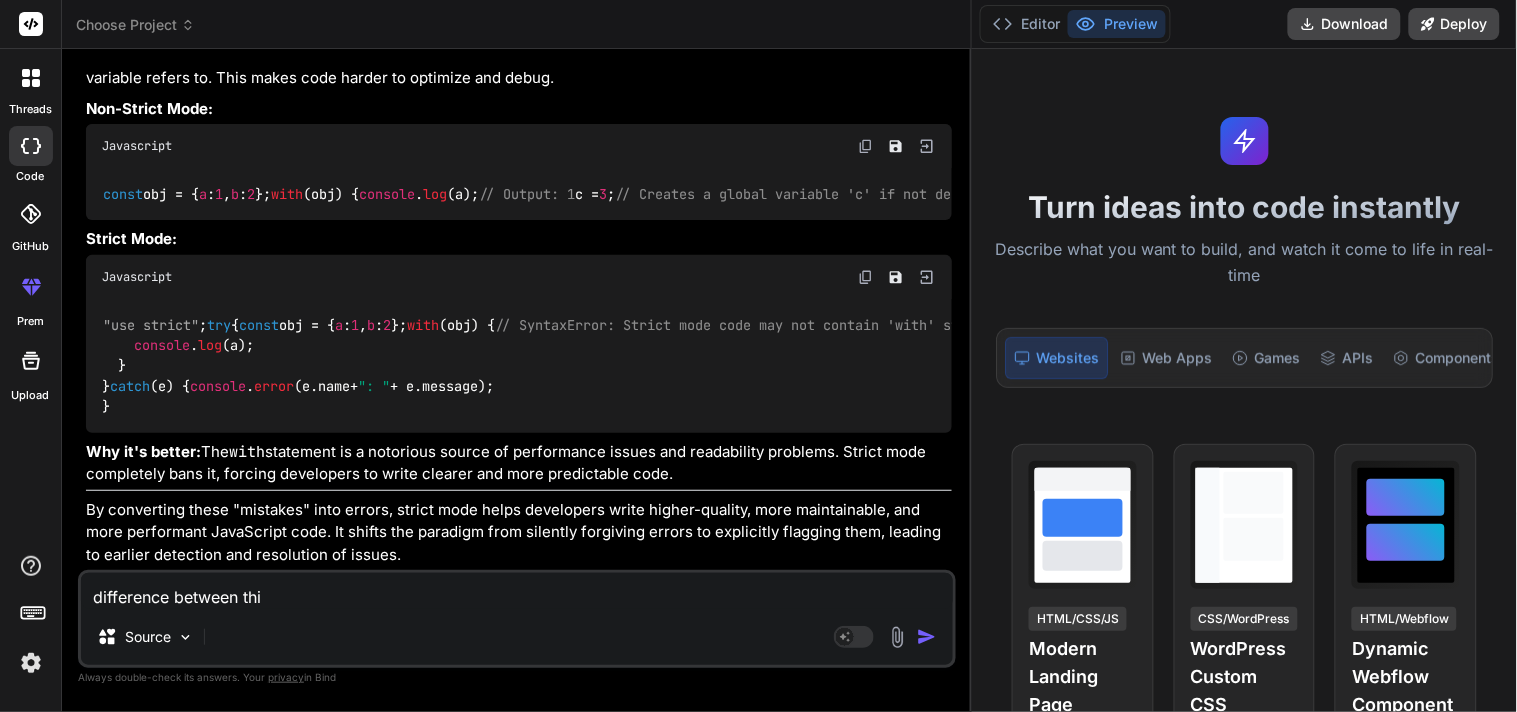 type on "difference between this" 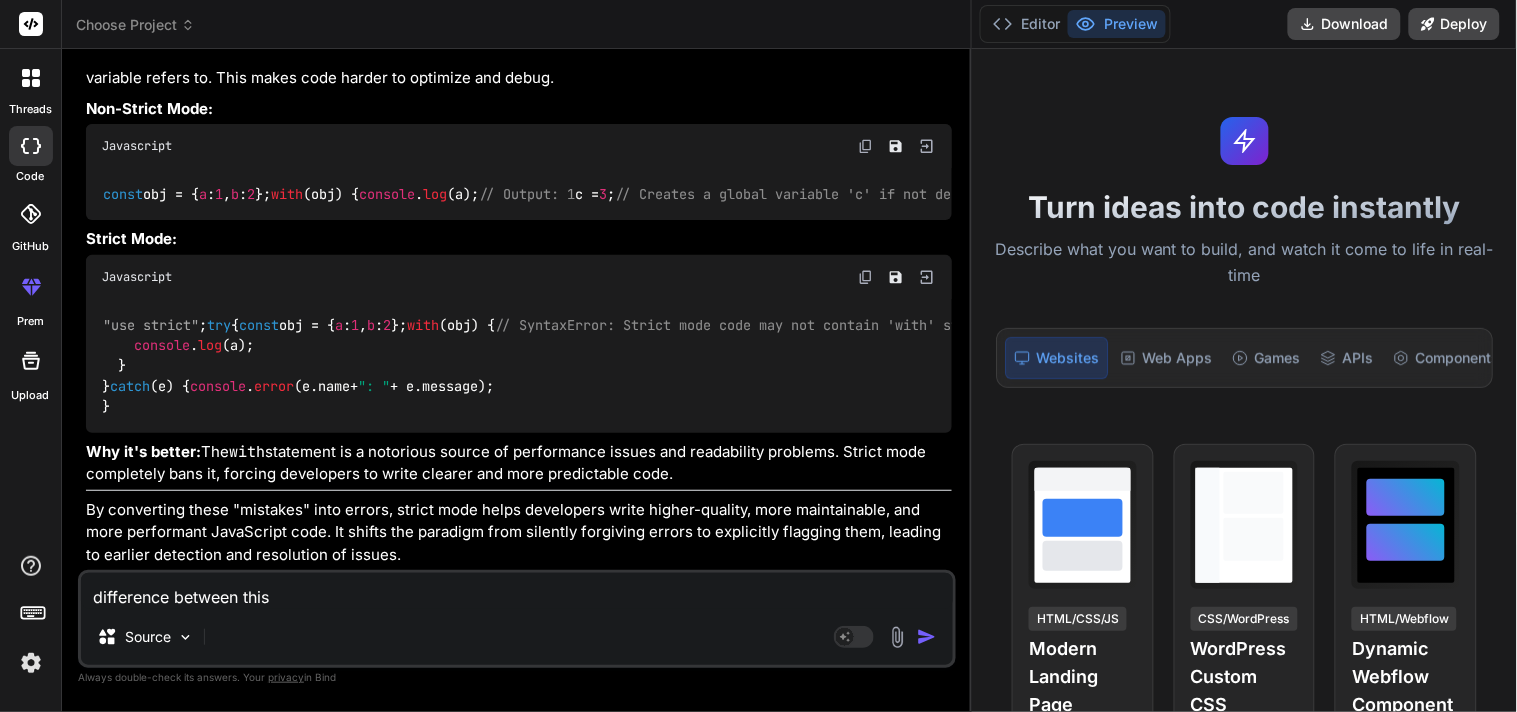 type on "difference between this" 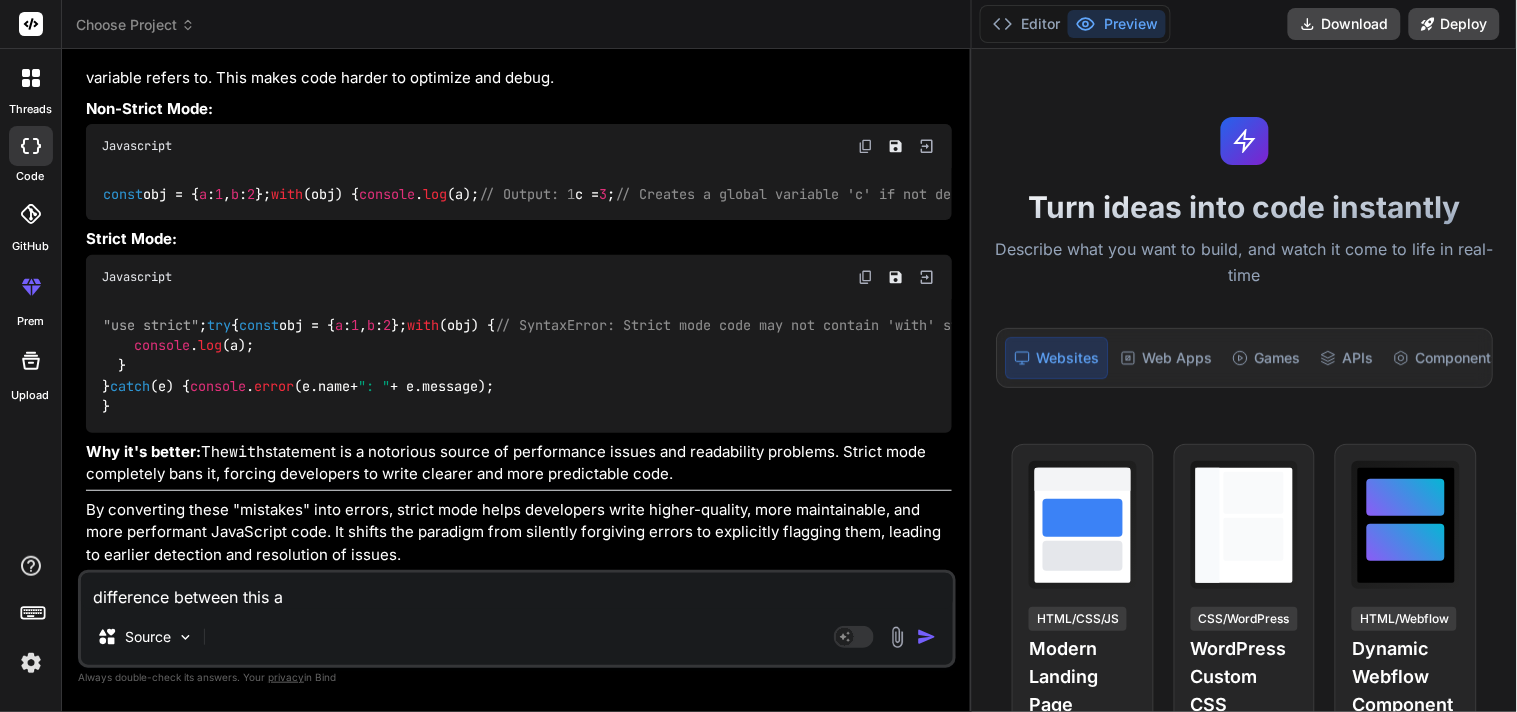 type on "difference between this an" 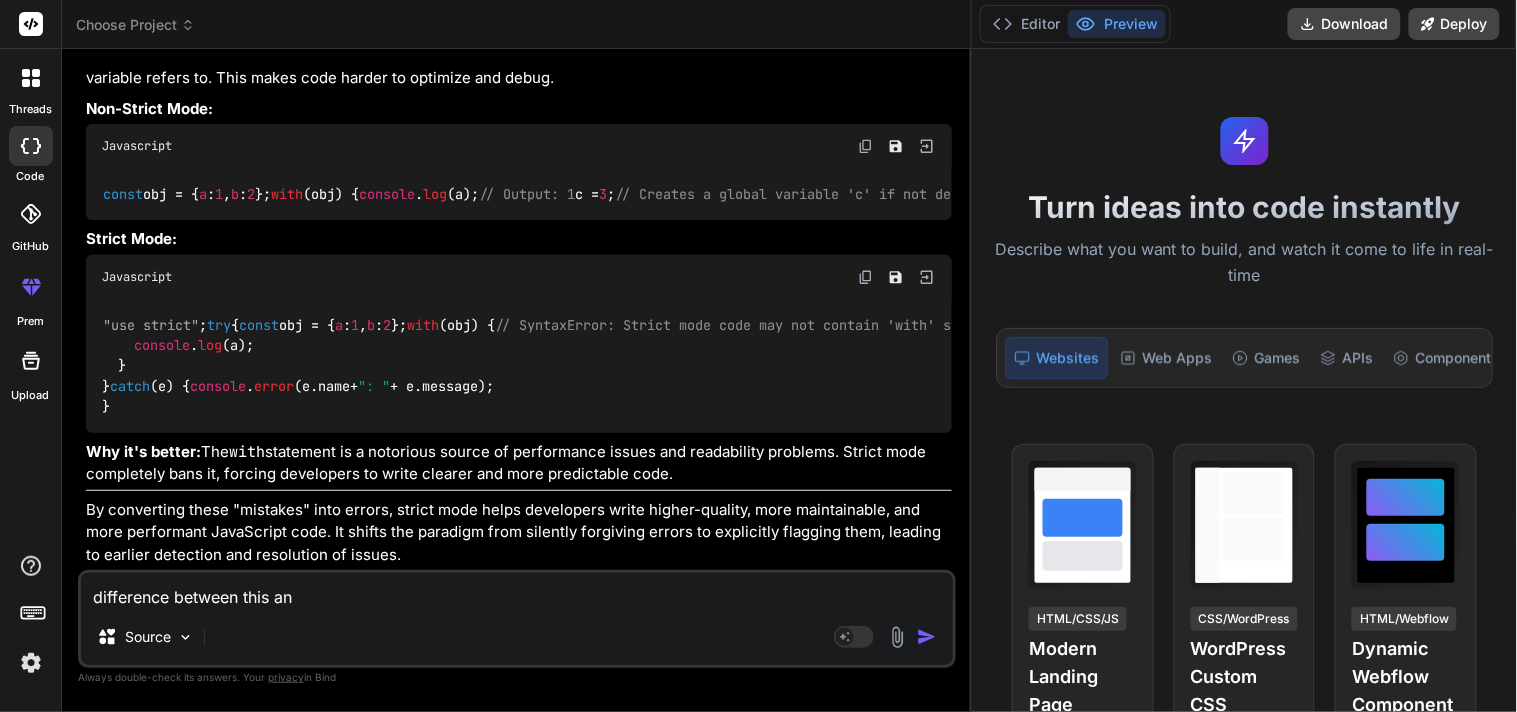 type on "difference between this and" 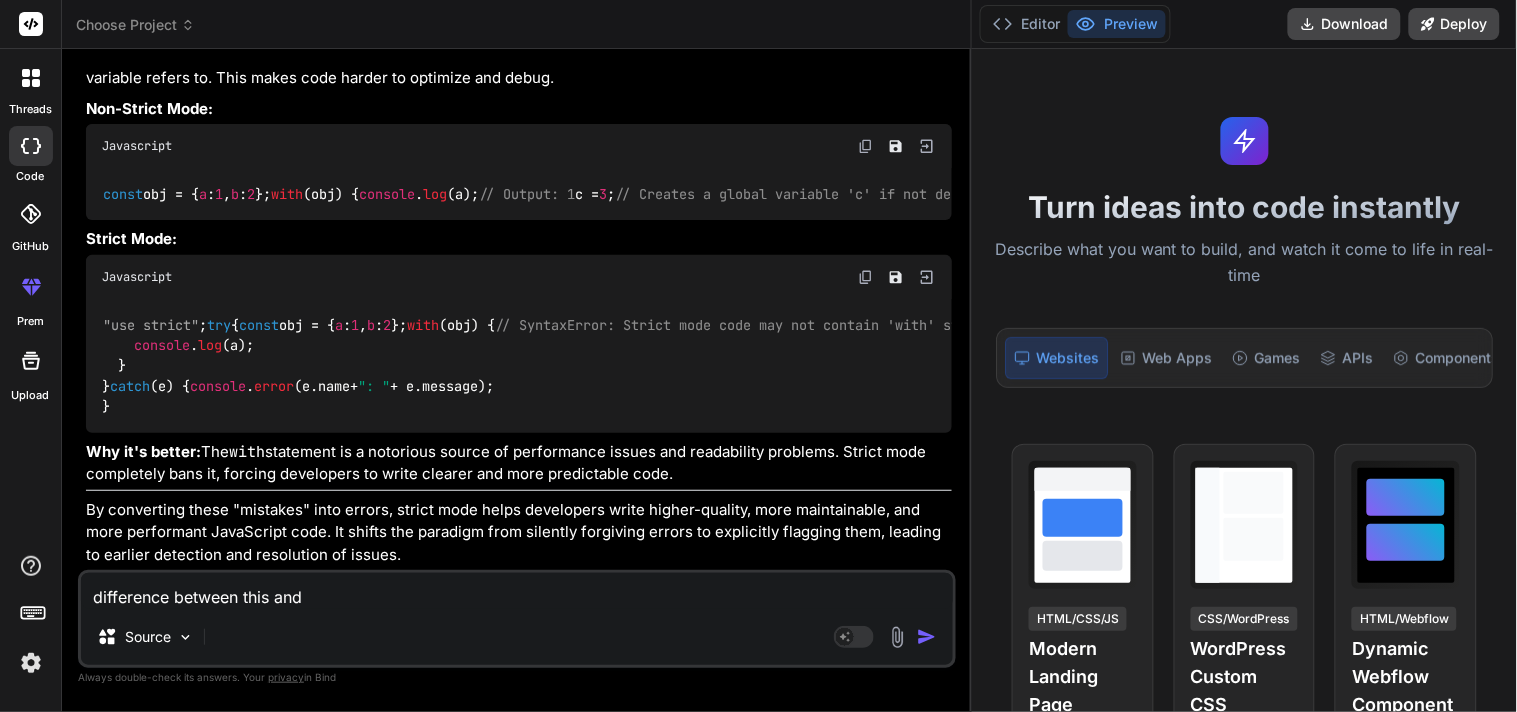 type on "difference between this and" 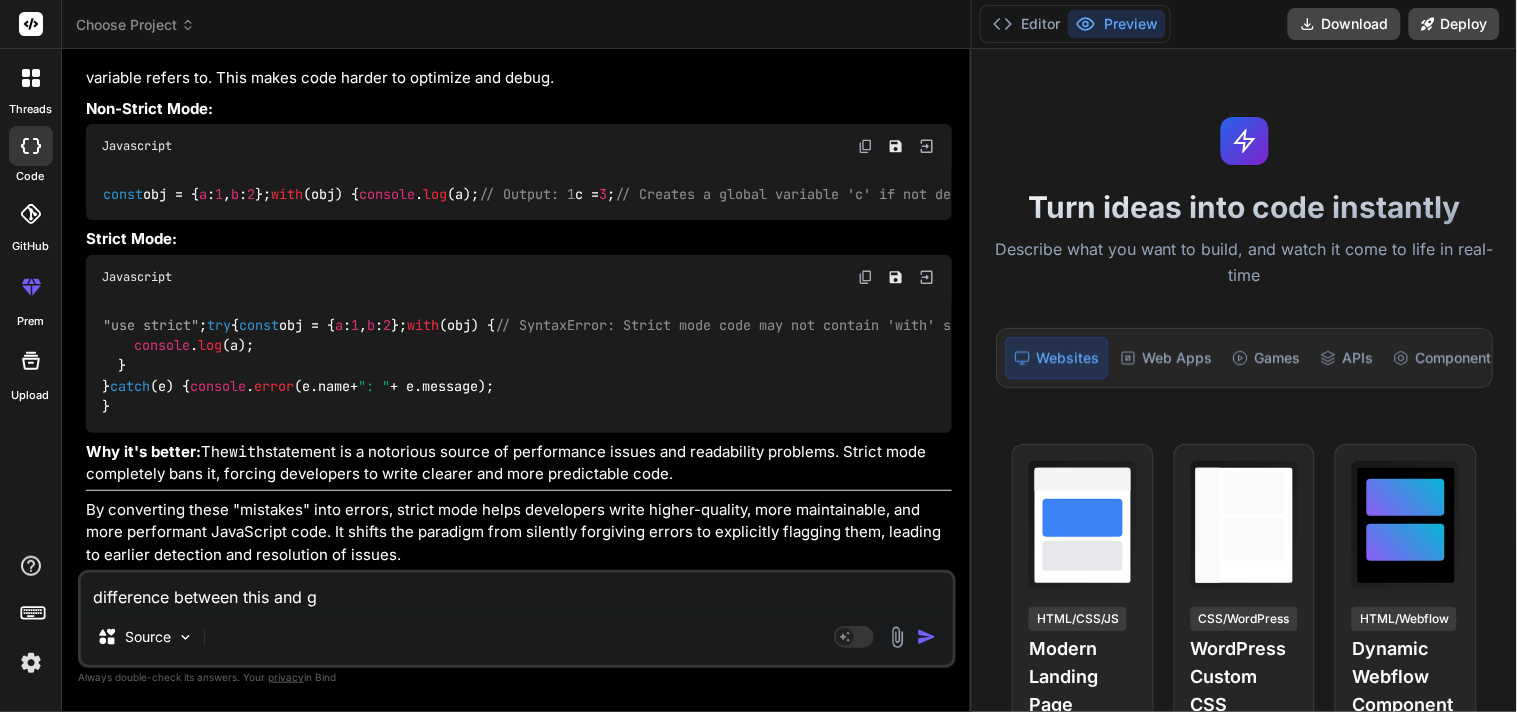 type on "difference between this and gl" 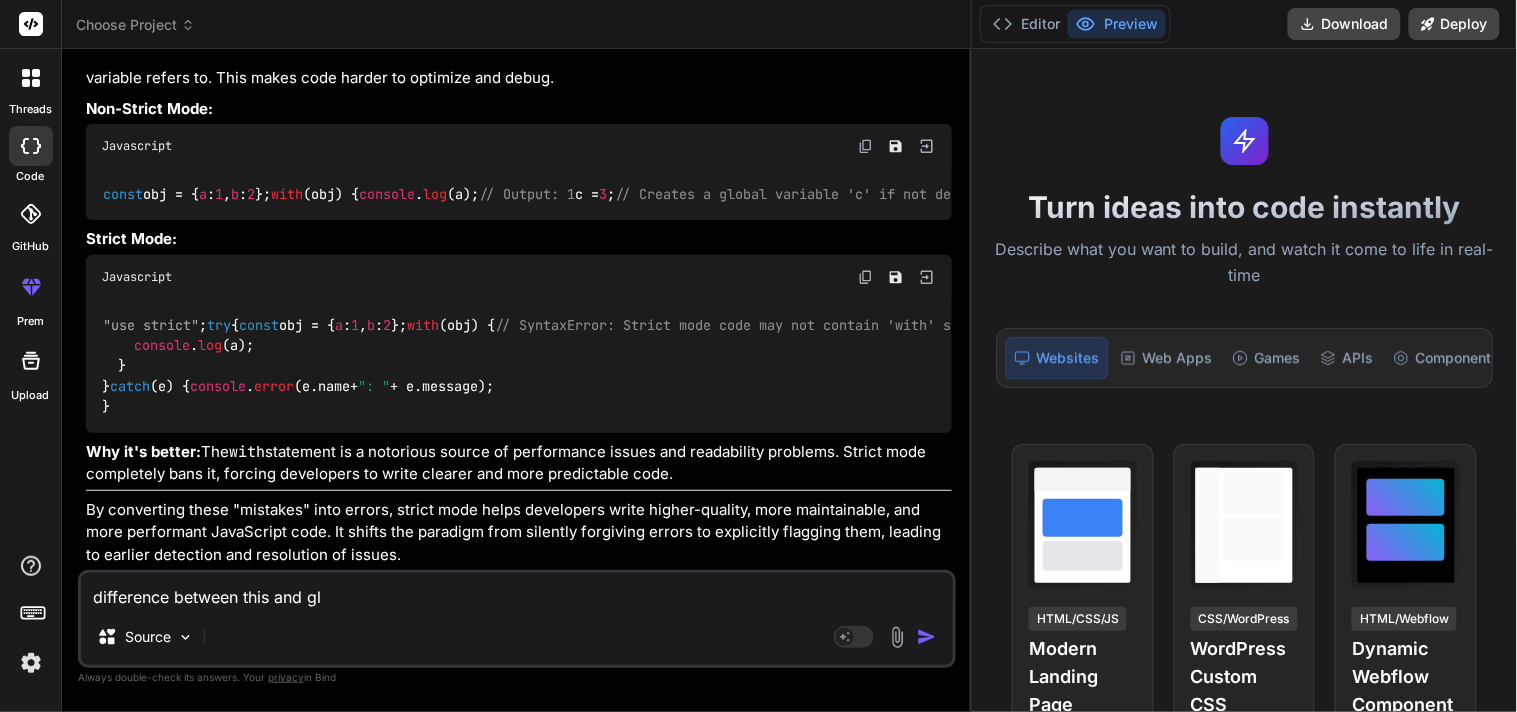 type on "difference between this and glo" 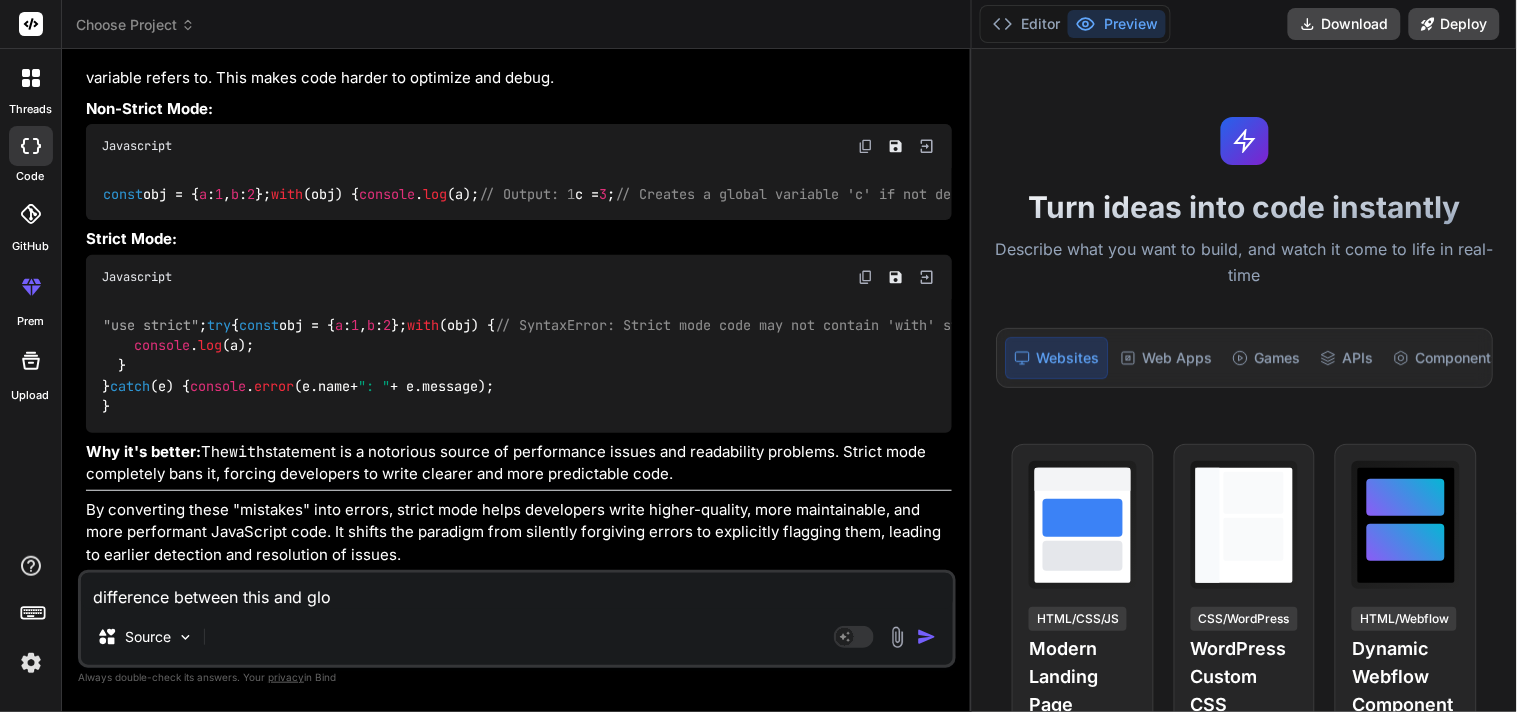 type on "difference between this and glob" 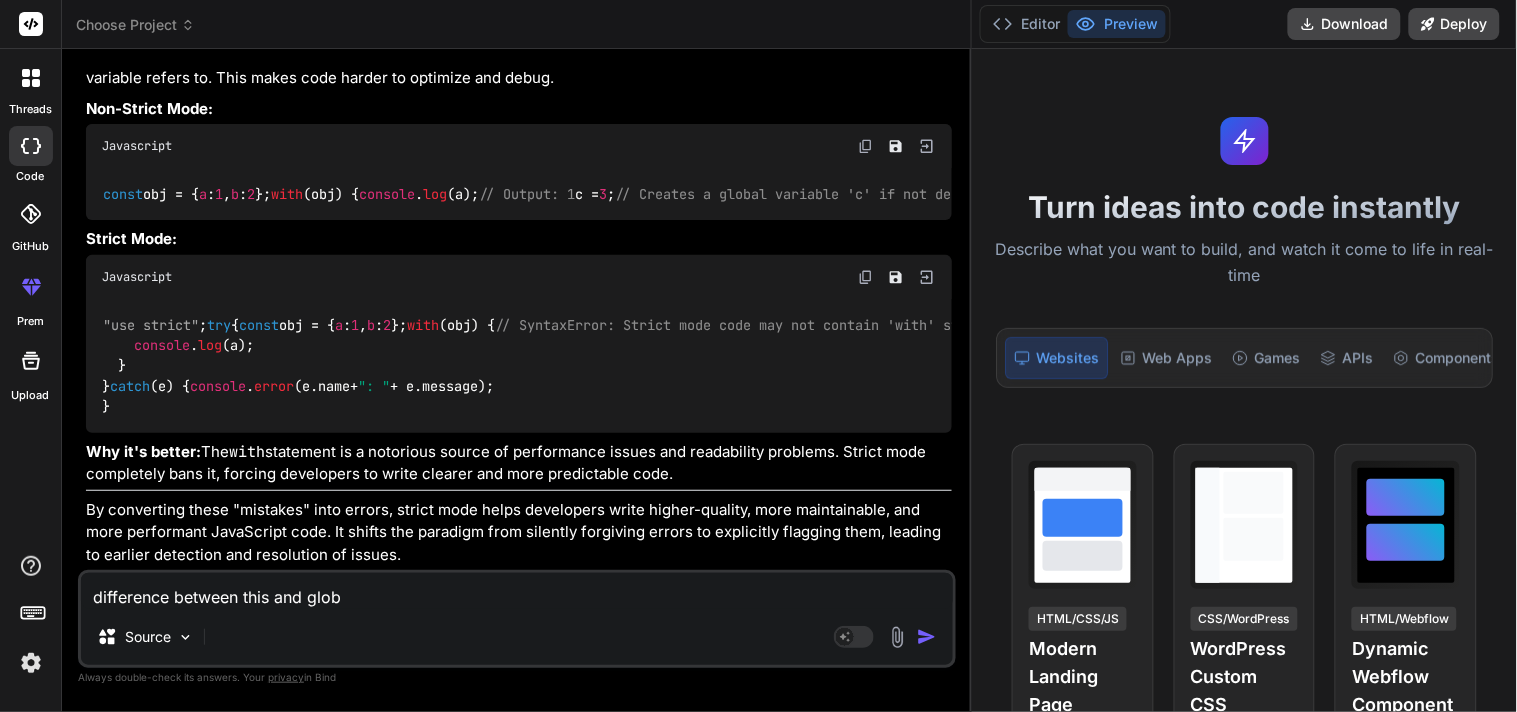 type on "difference between this and globa" 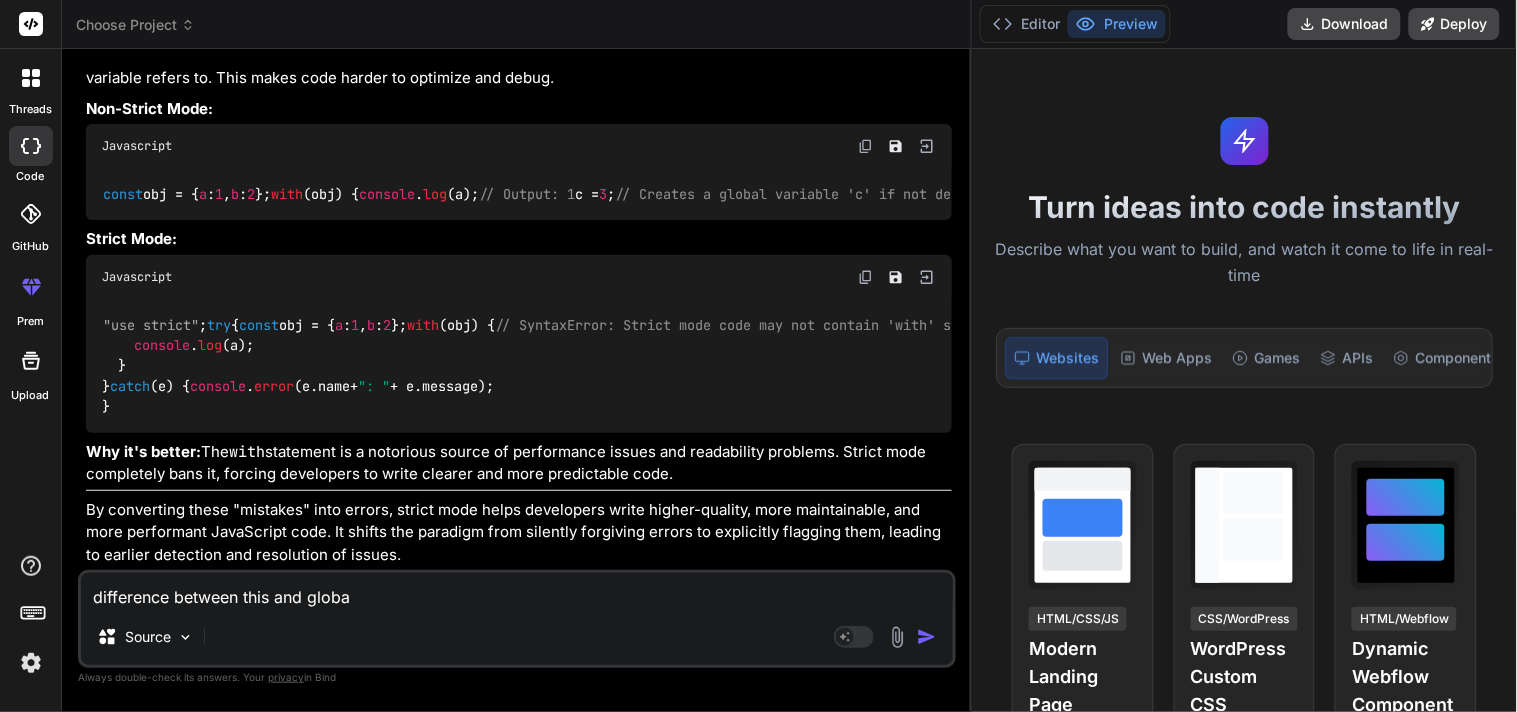 type on "difference between this and global" 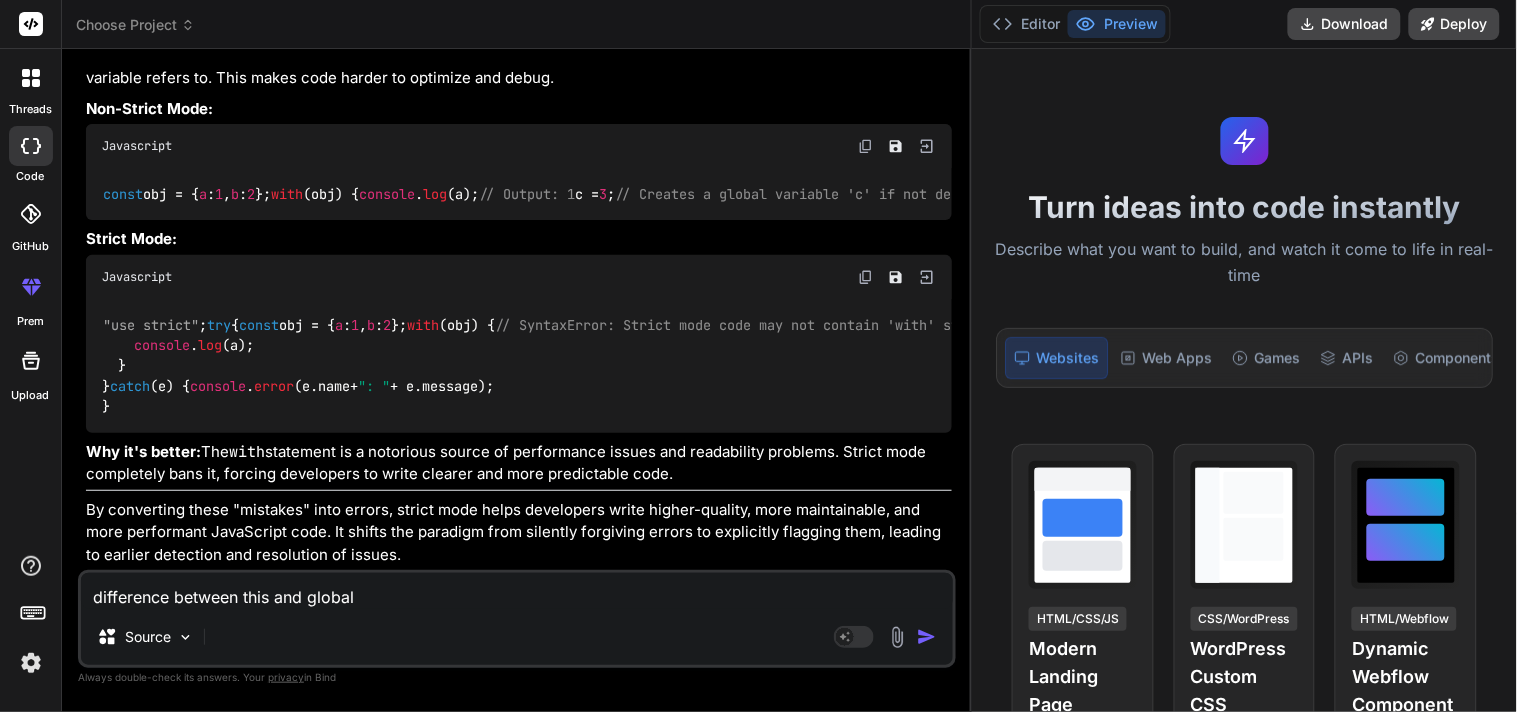 type on "difference between this and globalT" 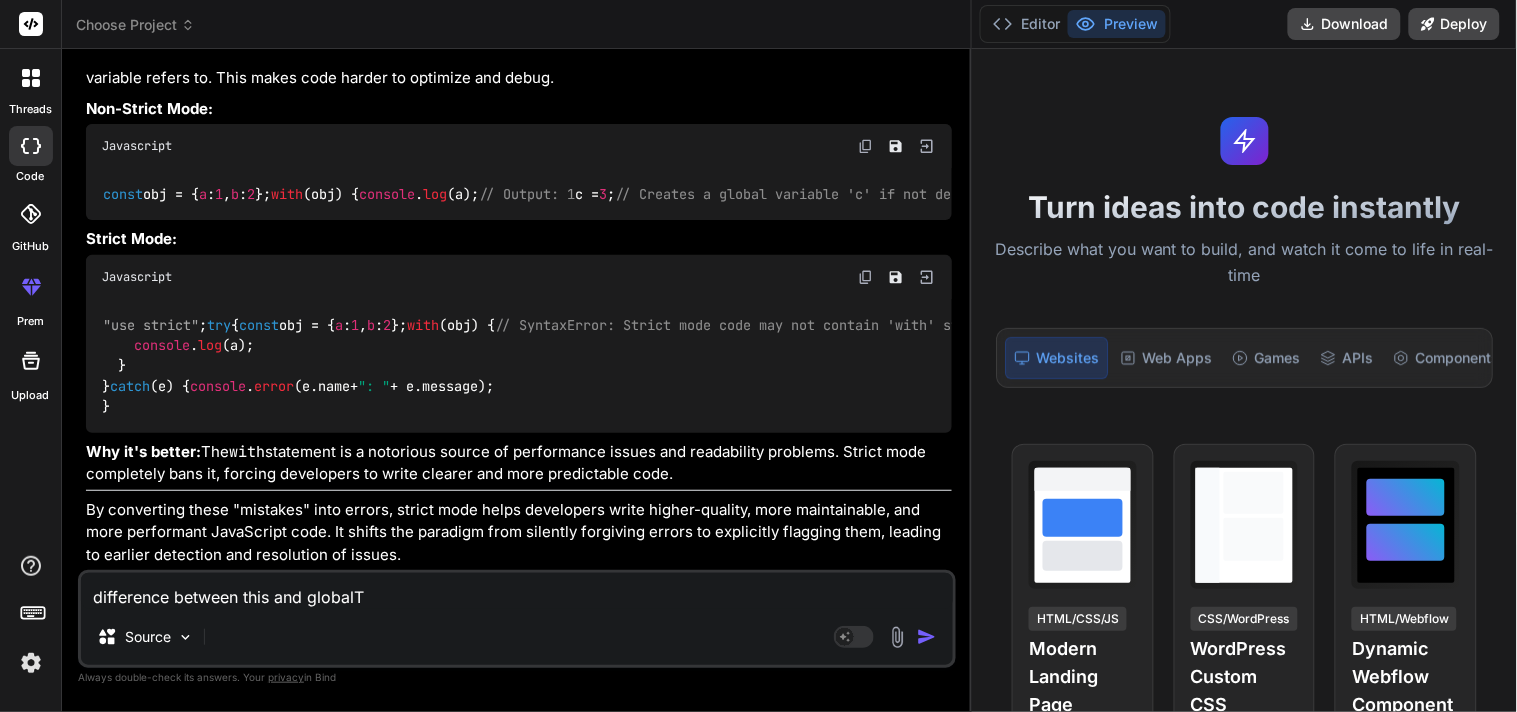 type on "difference between this and globalTh" 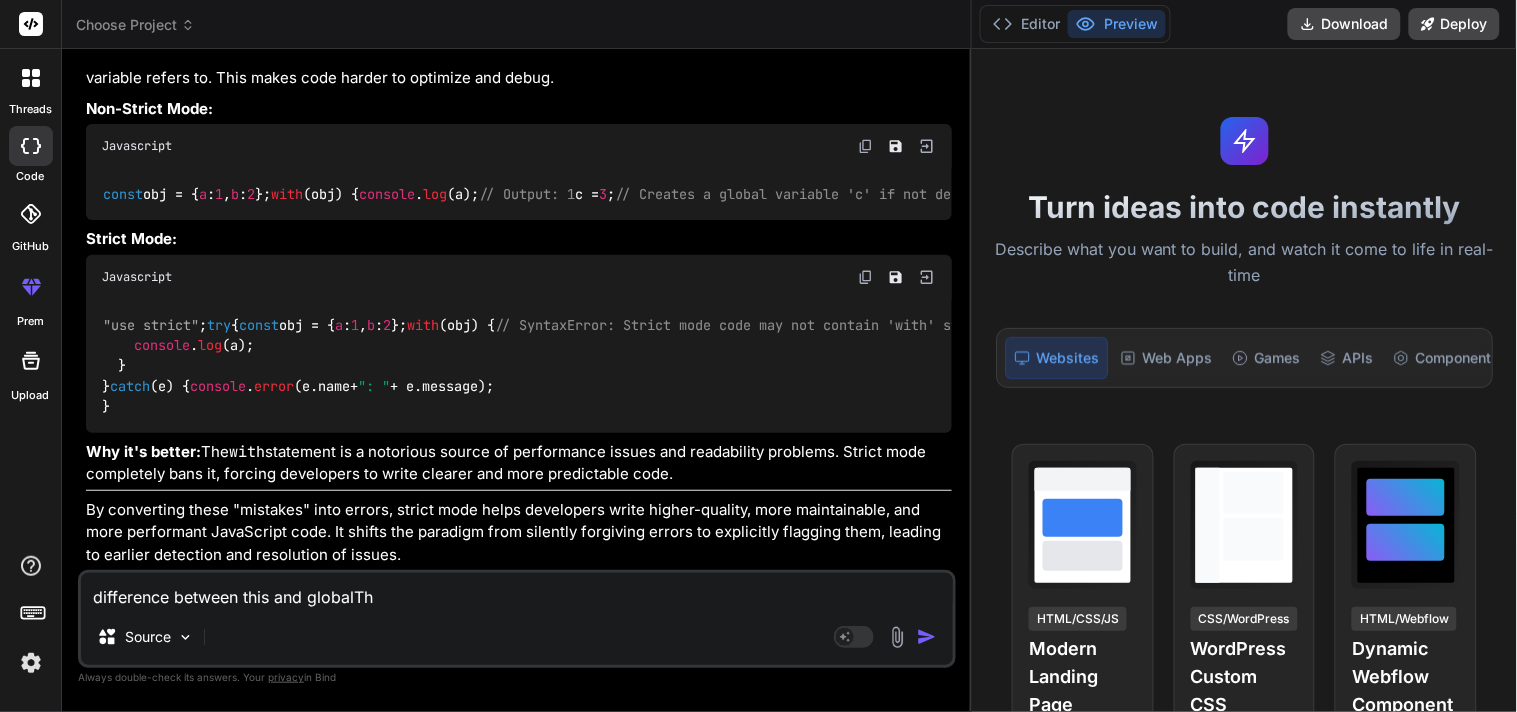 type on "difference between this and globalThi" 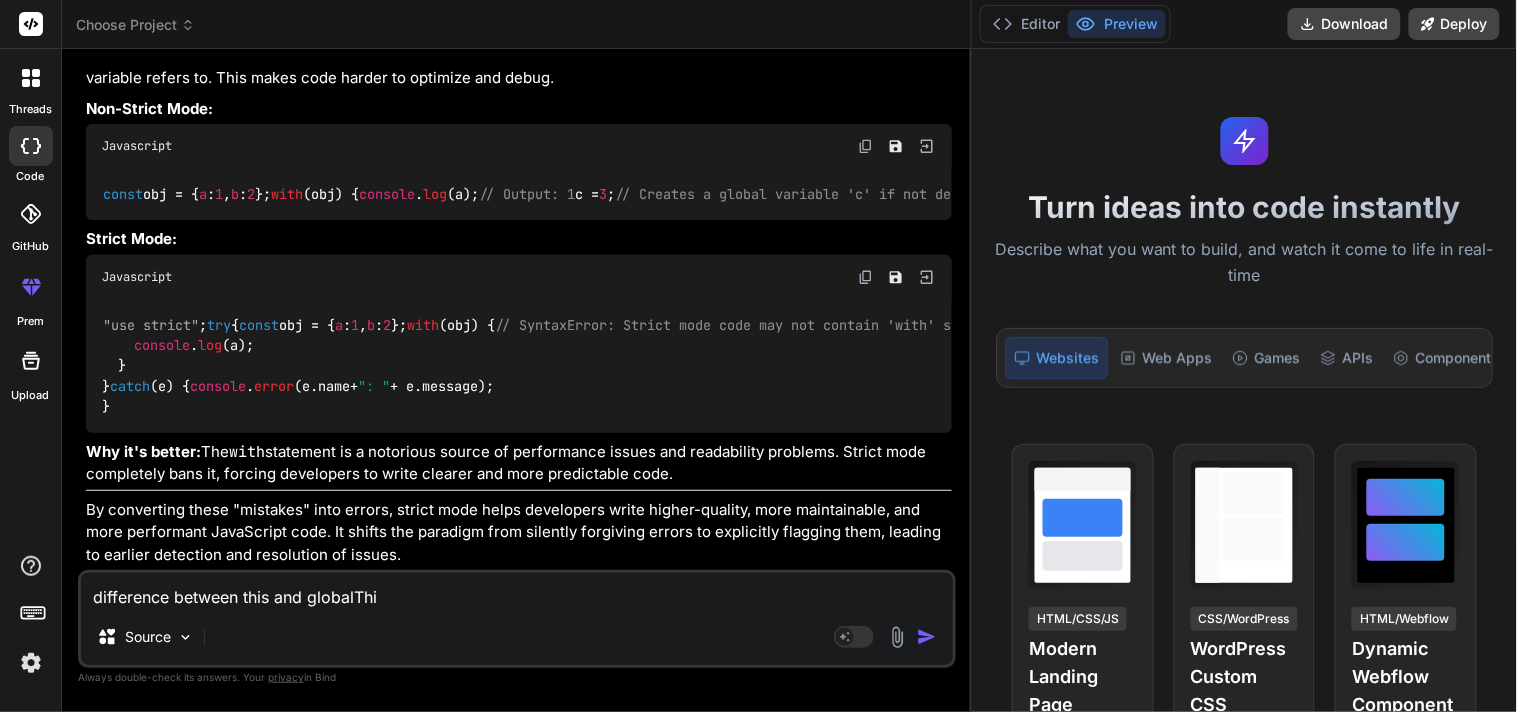 type on "difference between this and globalThis" 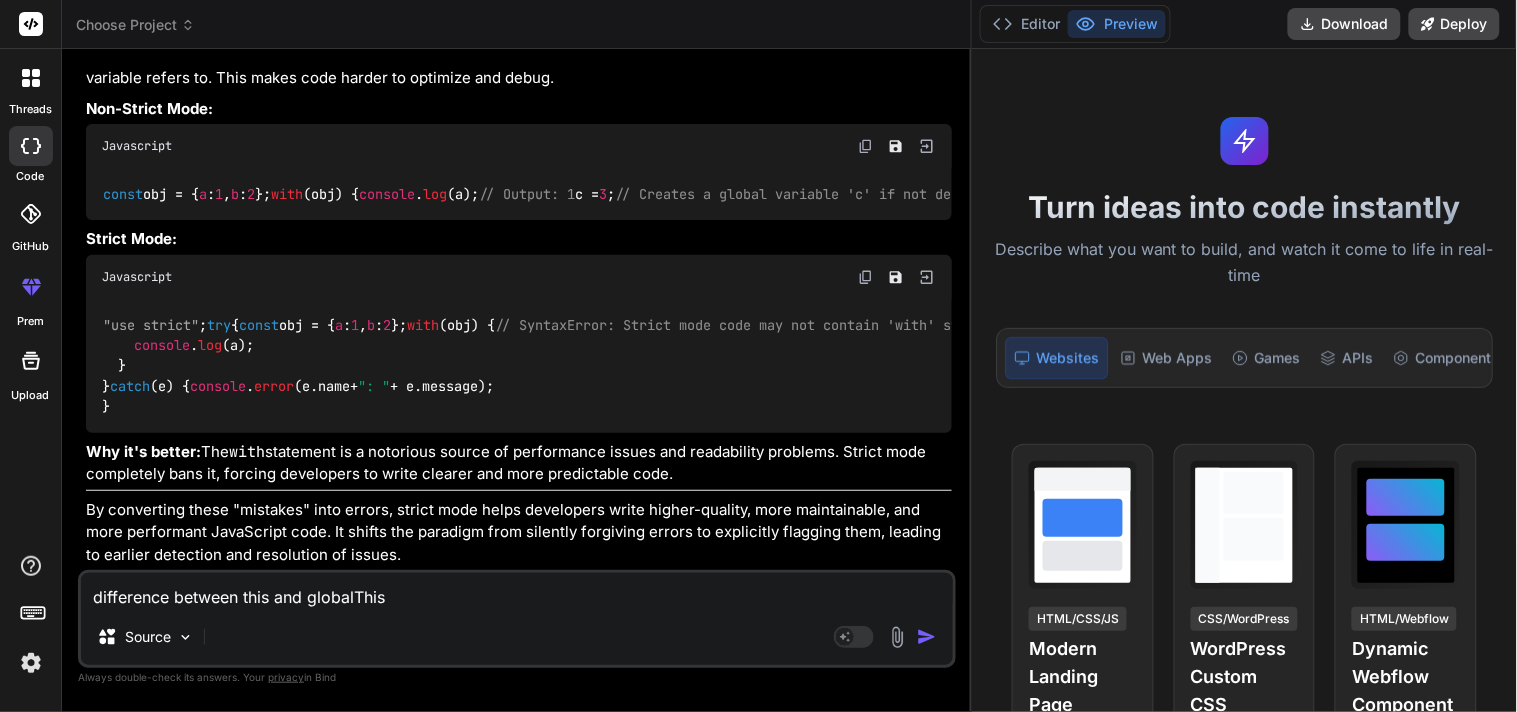 type on "difference between this and globalThis" 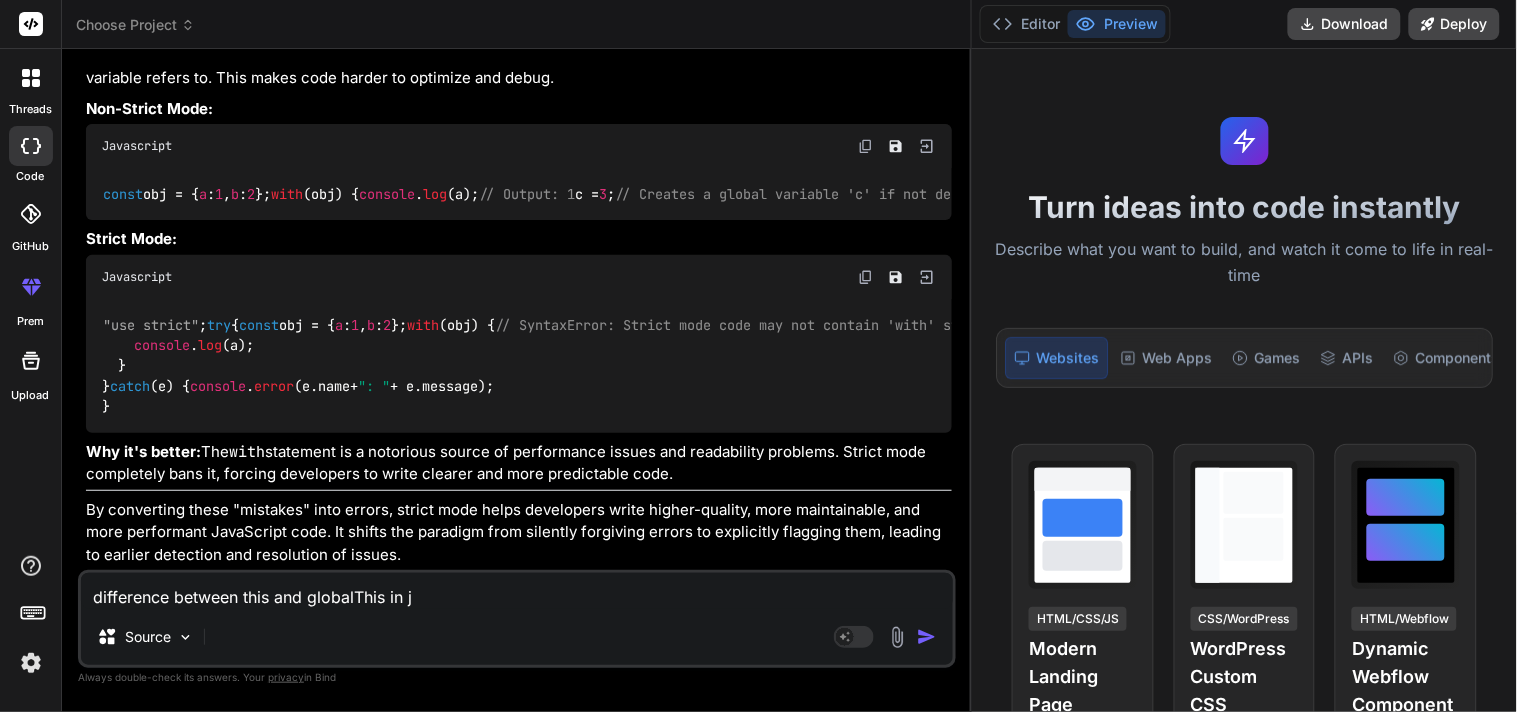 type on "difference between this and globalThis in" 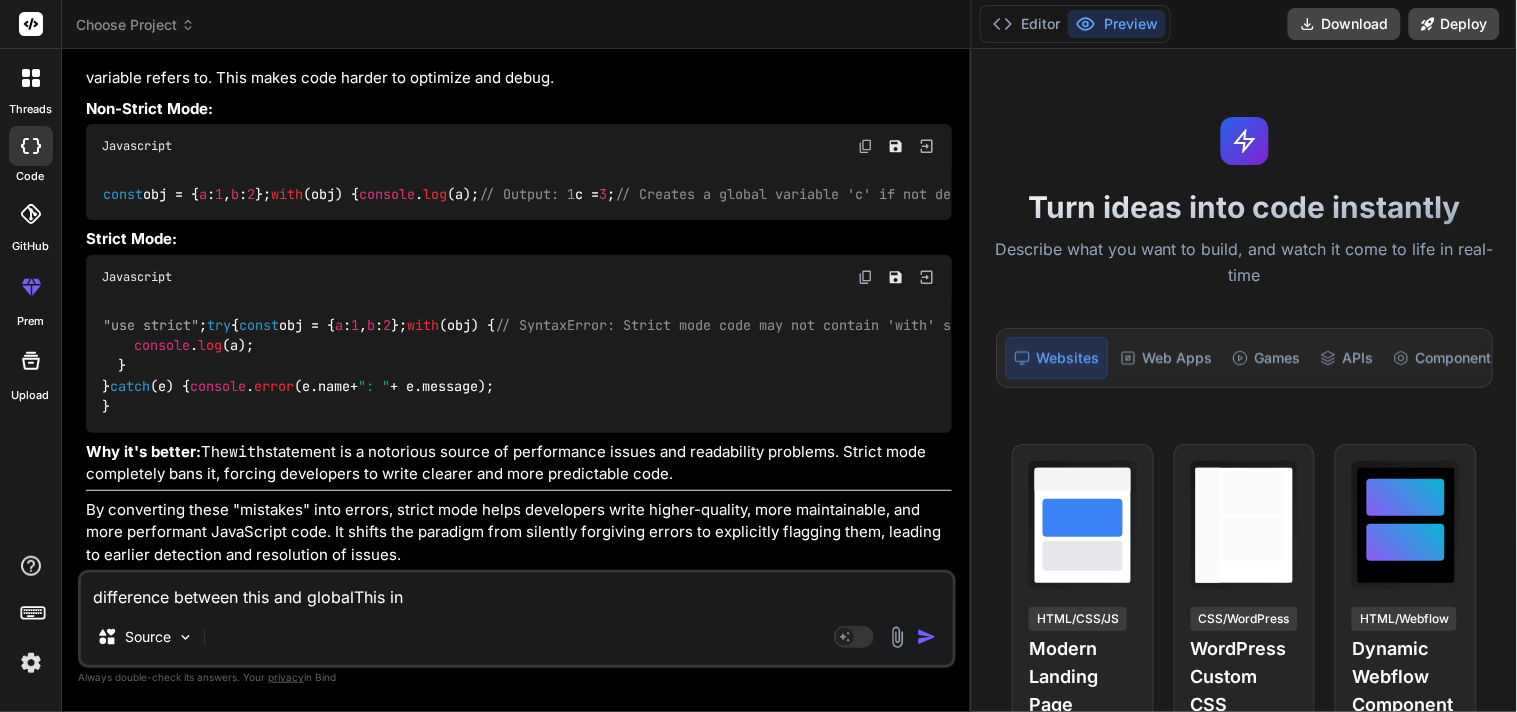 type on "difference between this and globalThis in" 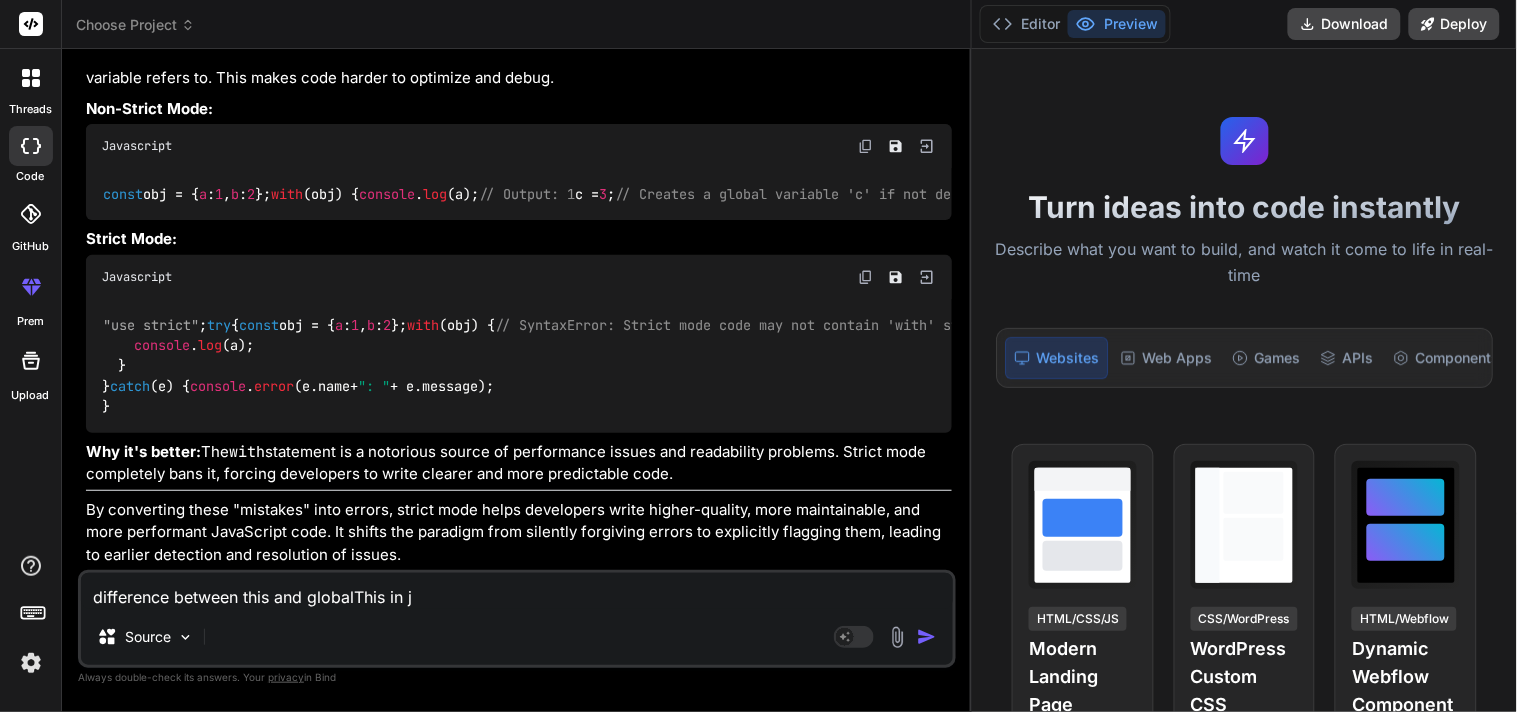 type on "difference between this and globalThis in ja" 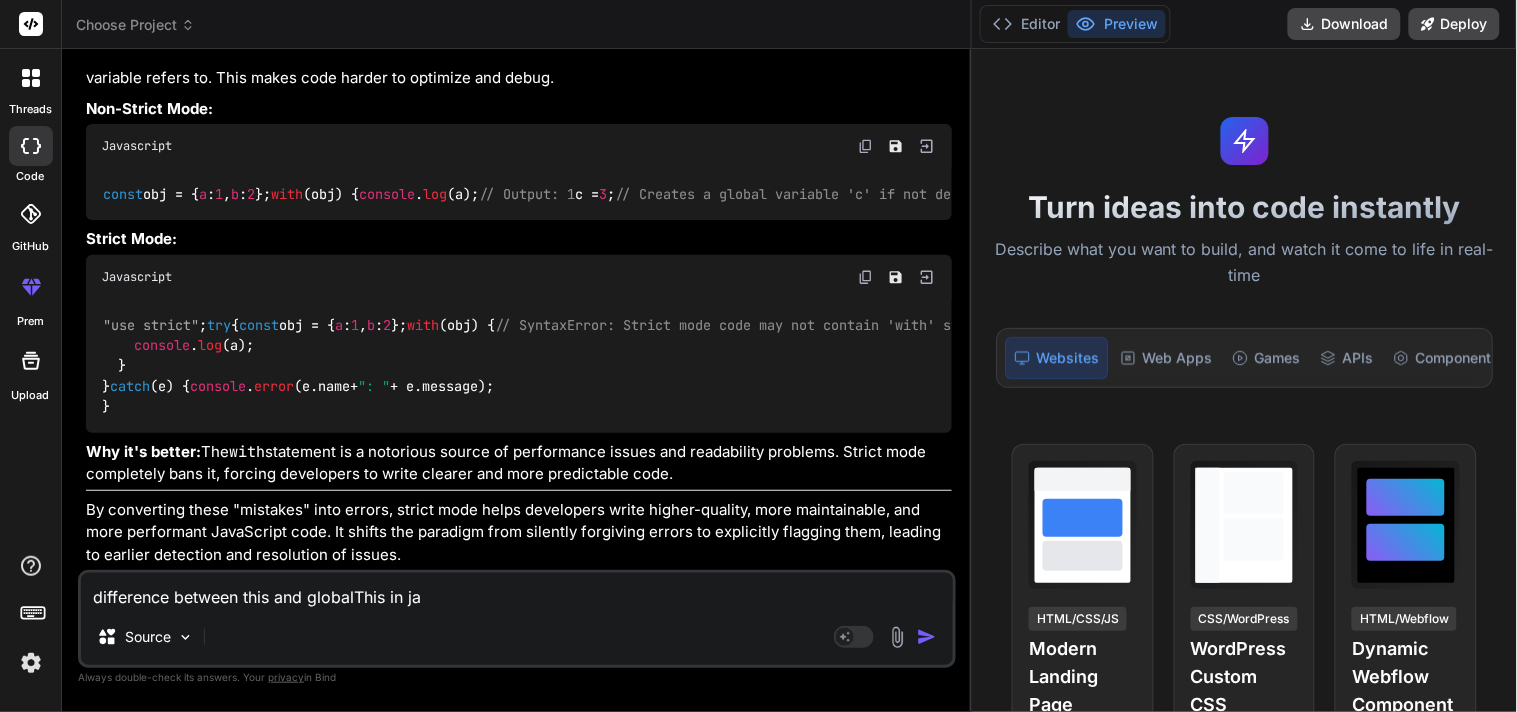 type on "difference between this and globalThis in javascript ?" 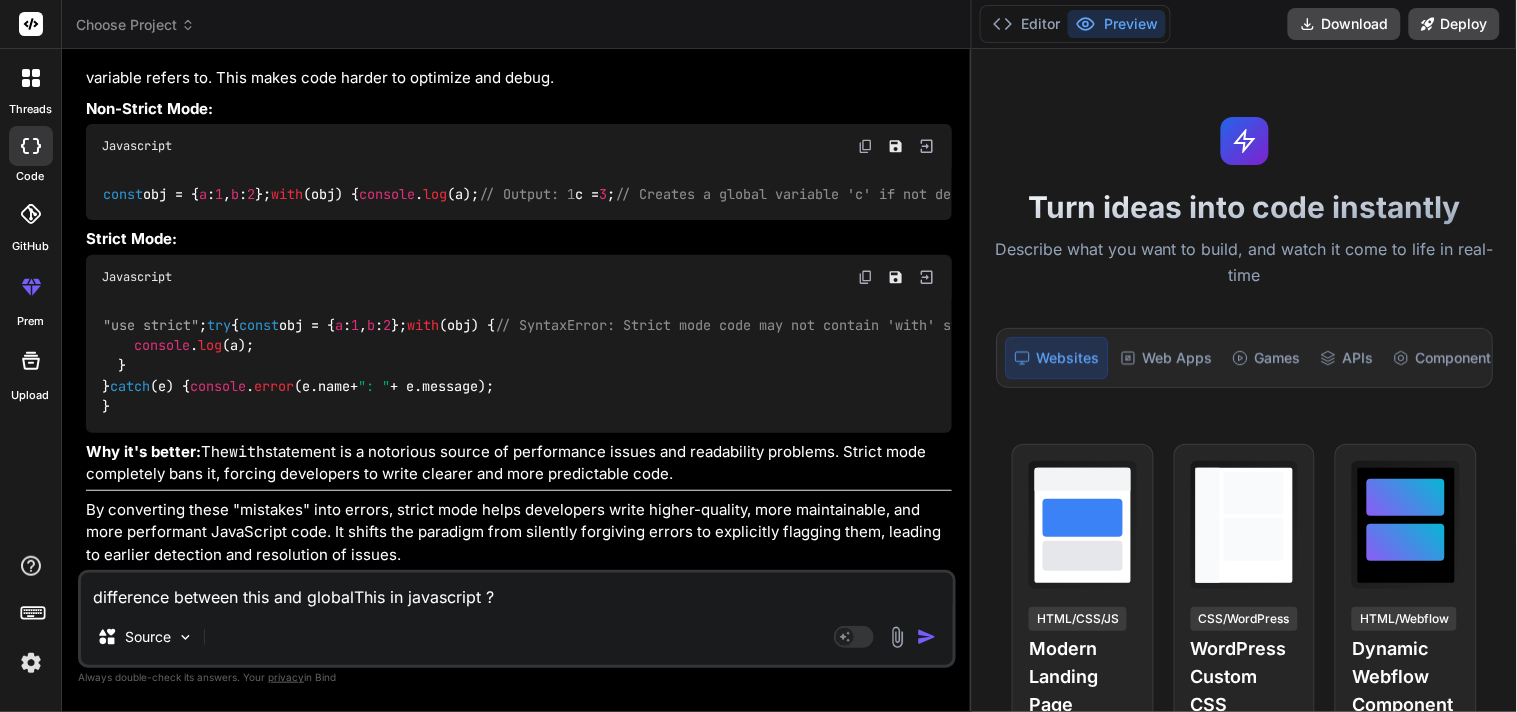 type on "difference between this and globalThis in java" 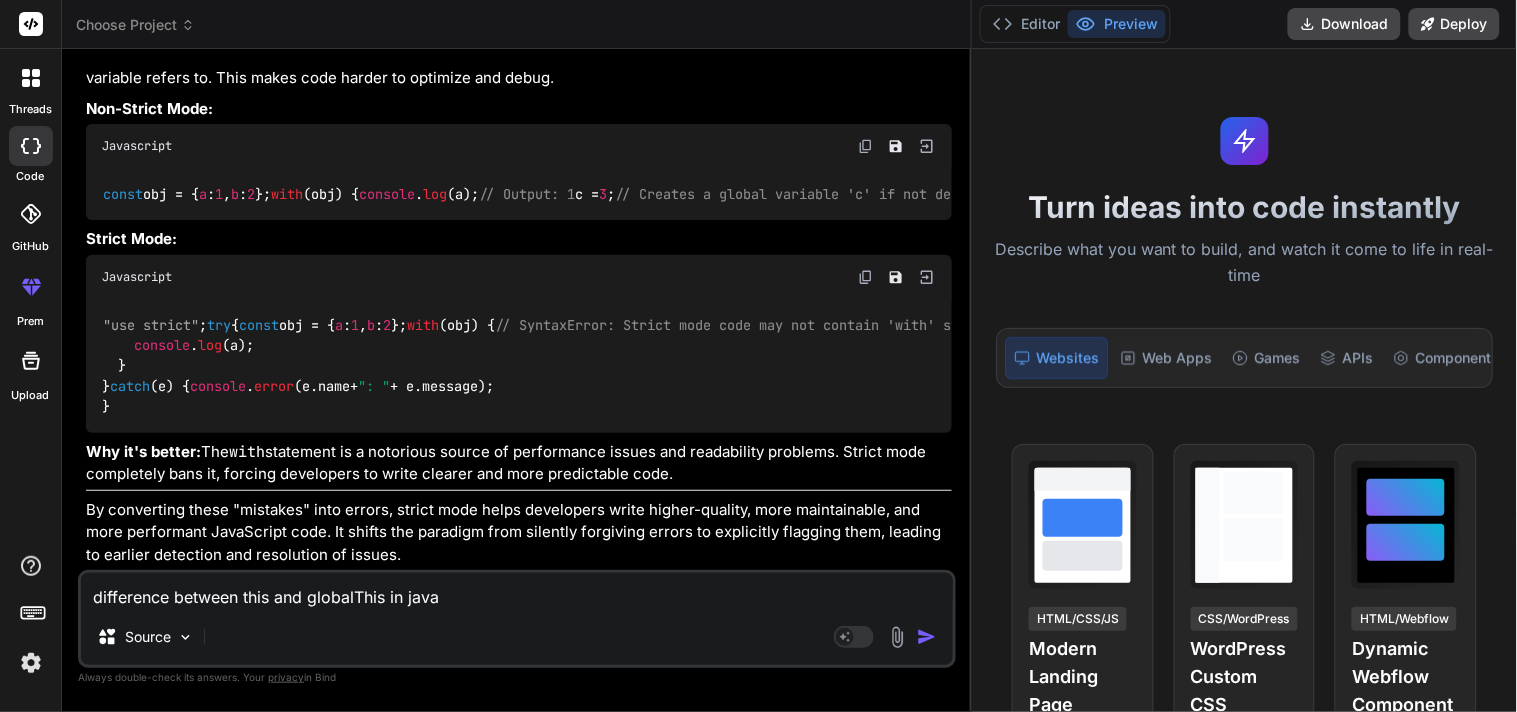 type on "difference between this and globalThis in javas" 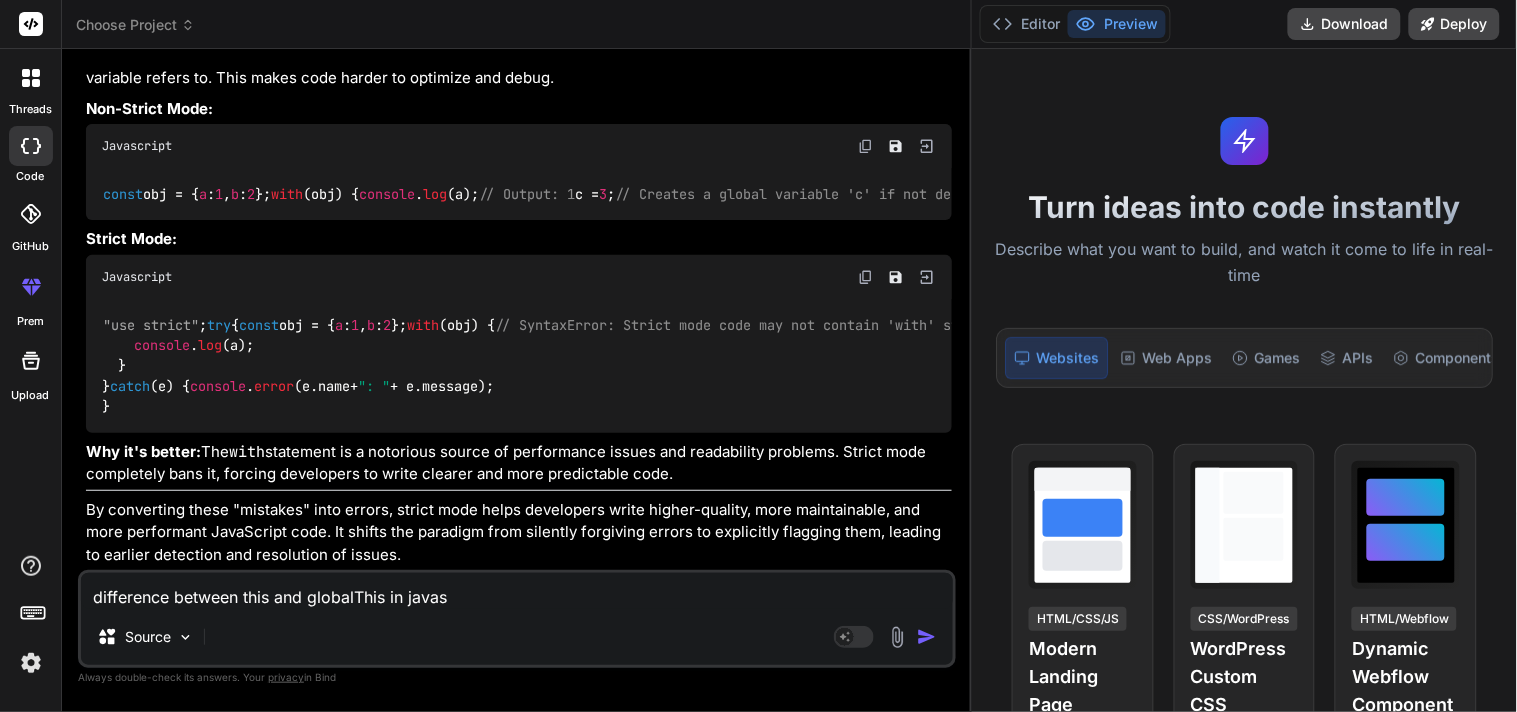 type on "difference between this and globalThis in javasc" 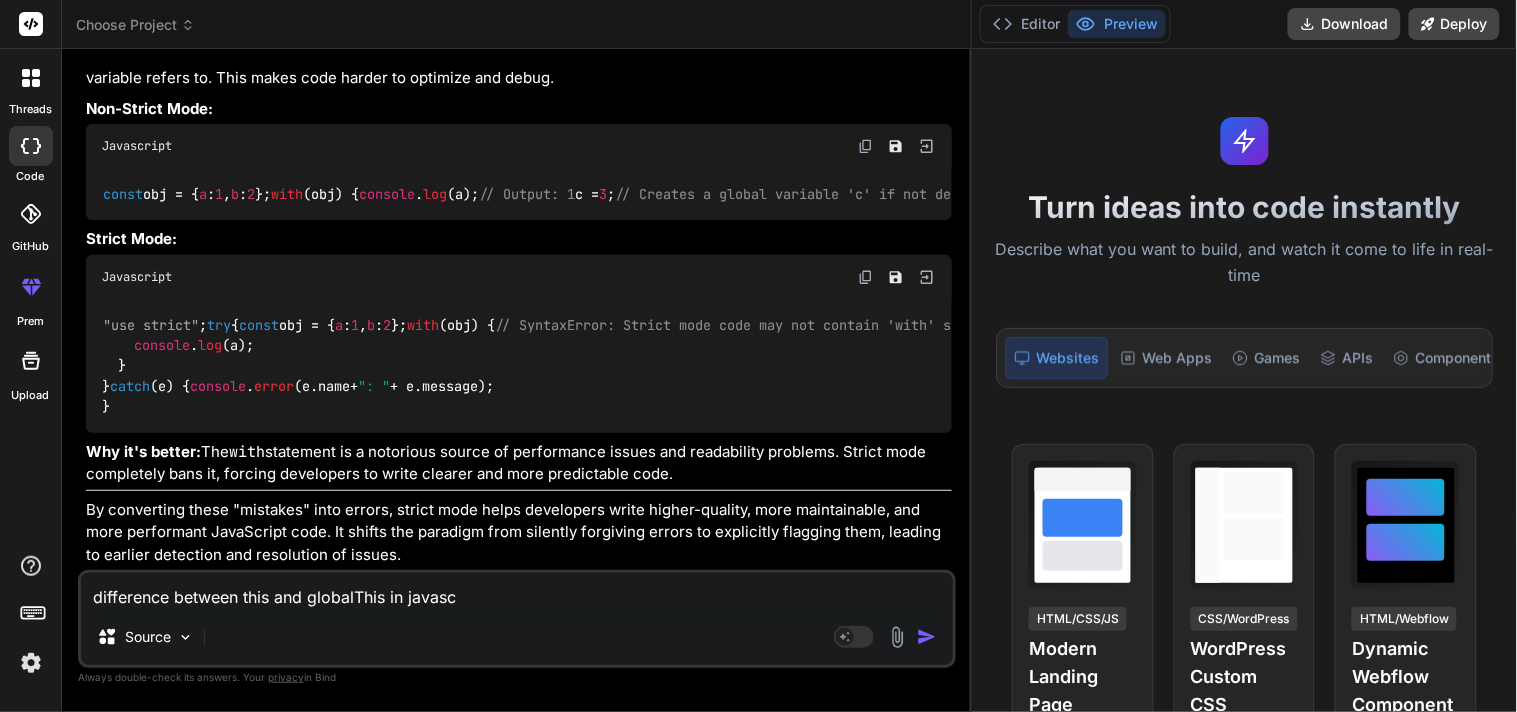 type on "difference between this and globalThis in javascr" 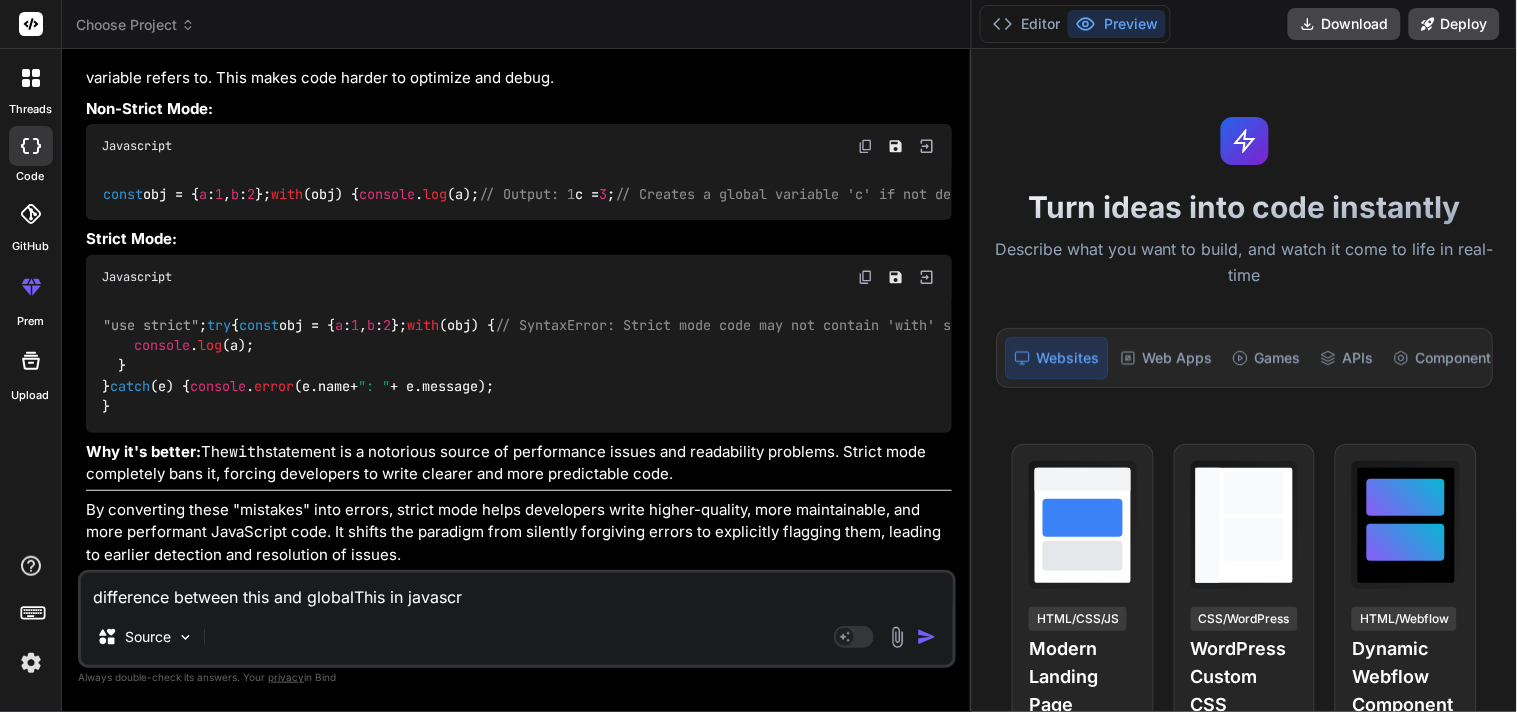 type on "difference between this and globalThis in javascri" 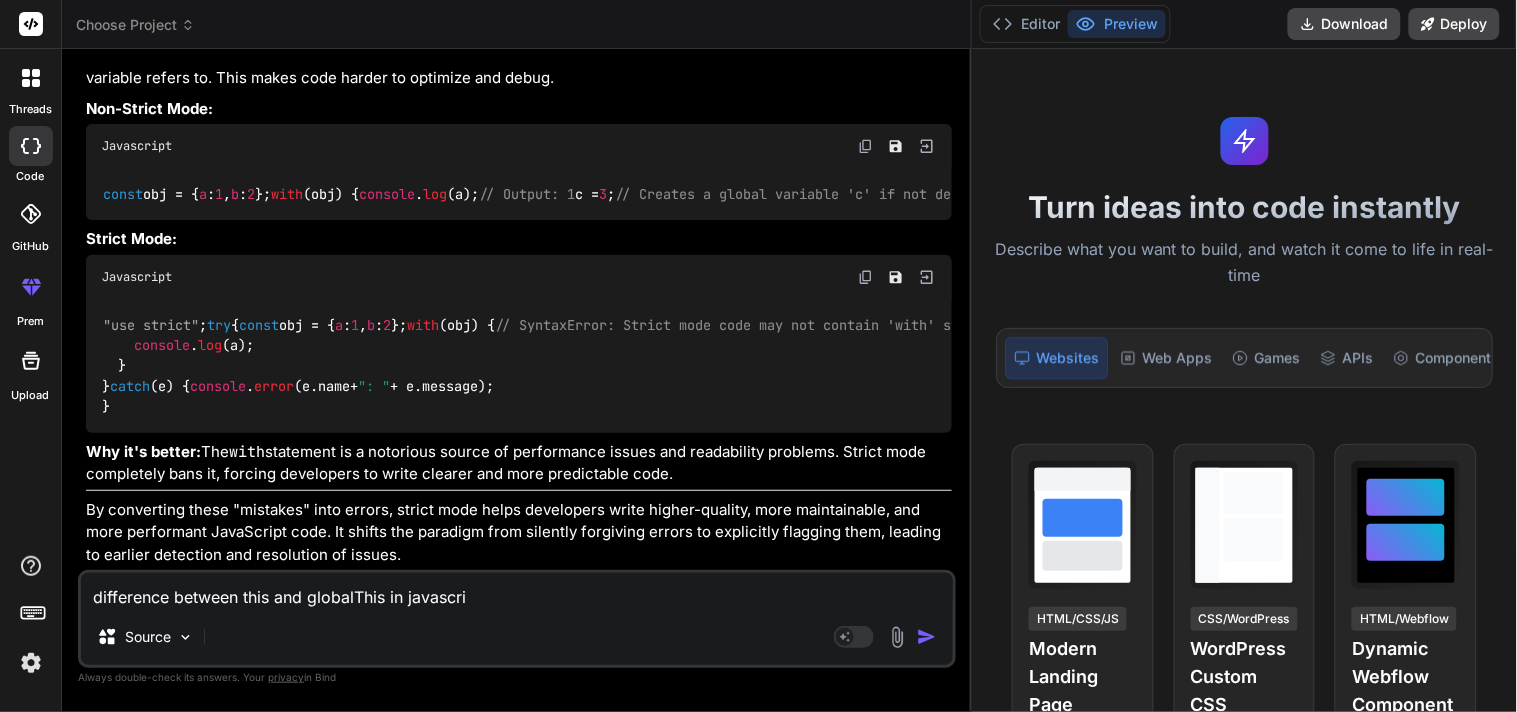 type on "difference between this and globalThis in javascrip" 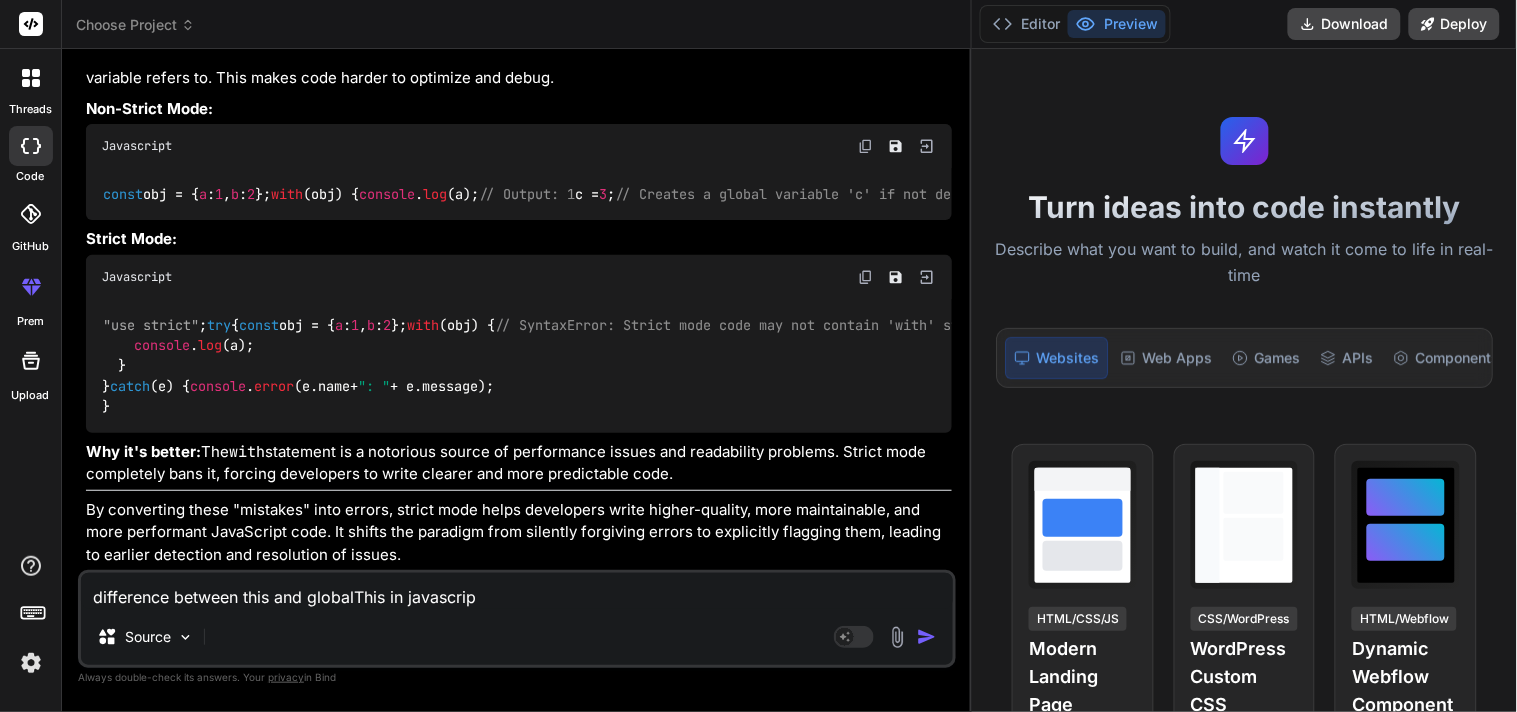 type on "difference between this and globalThis in javascript" 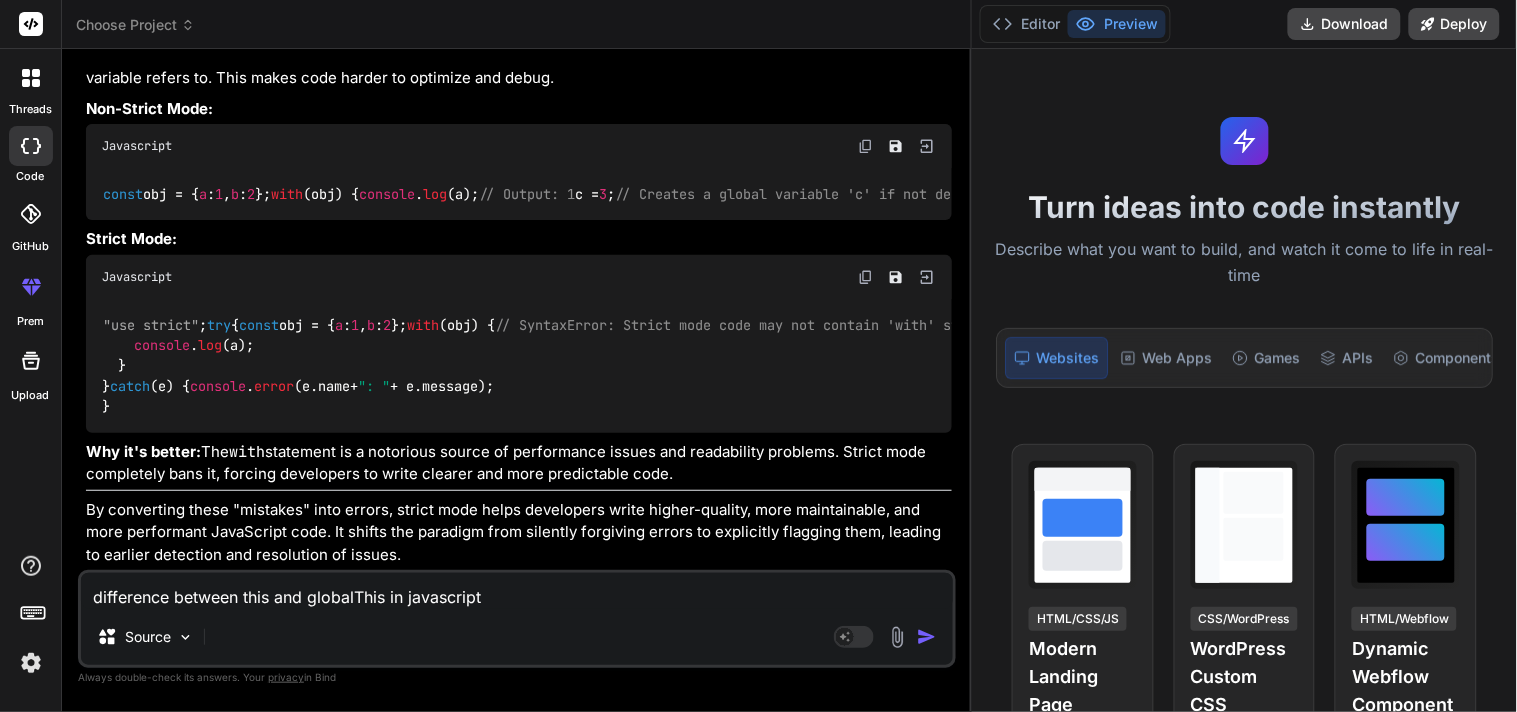 type on "x" 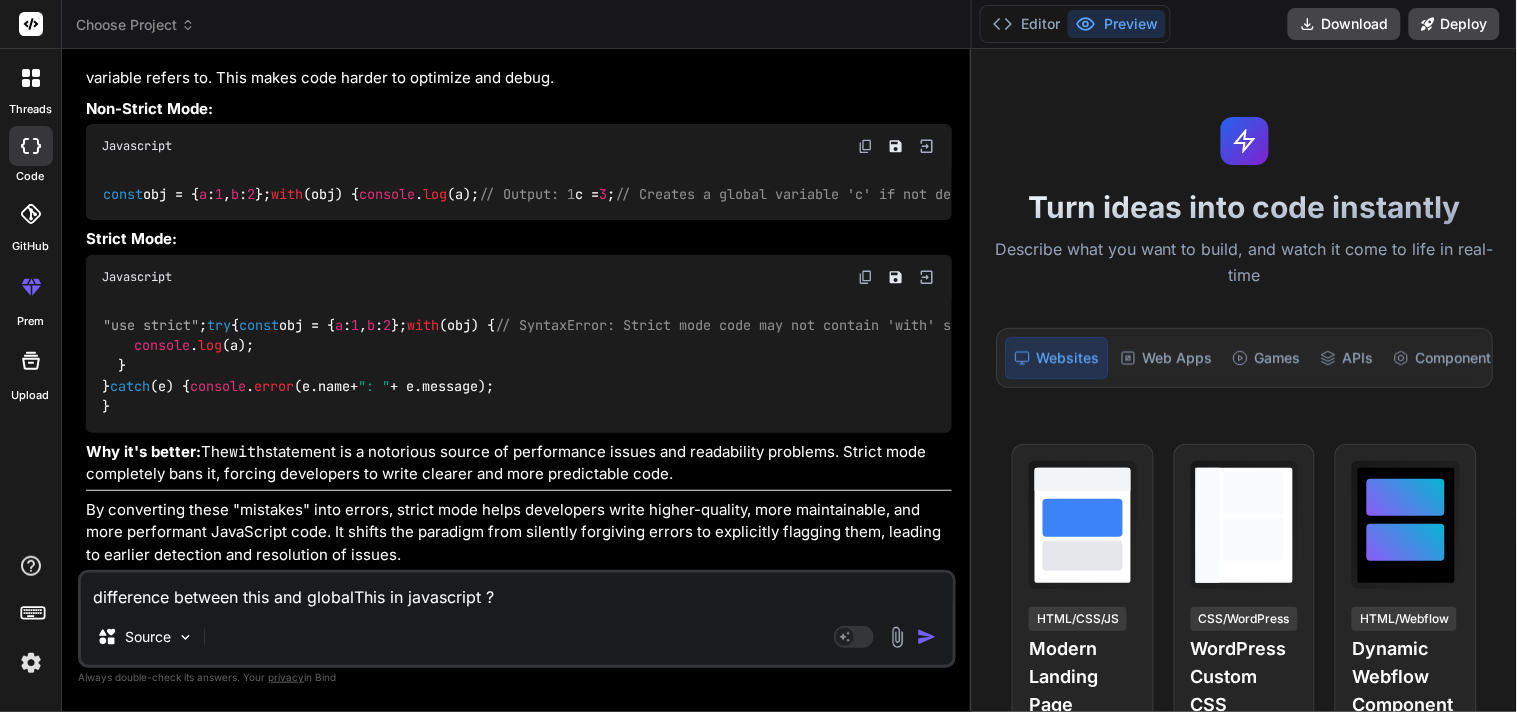 type on "x" 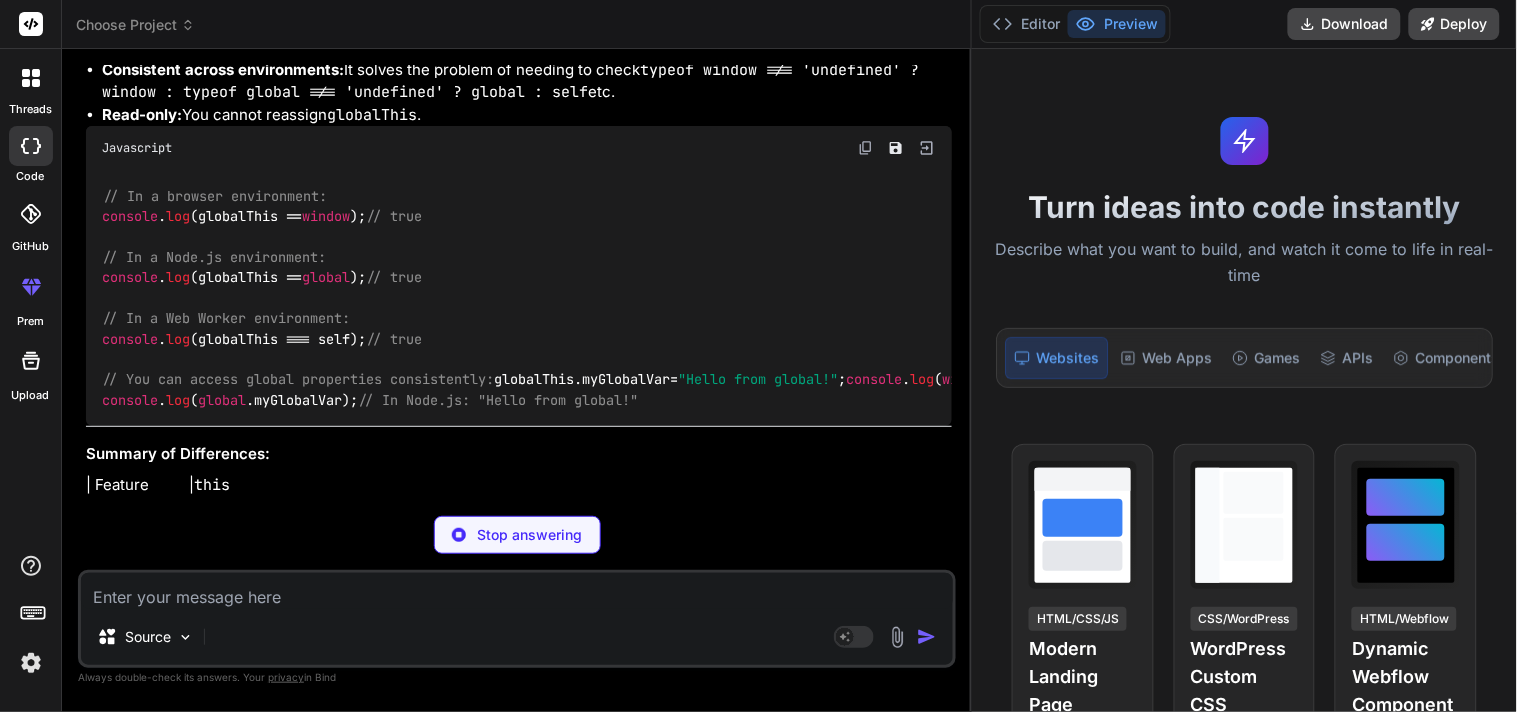 scroll, scrollTop: 18905, scrollLeft: 0, axis: vertical 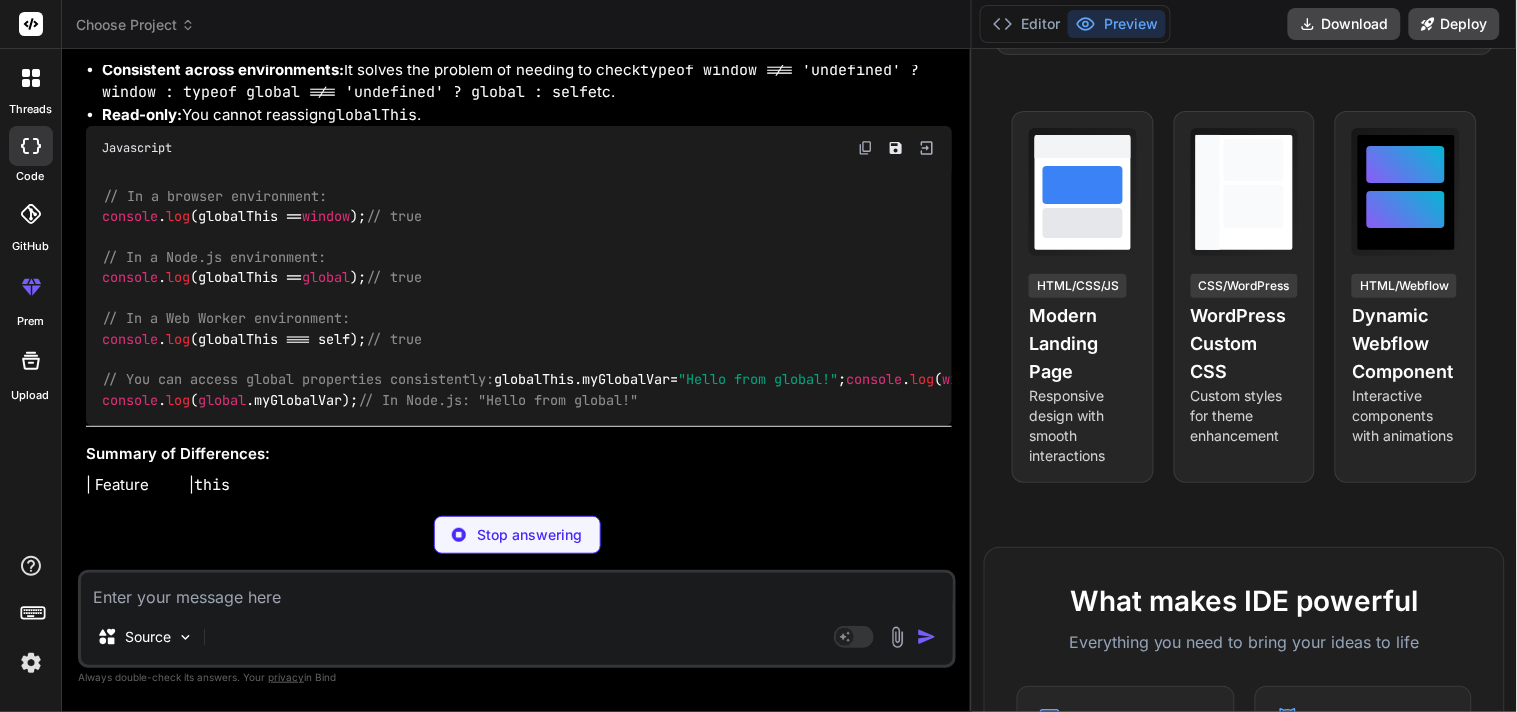 click on "Stop answering" at bounding box center [530, 535] 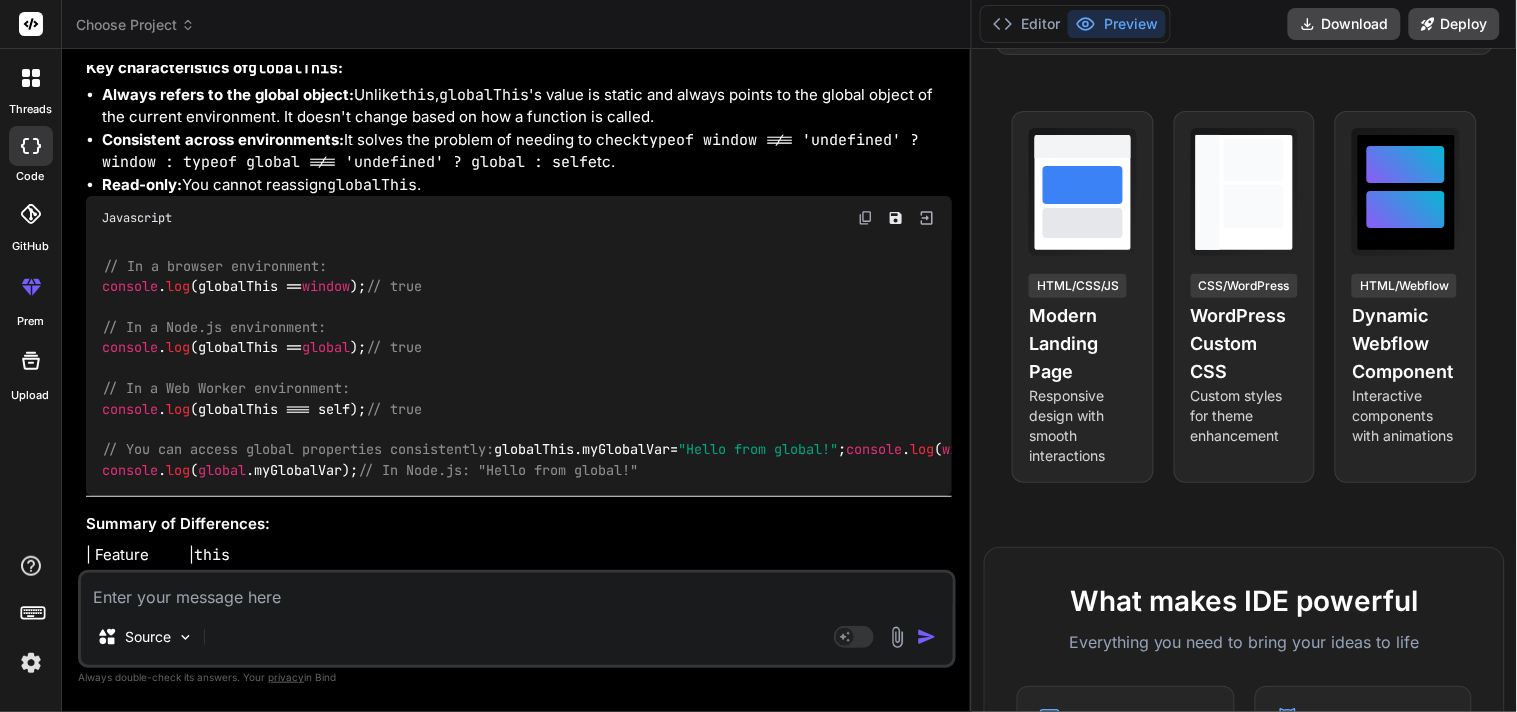 scroll, scrollTop: 21016, scrollLeft: 0, axis: vertical 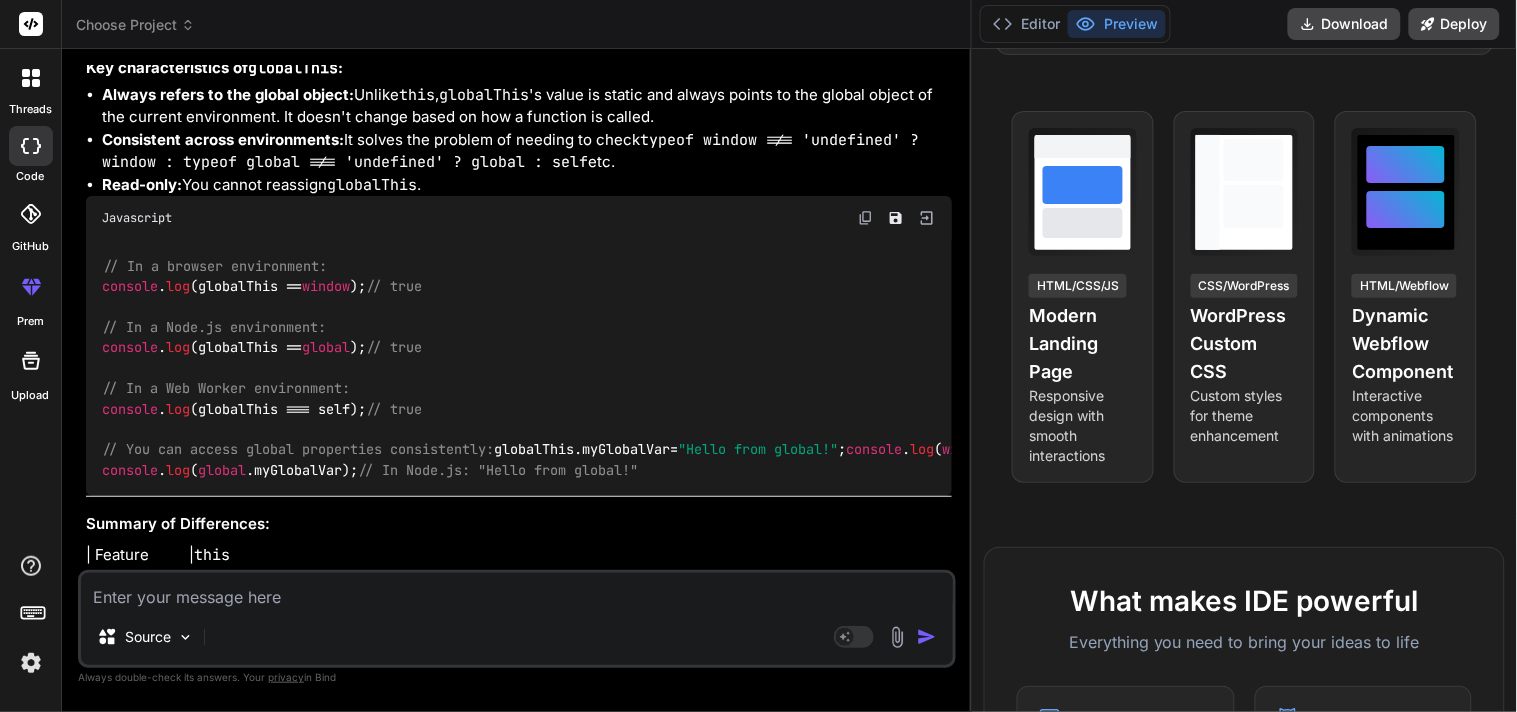 drag, startPoint x: 342, startPoint y: 235, endPoint x: 567, endPoint y: 234, distance: 225.00223 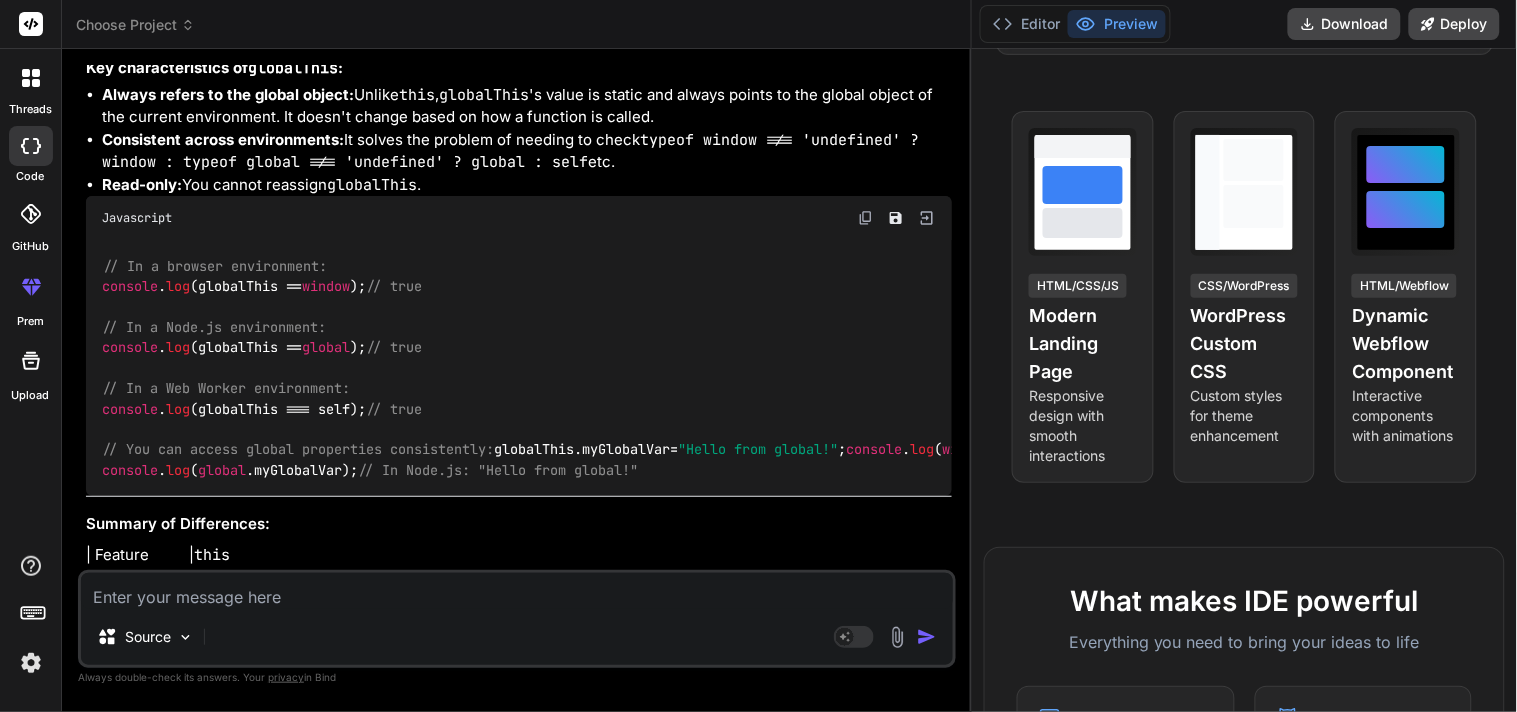 scroll, scrollTop: 21405, scrollLeft: 0, axis: vertical 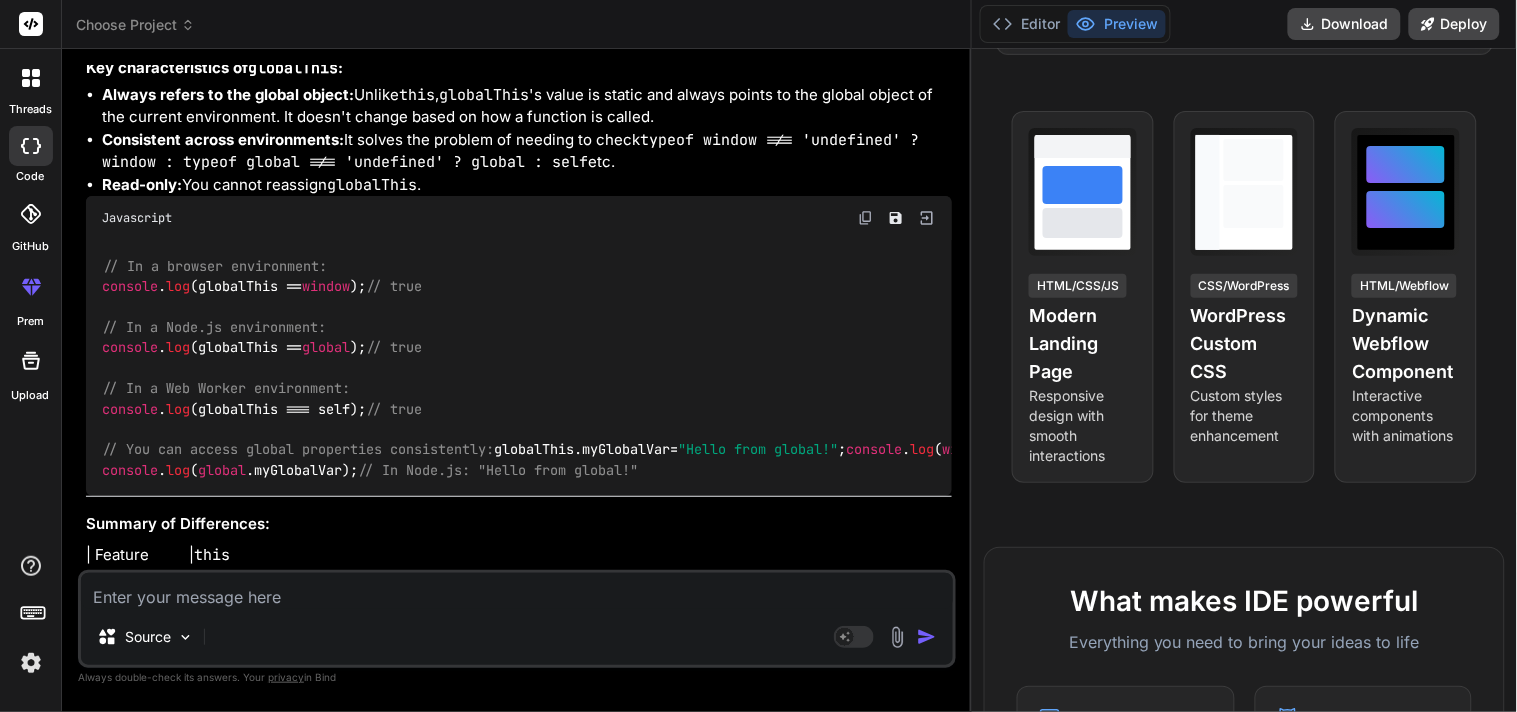click at bounding box center (517, 591) 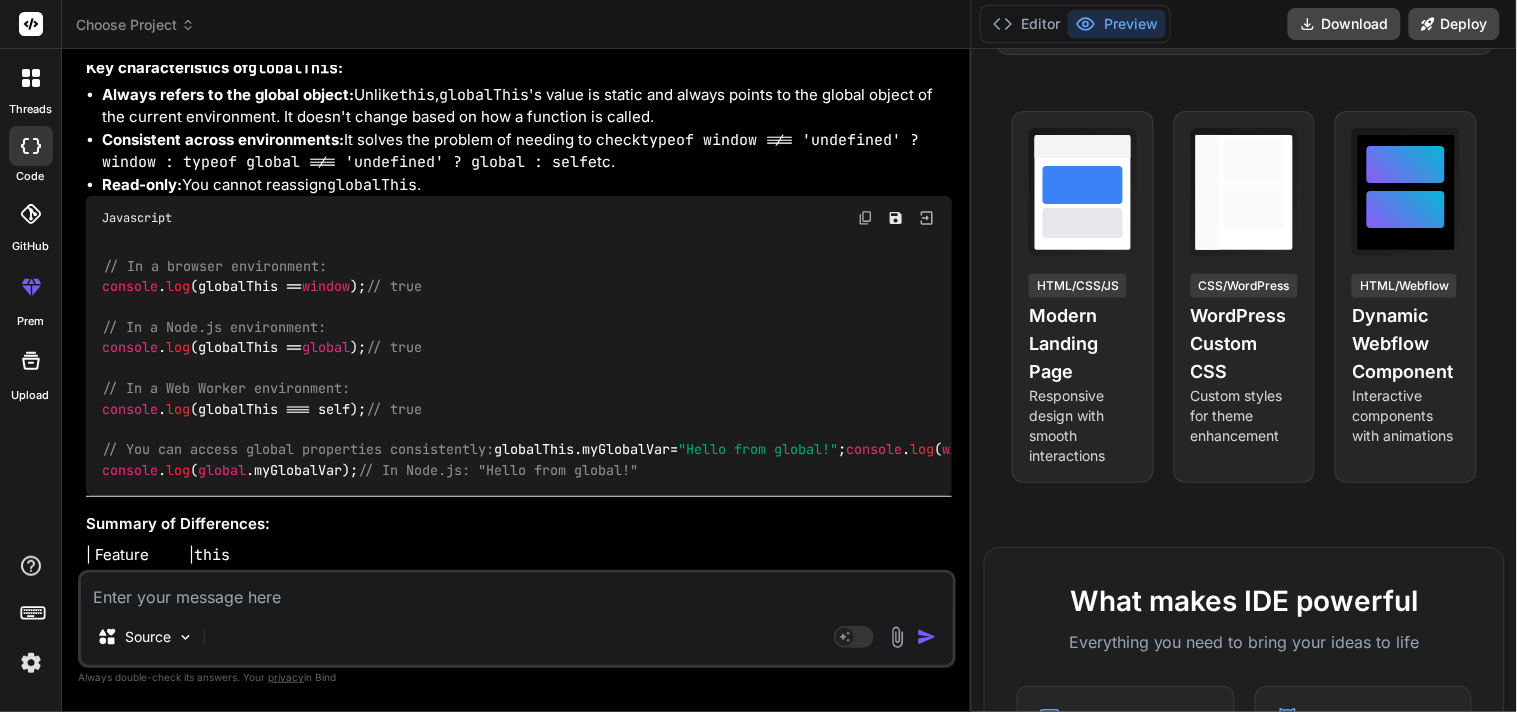 type on "c" 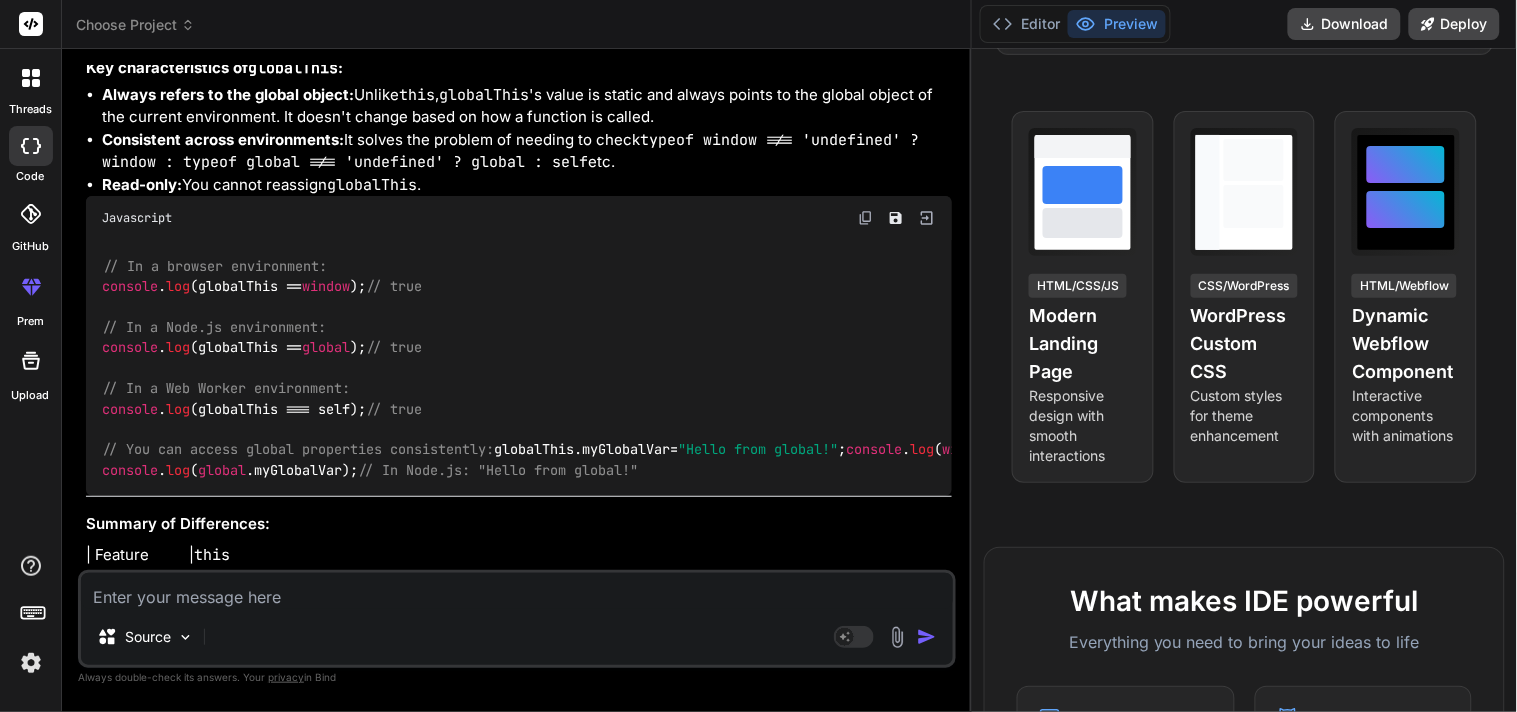 type on "x" 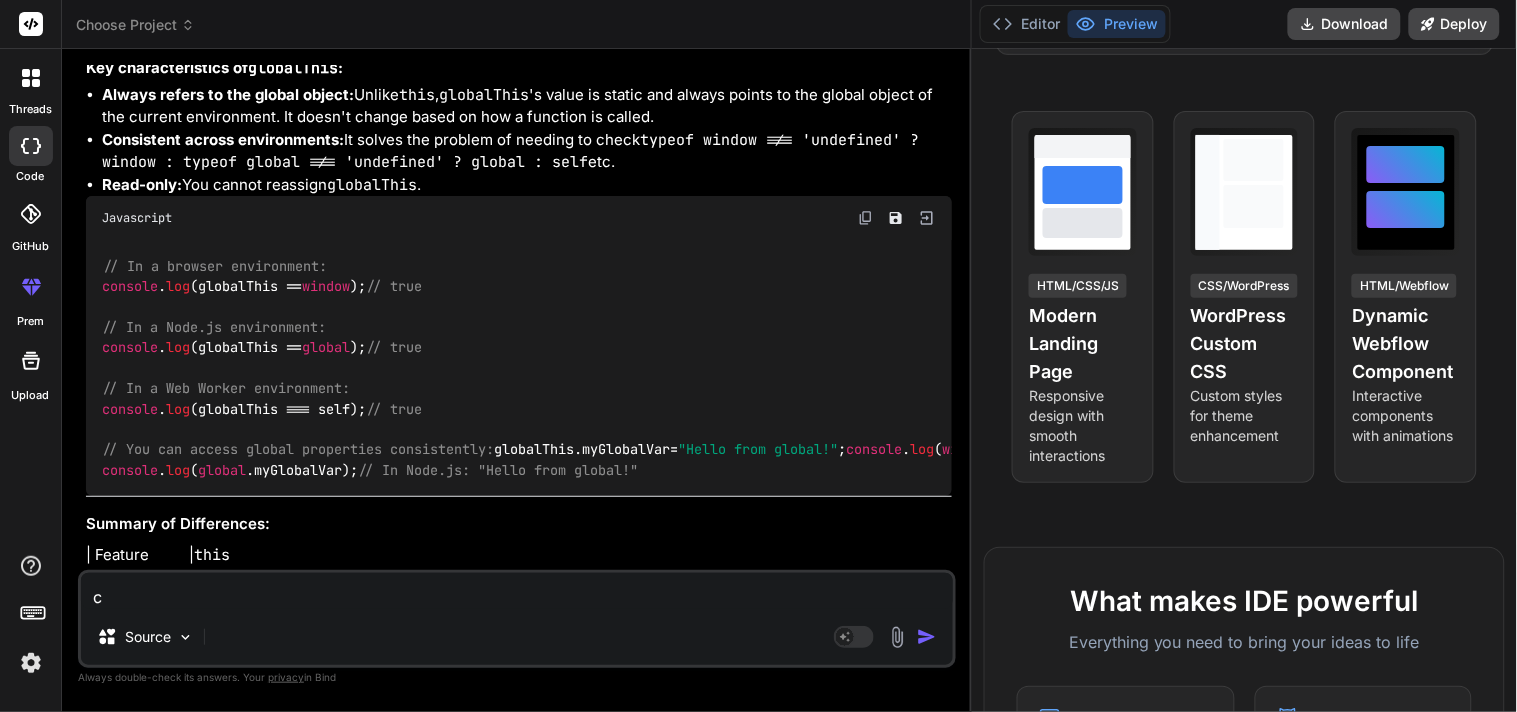 type on "ca" 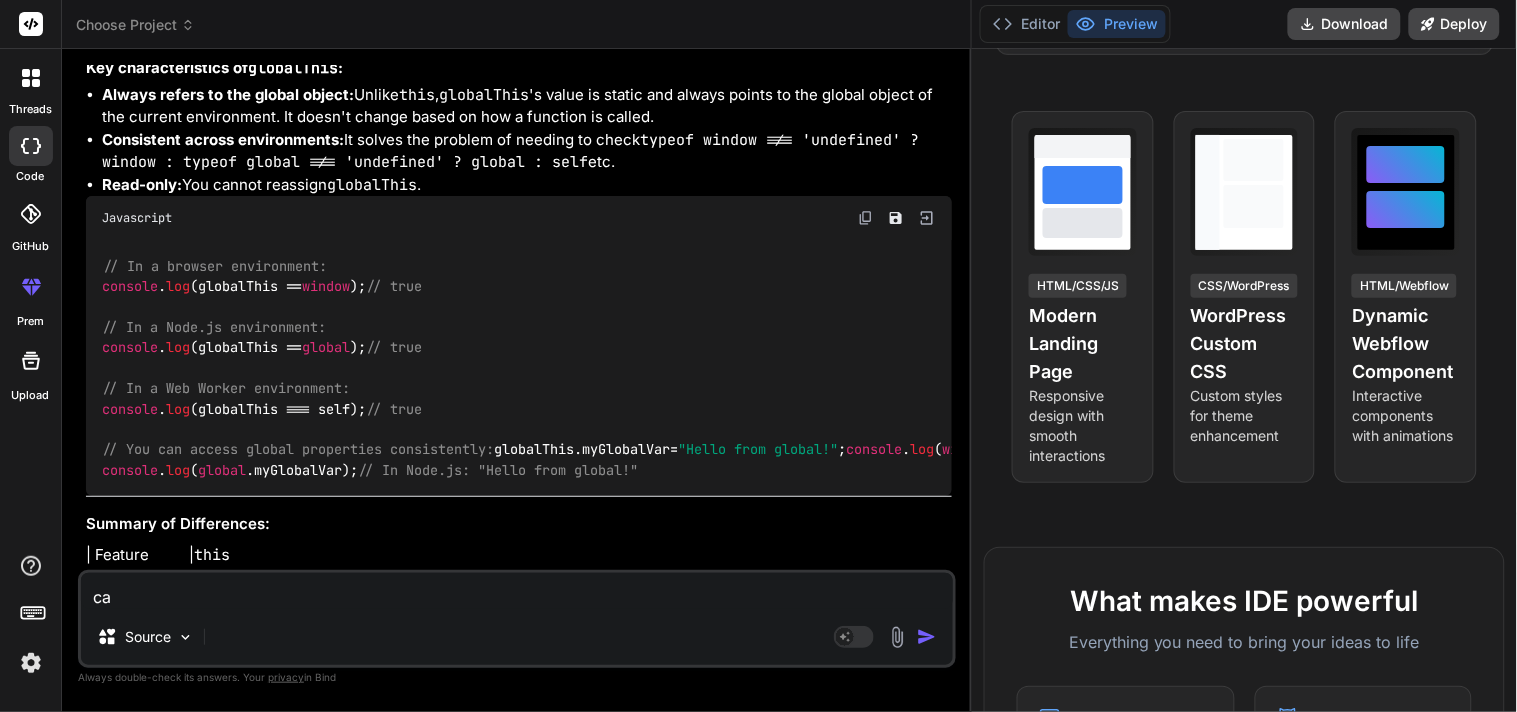 type on "can" 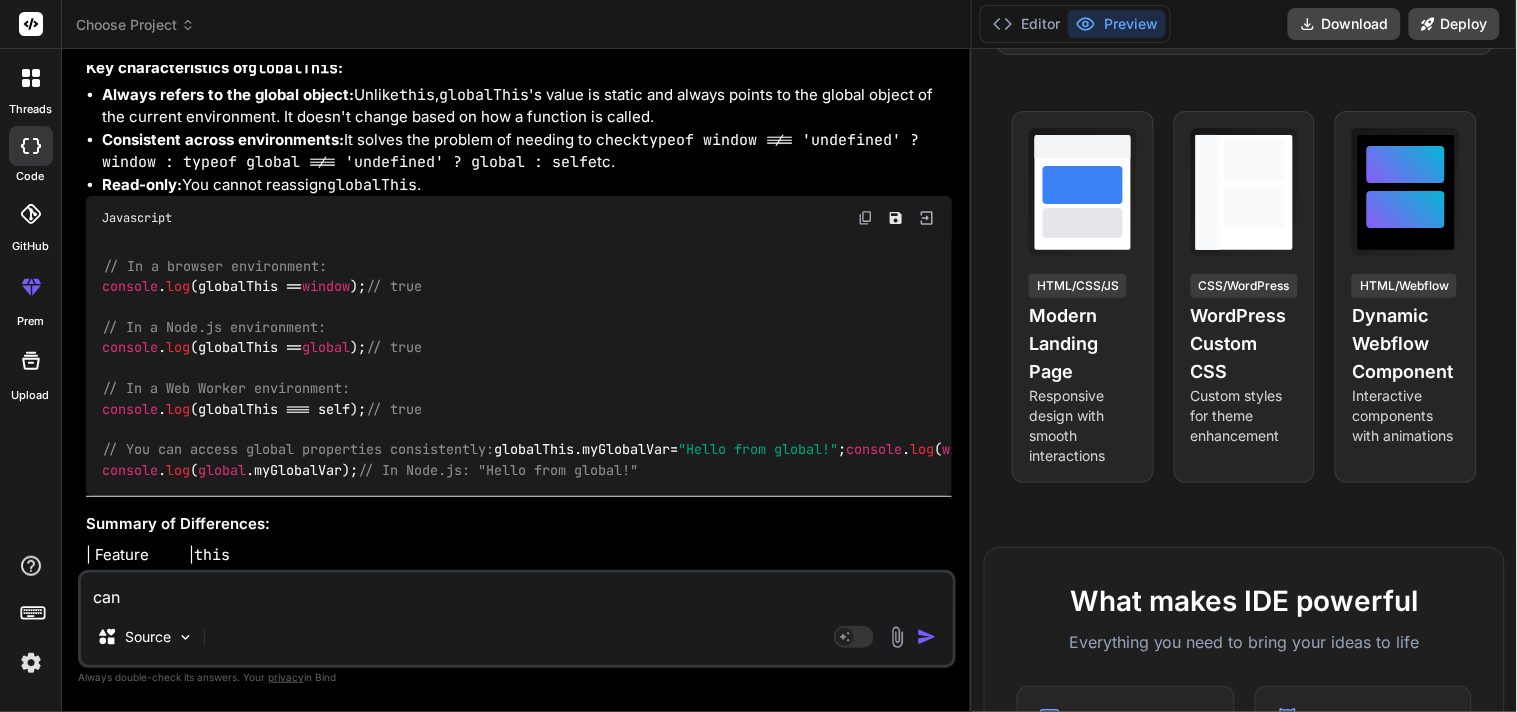 type on "can" 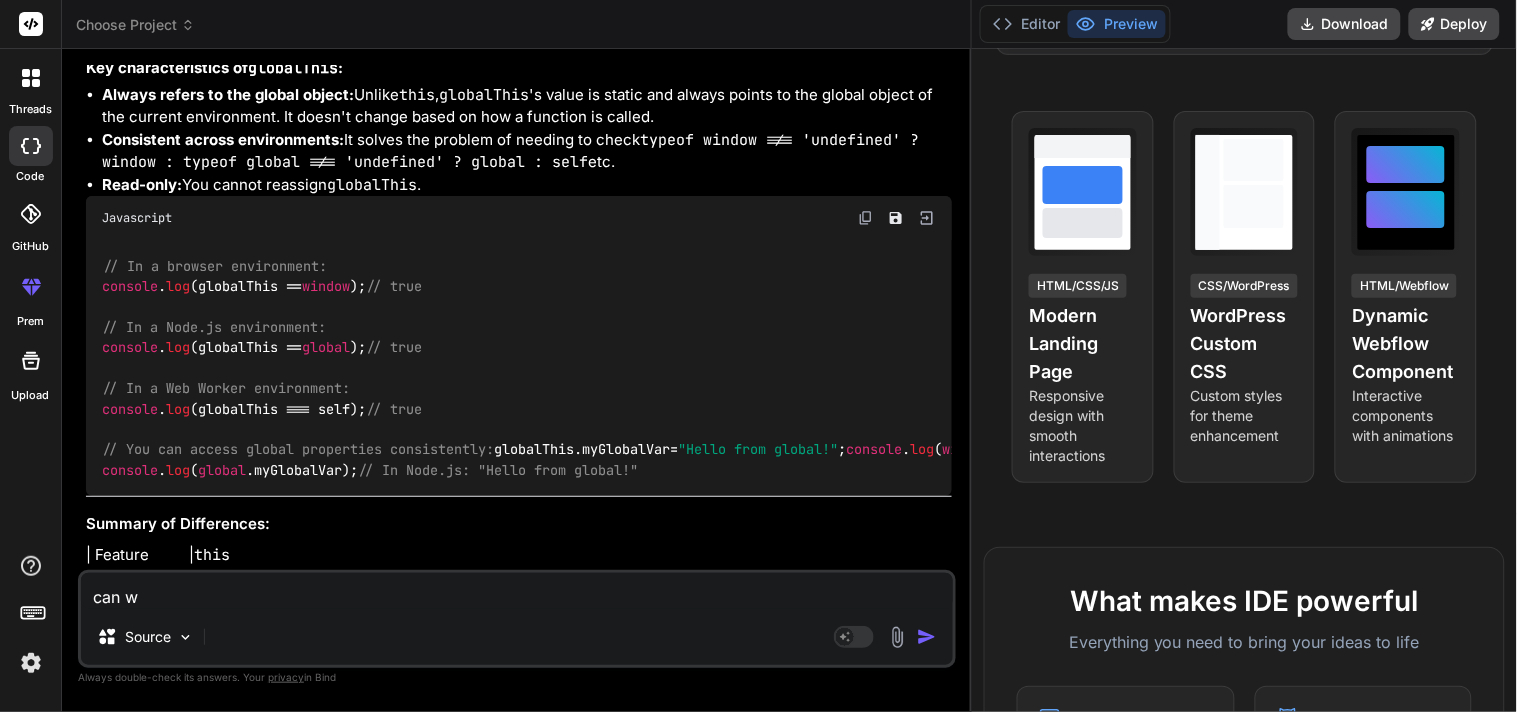 type on "can we" 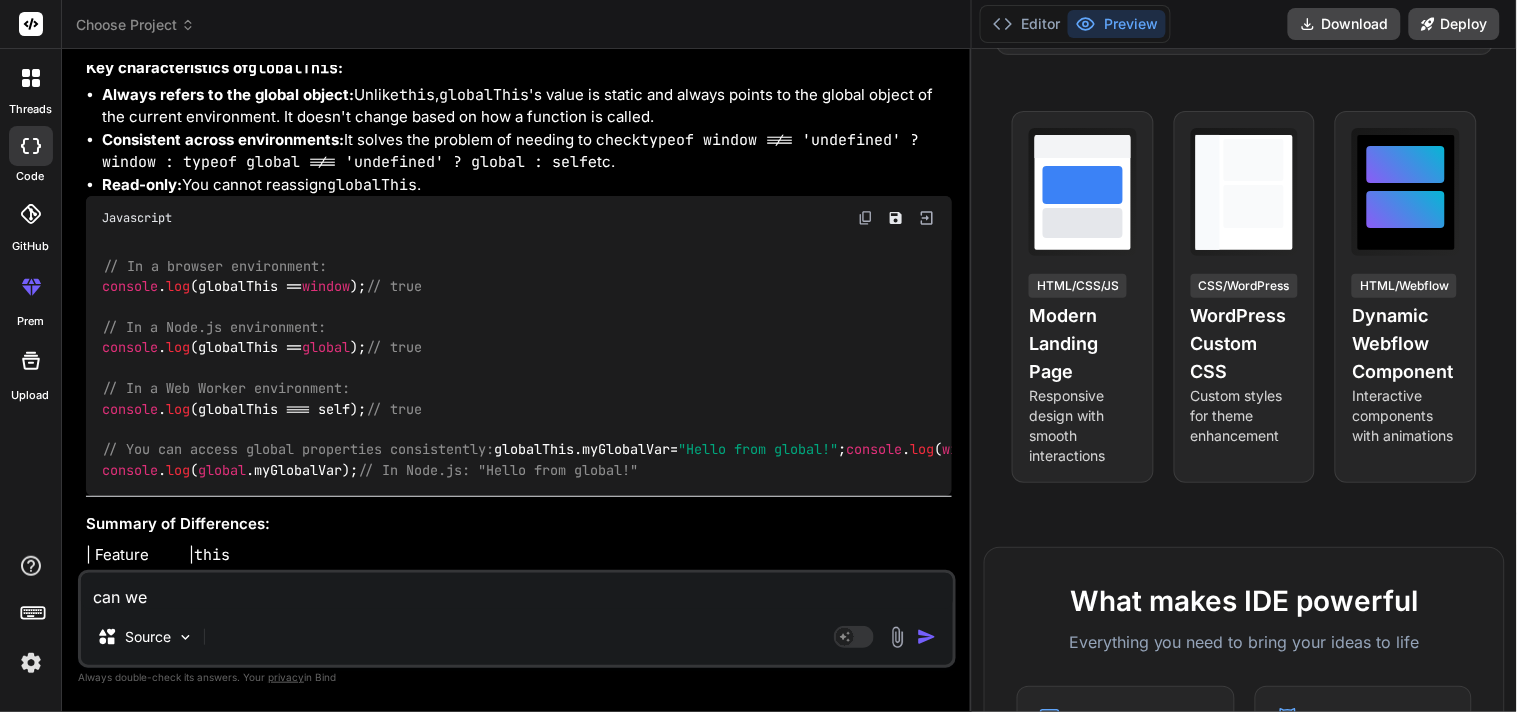 type on "can we" 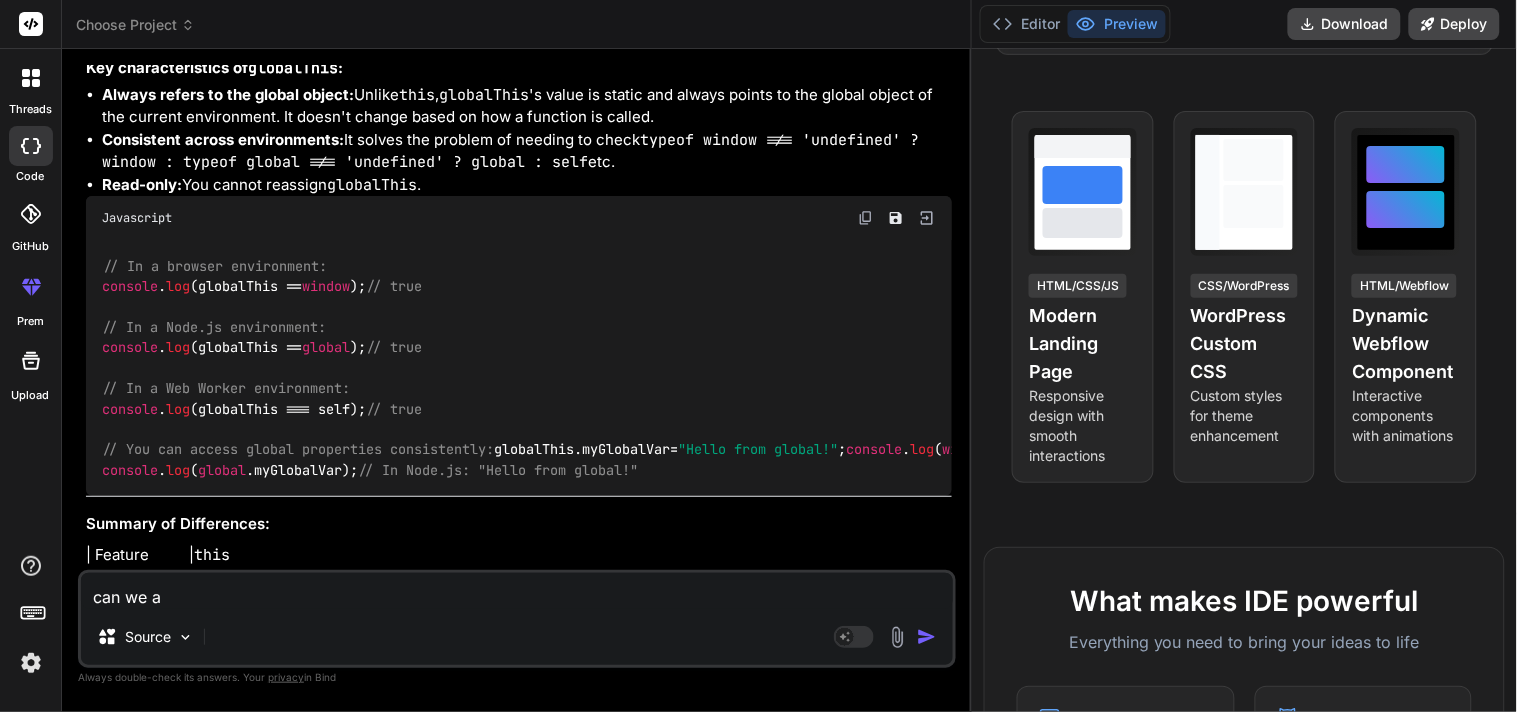 type on "can we as" 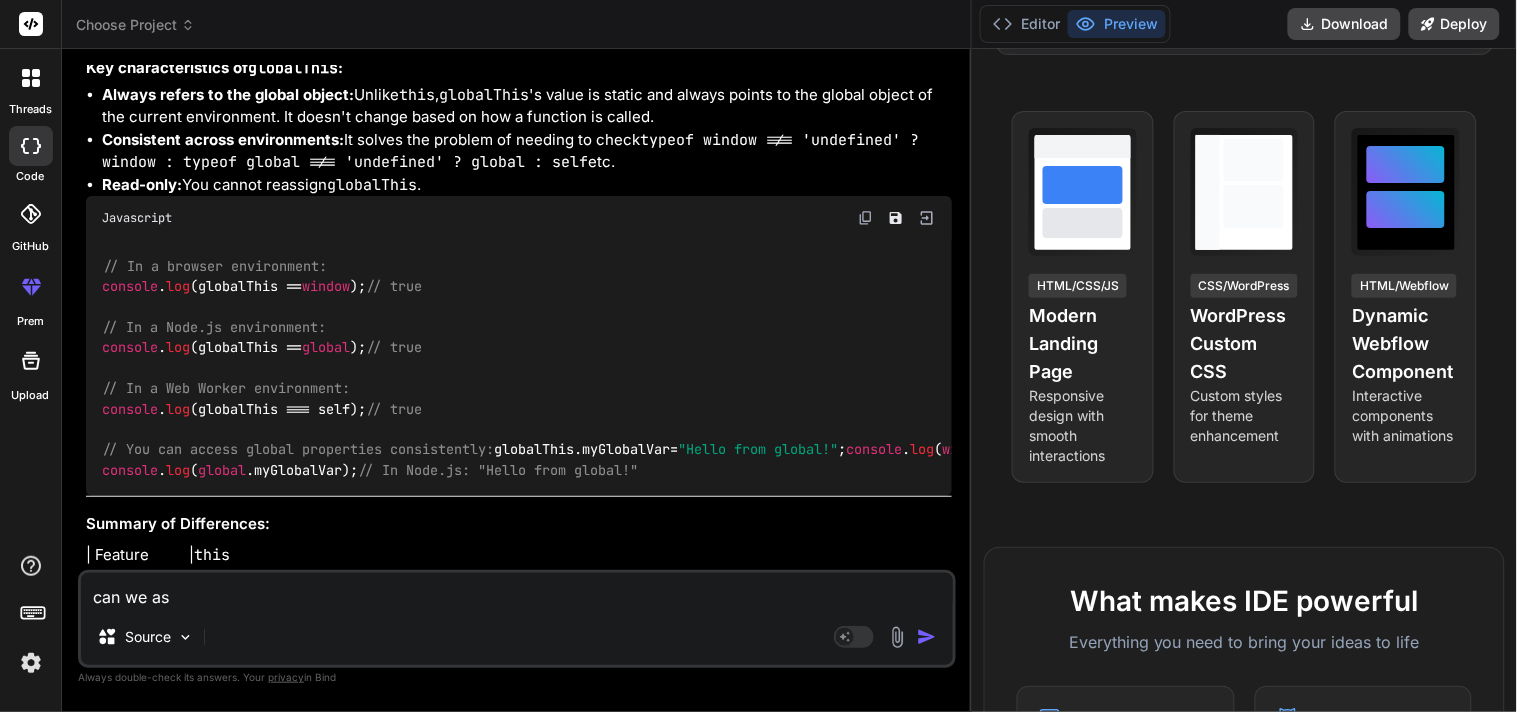 type on "can we ass" 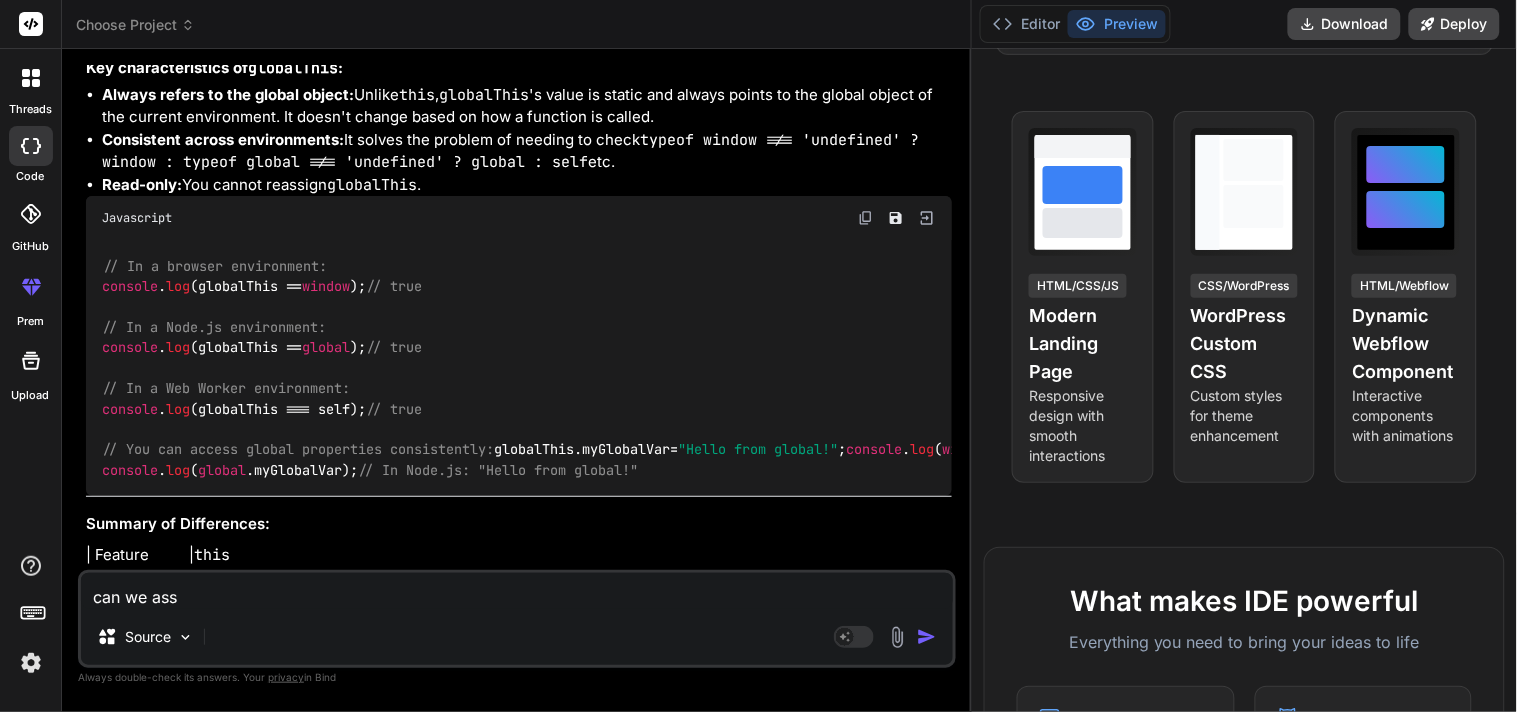 type on "can we assi" 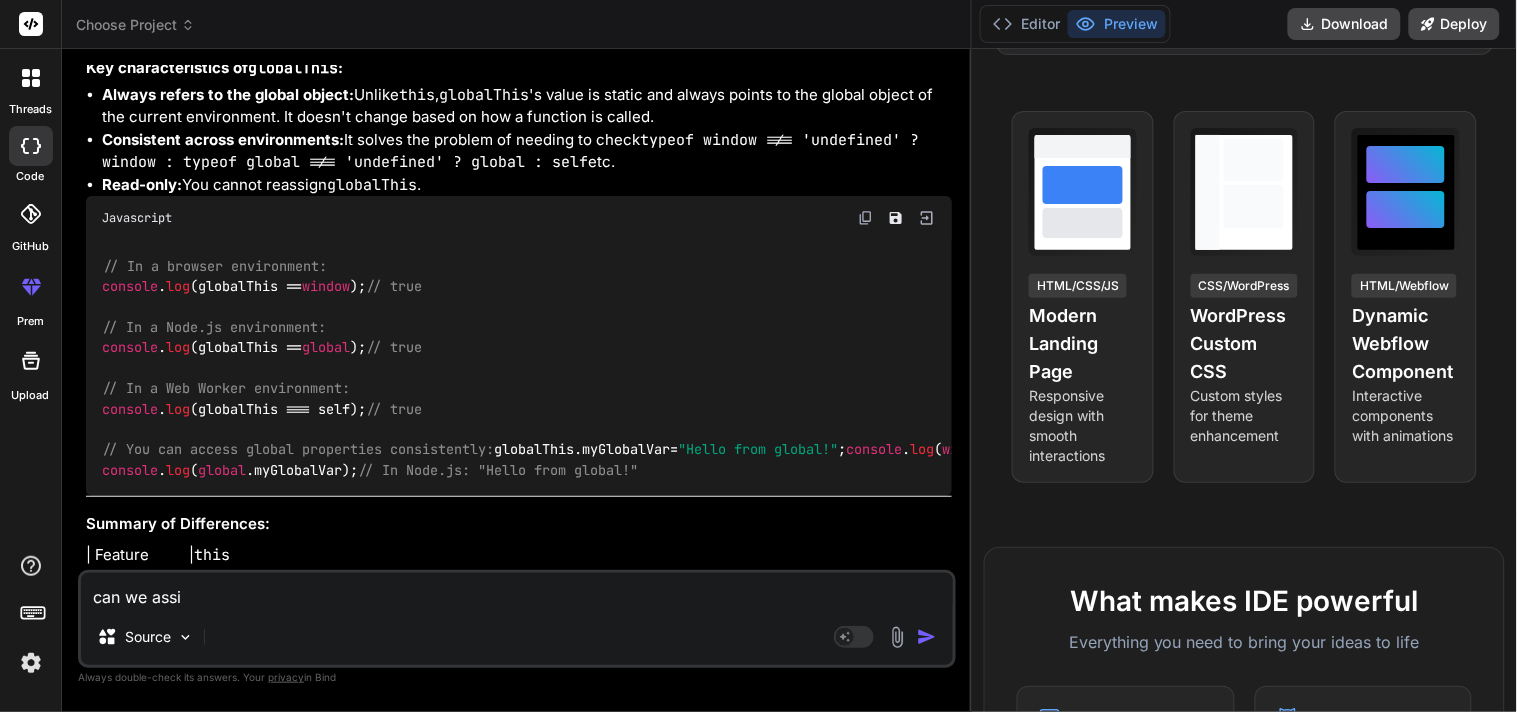 type on "can we assig" 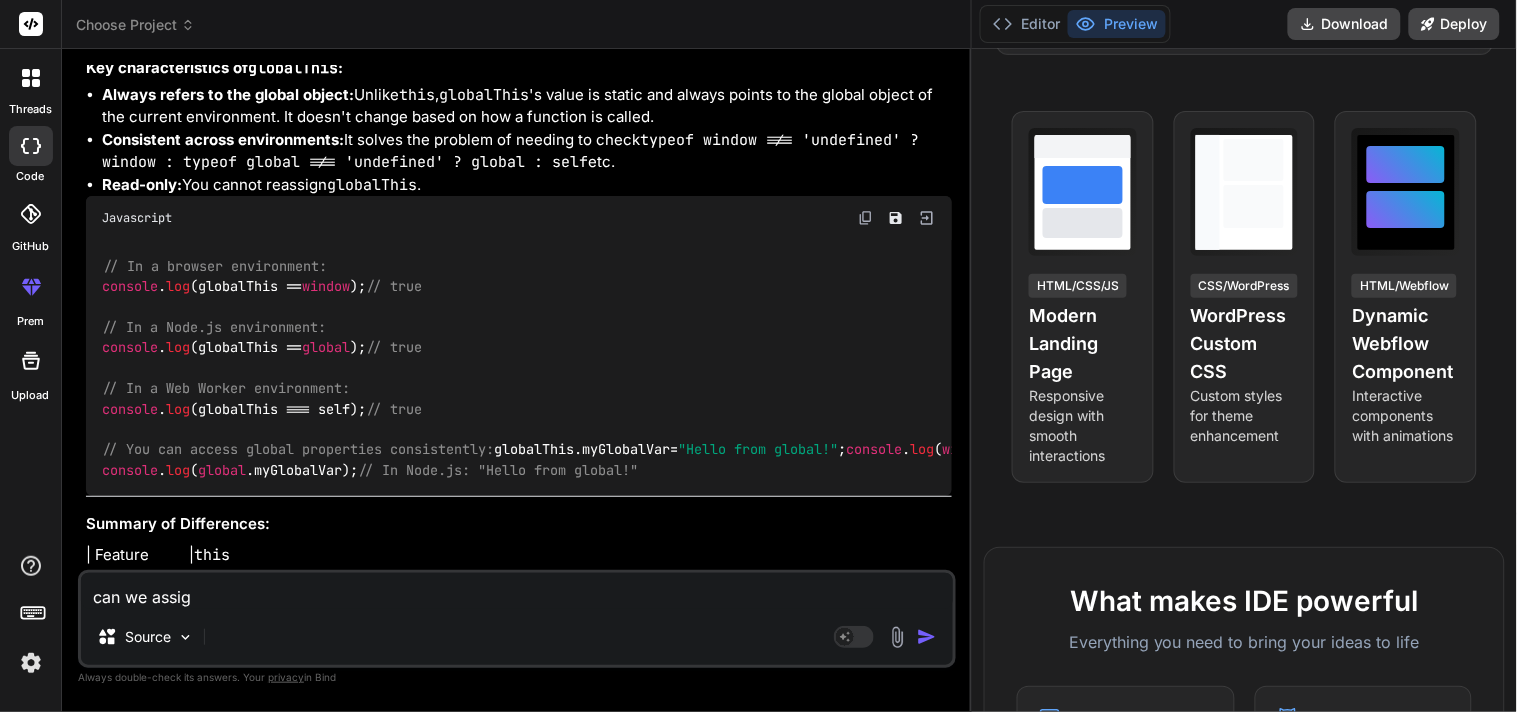 type on "can we assign" 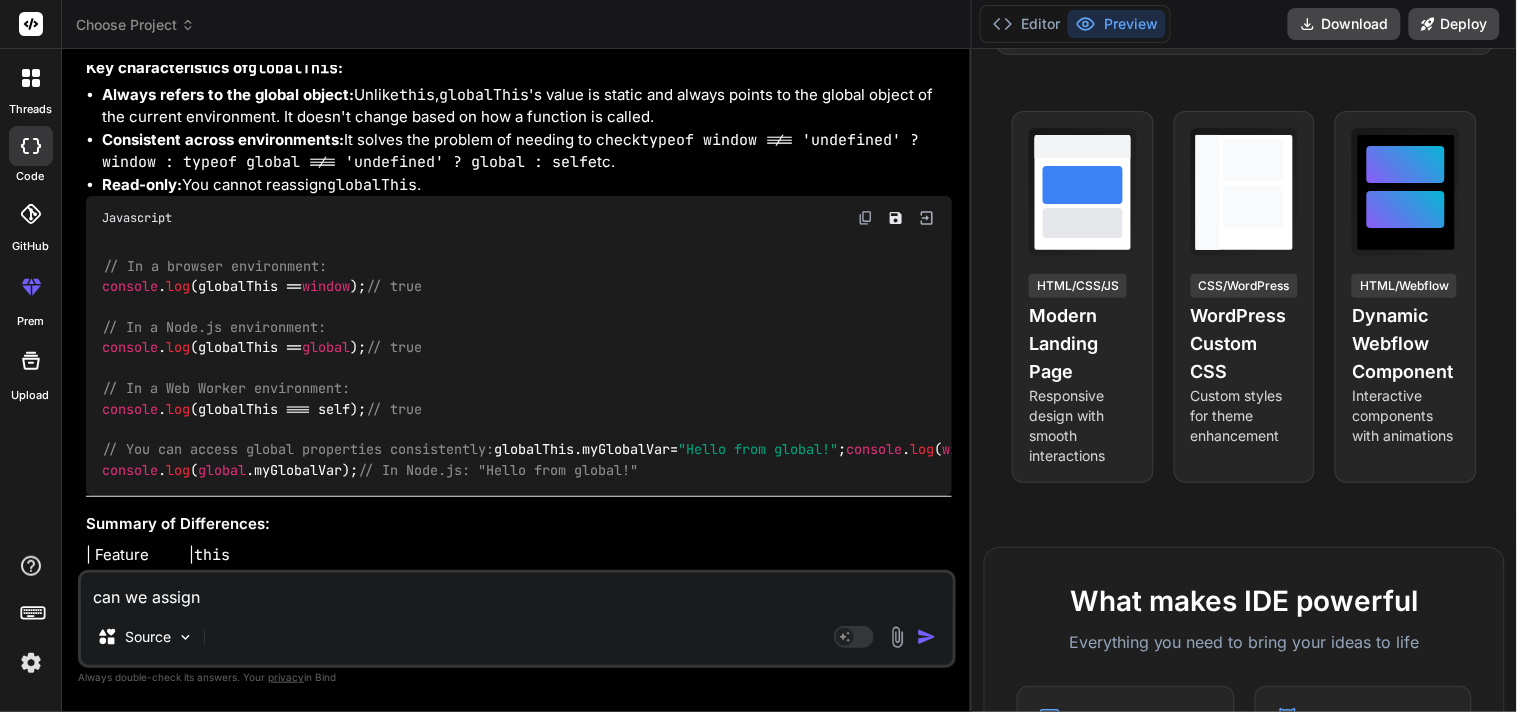 type on "can we assign" 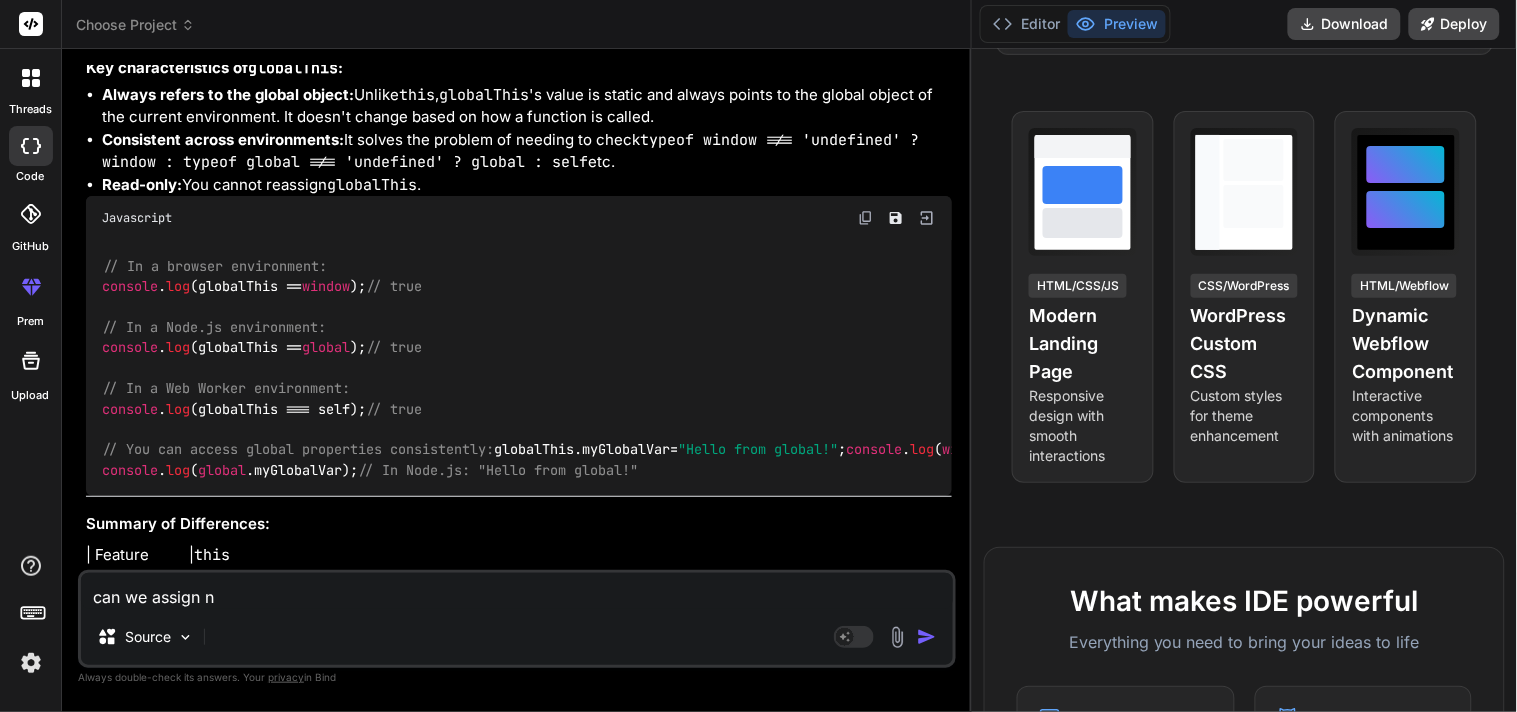 type on "can we assign ne" 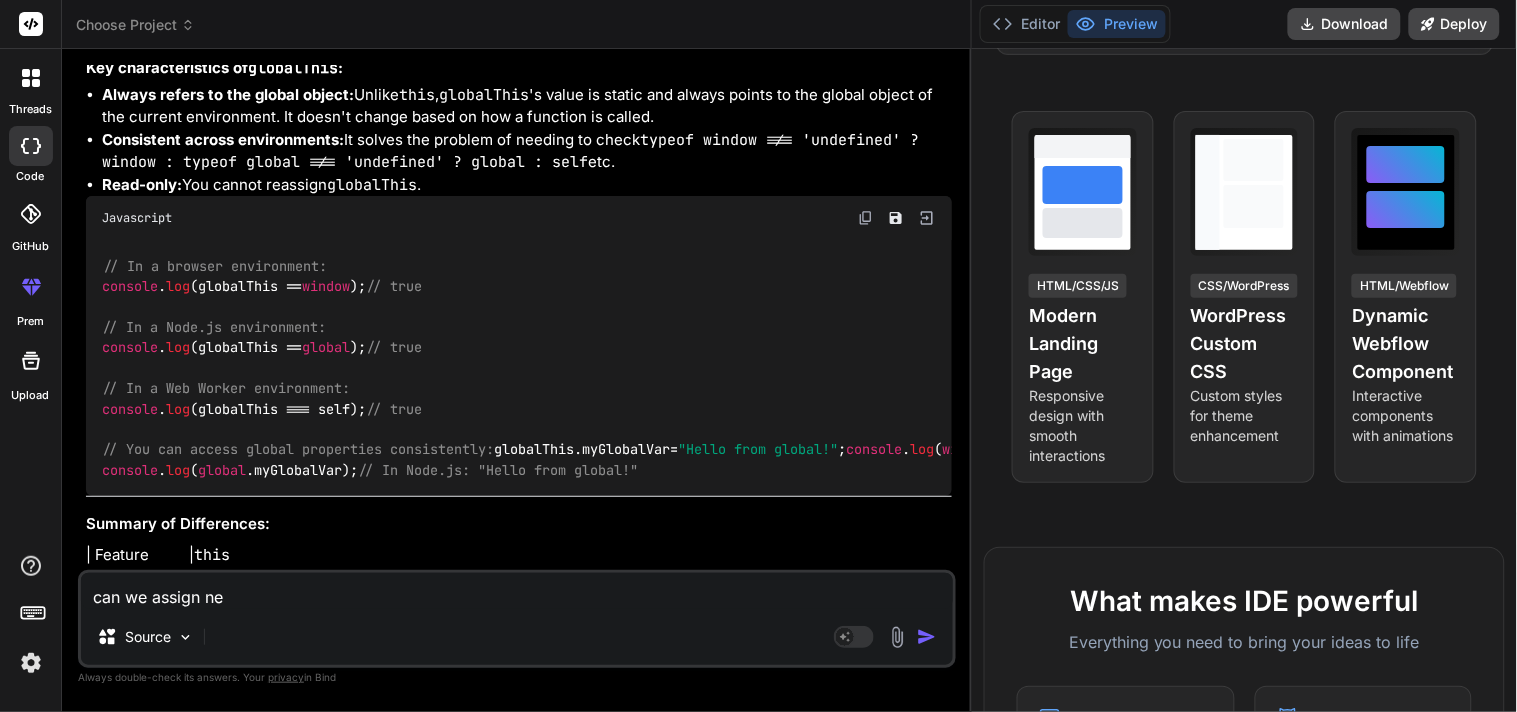 type on "can we assign new" 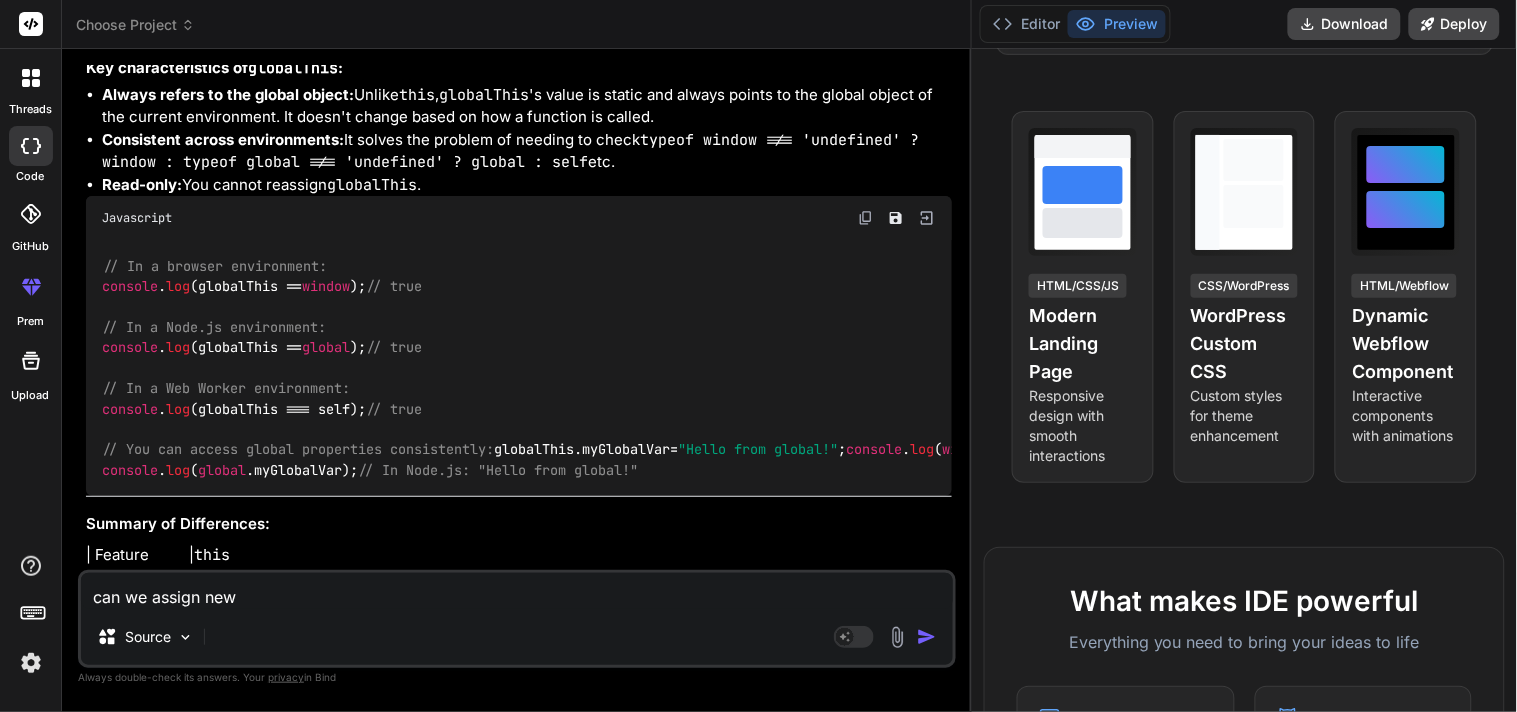 type on "can we assign new" 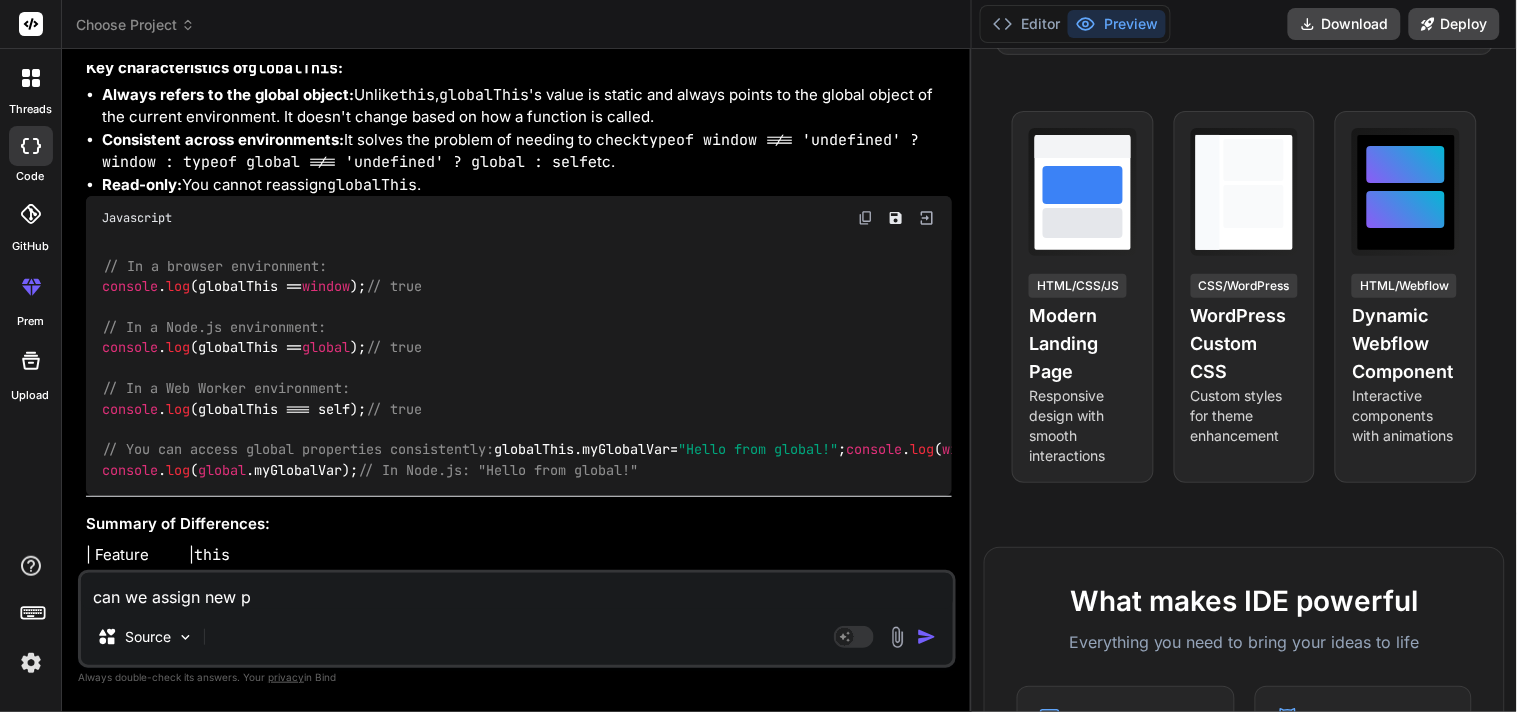 type on "can we assign new pr" 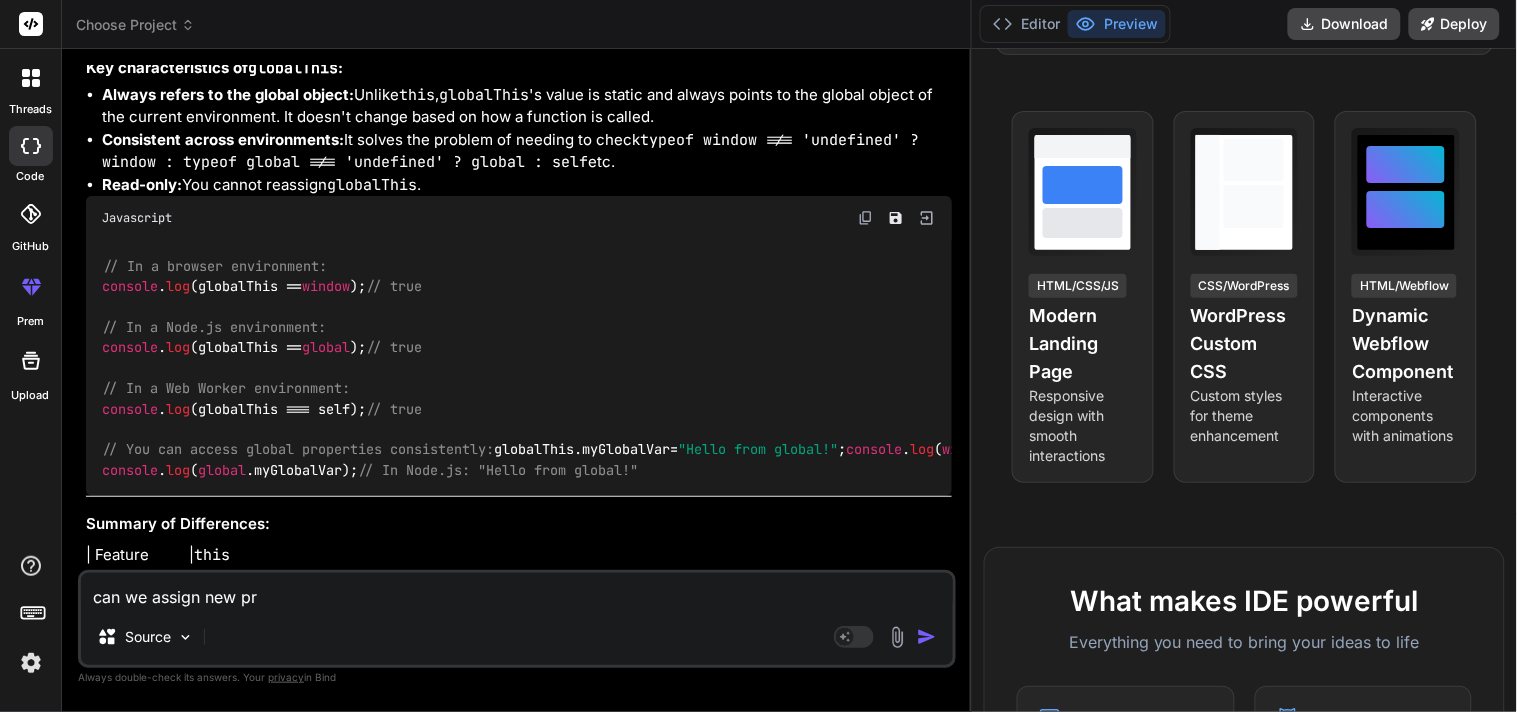 type on "can we assign new pro" 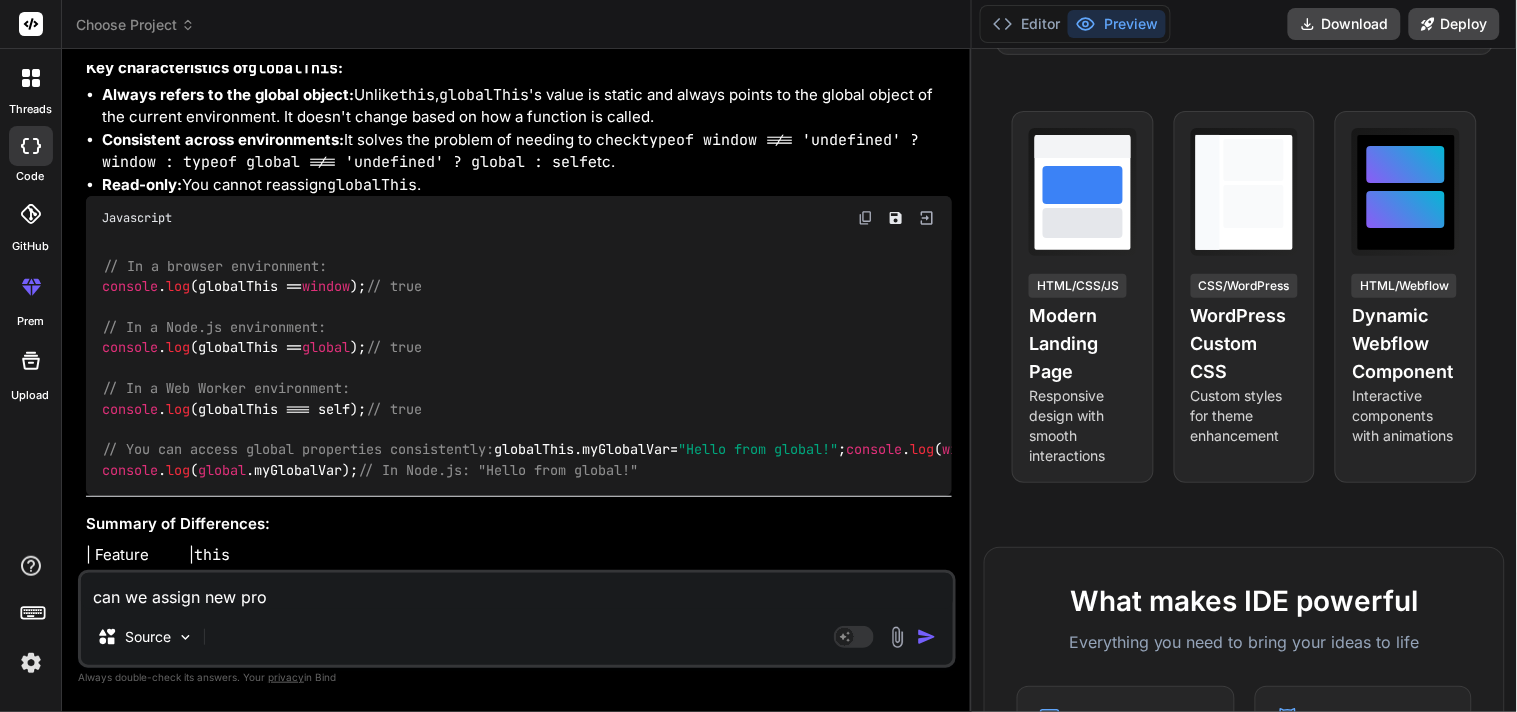 type on "can we assign new prop" 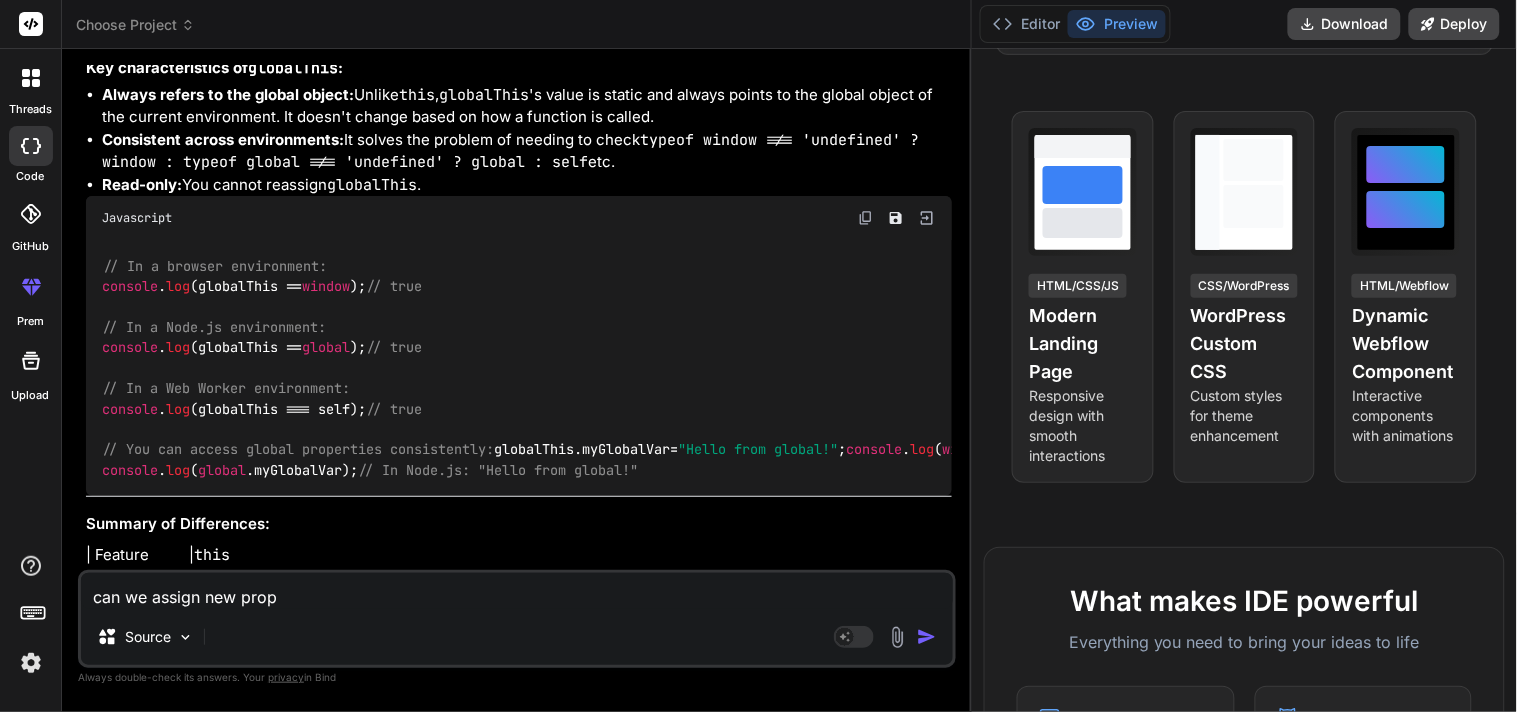 type on "can we assign new prope" 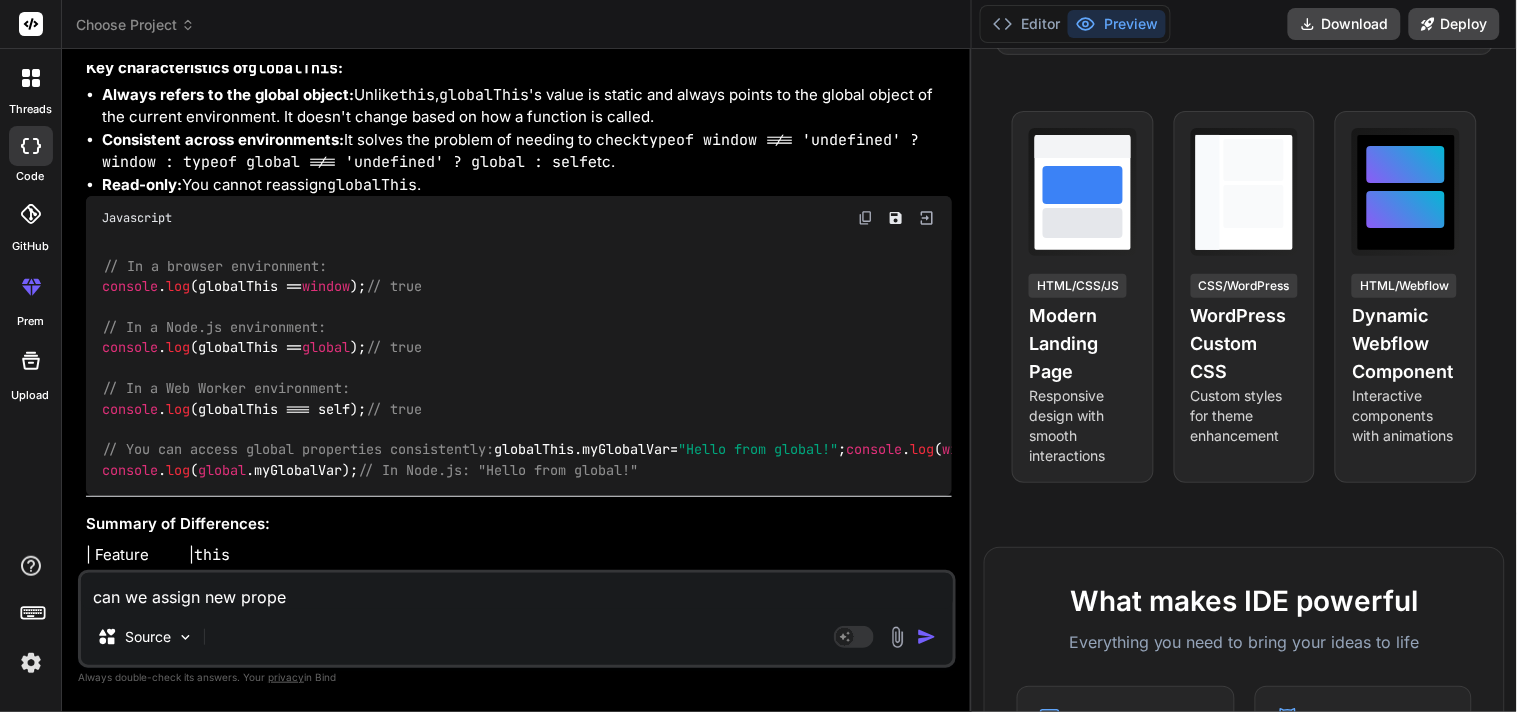 type on "can we assign new proper" 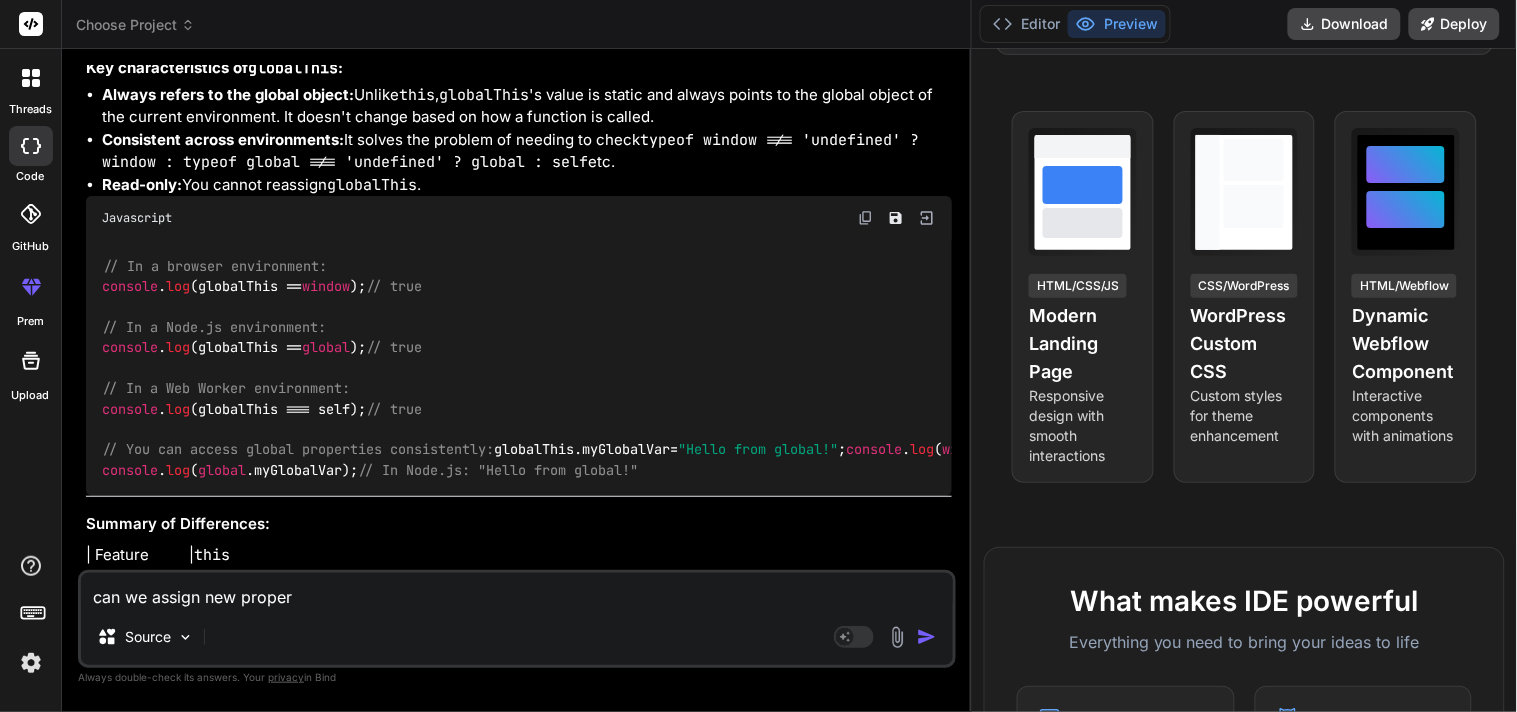 type on "can we assign new propert" 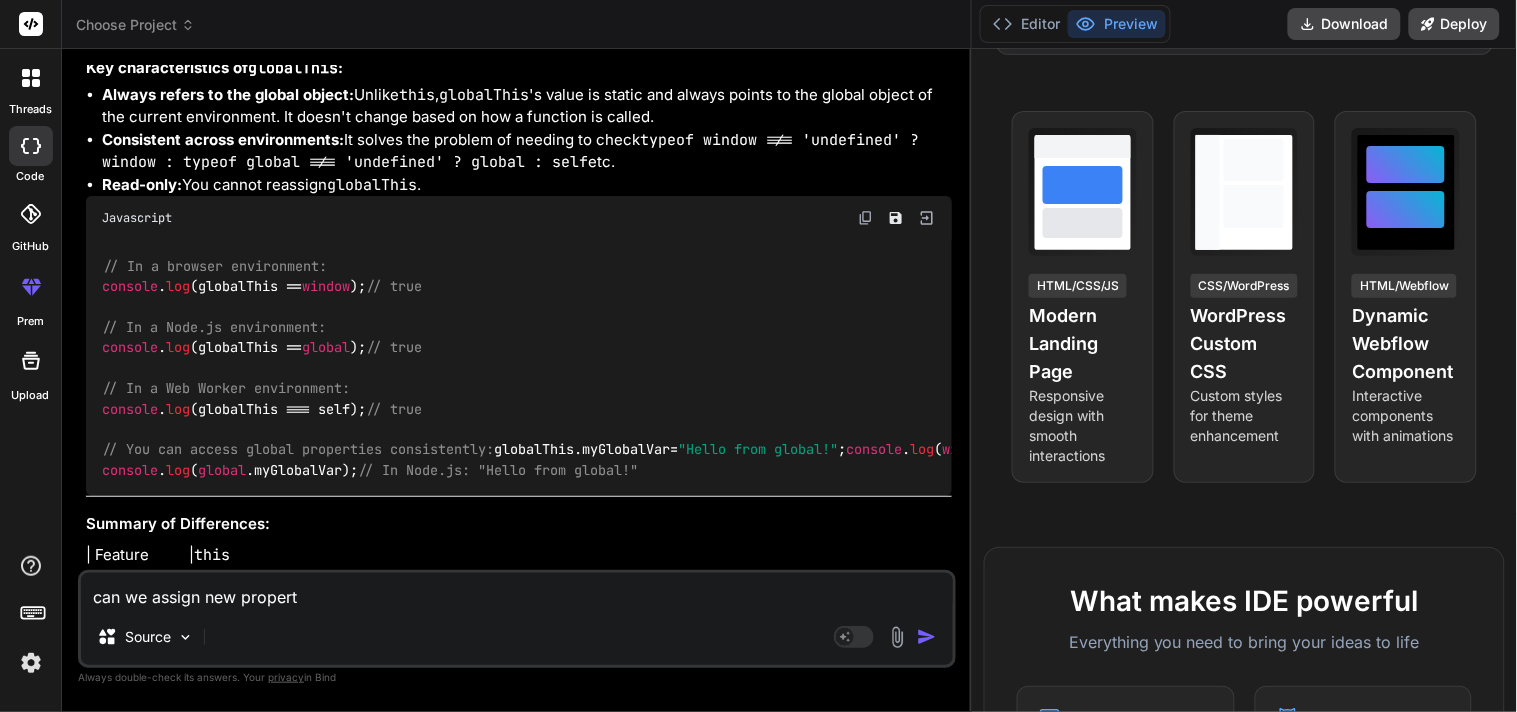 type on "can we assign new property" 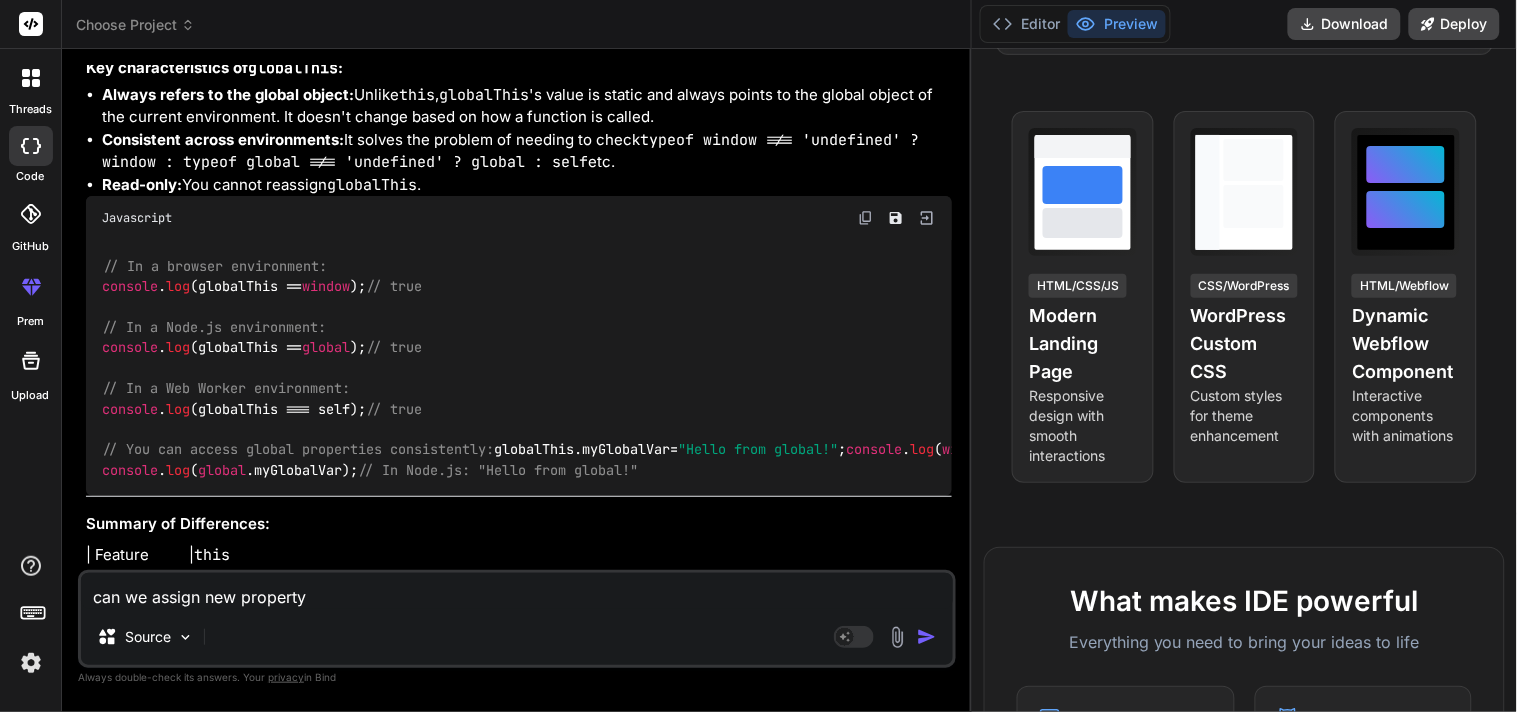 type on "can we assign new property" 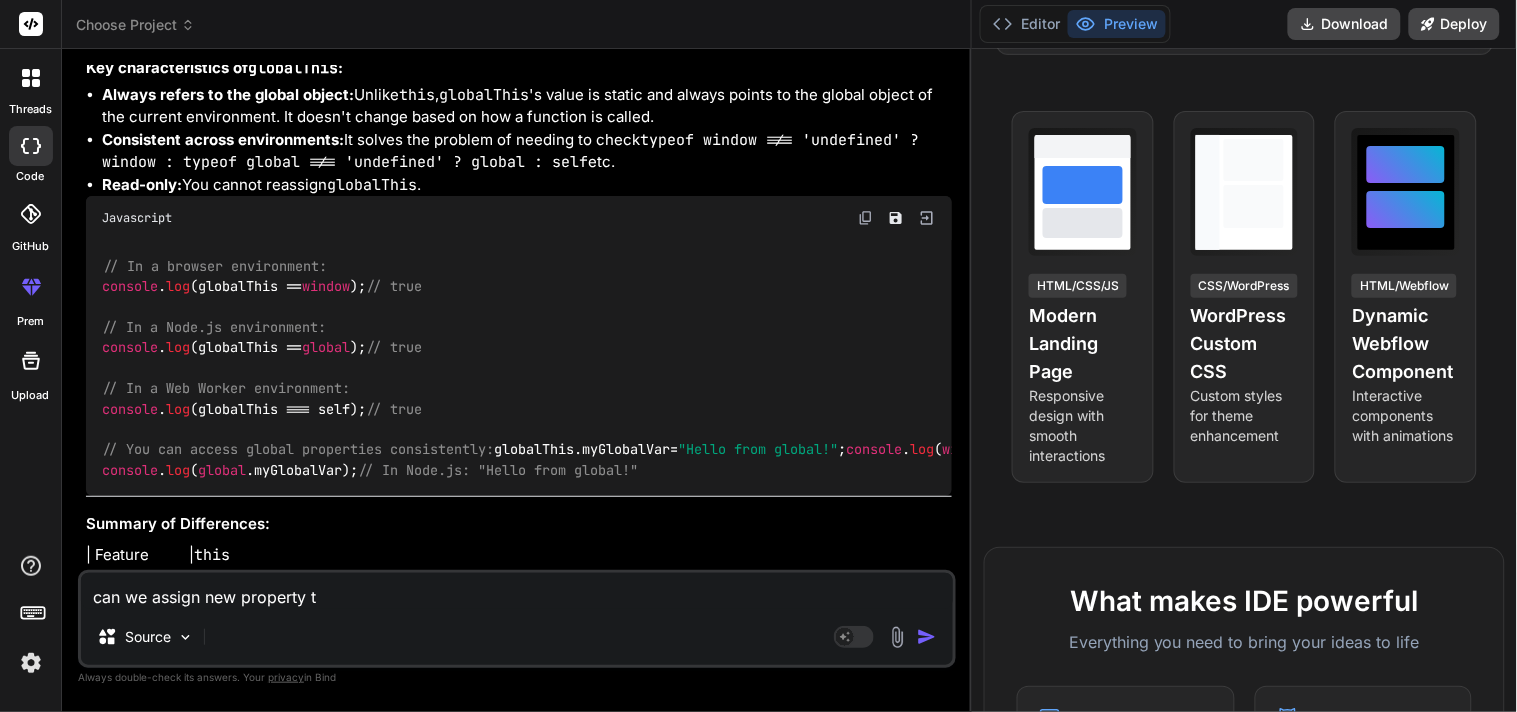 type on "can we assign new property to" 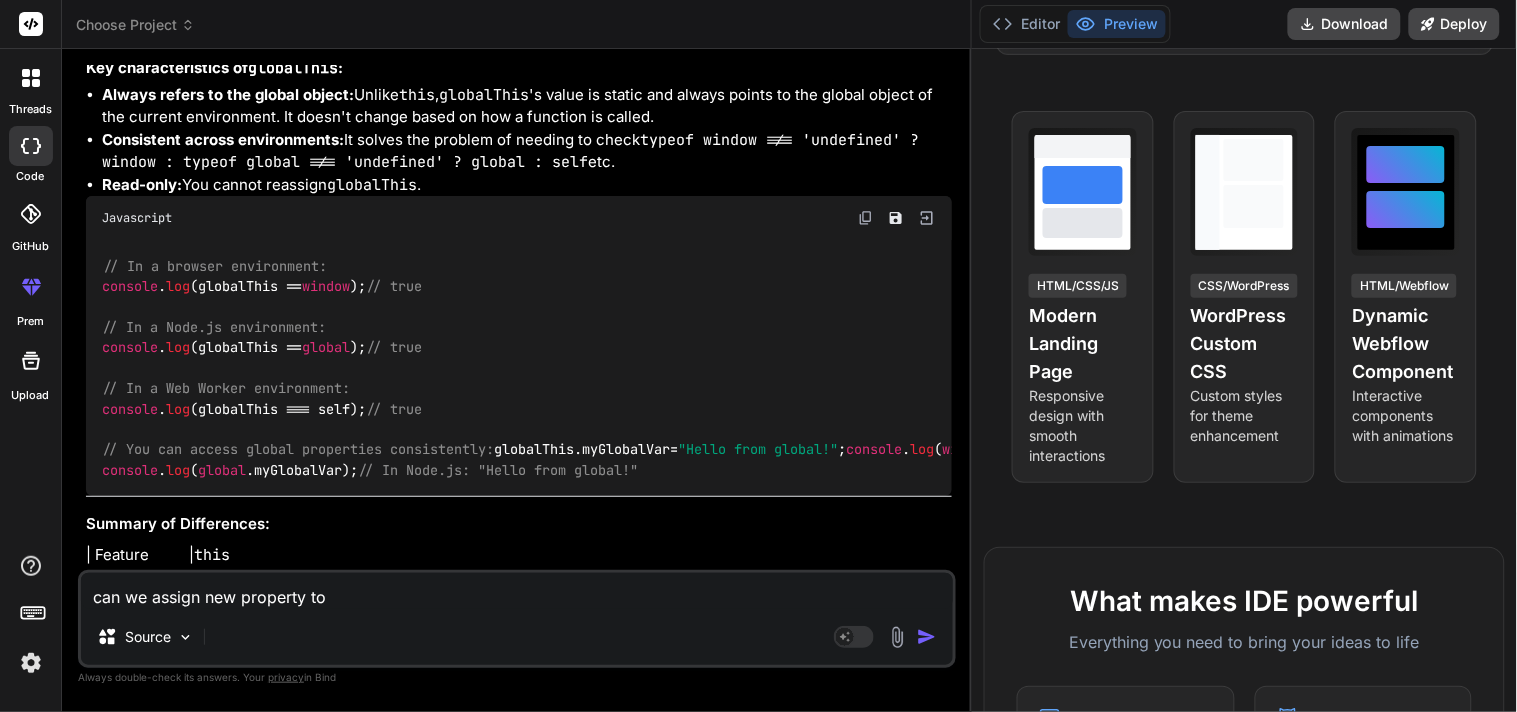 type on "can we assign new property to" 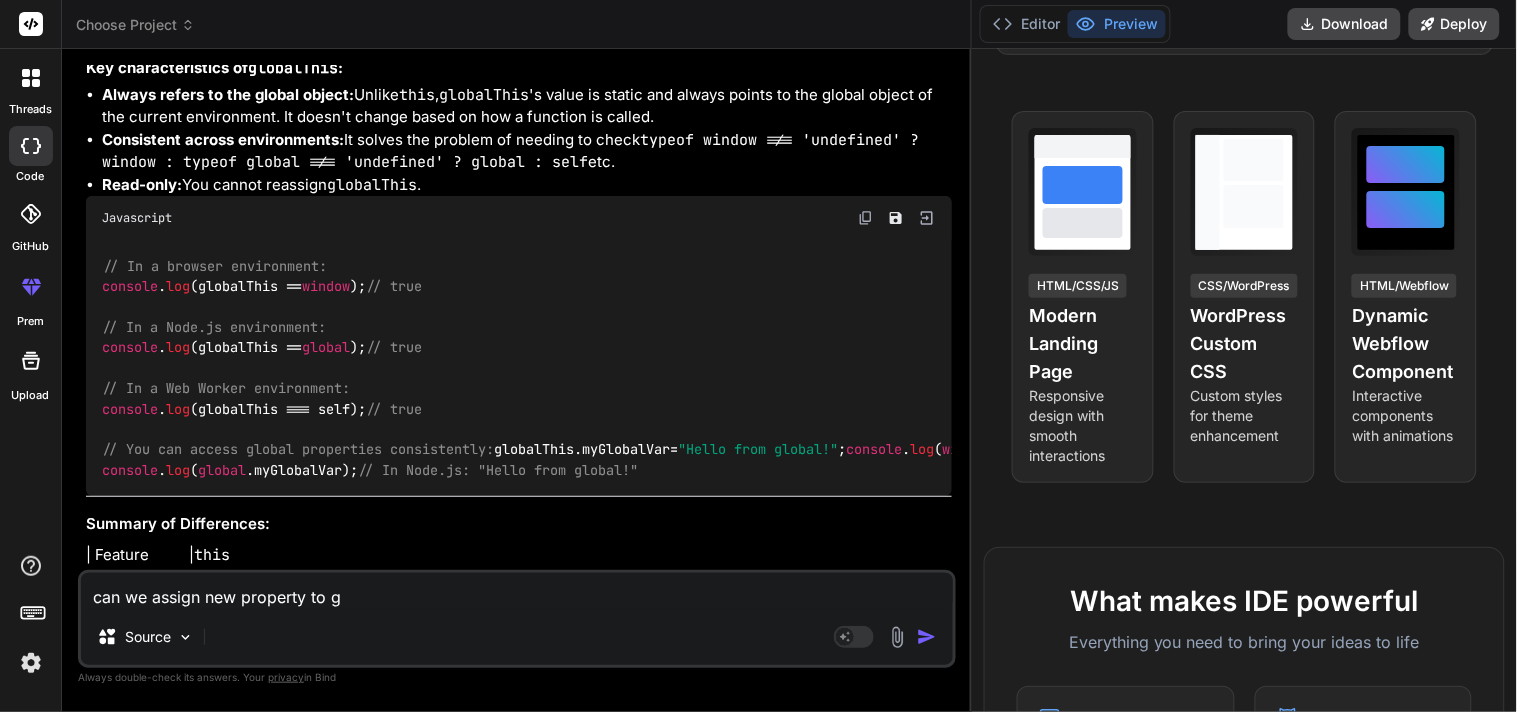 type on "can we assign new property to gl" 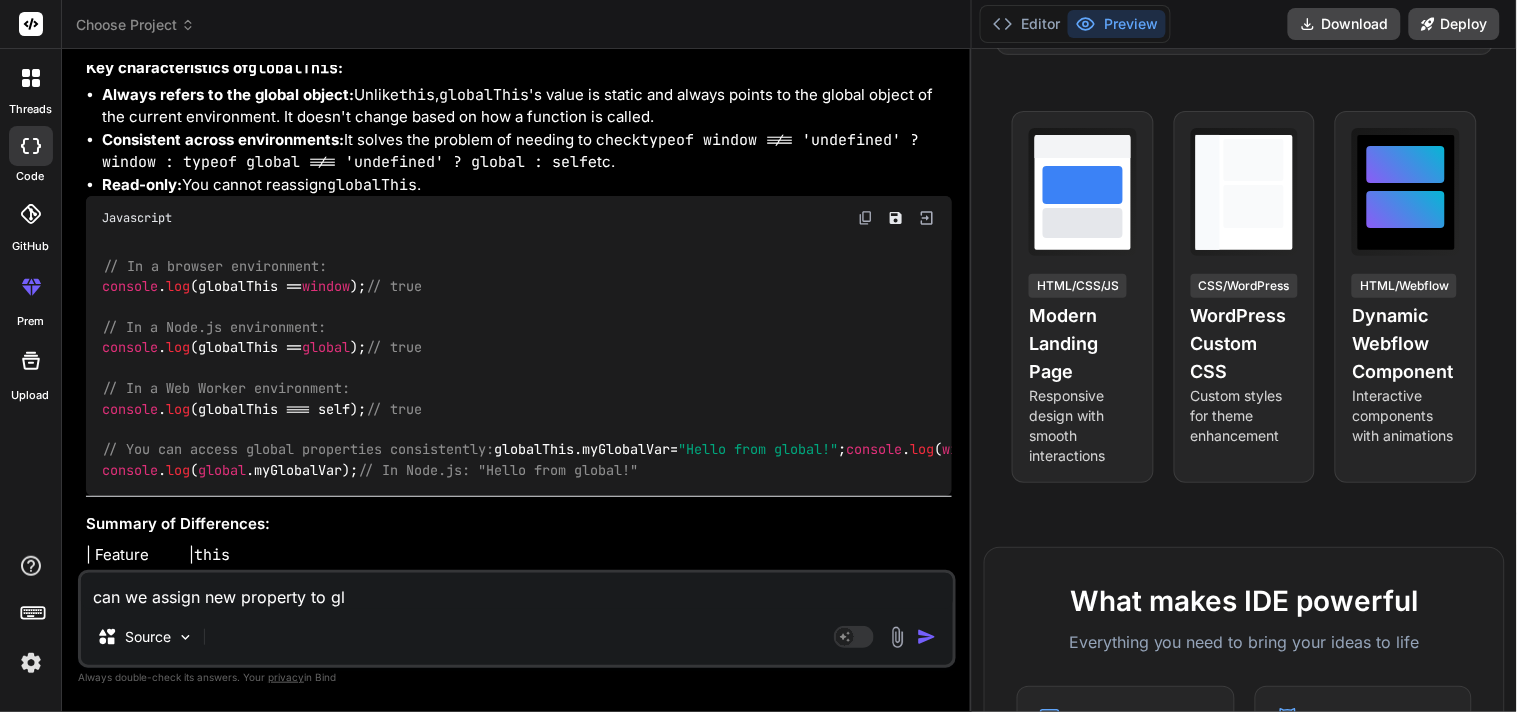 type on "can we assign new property to glo" 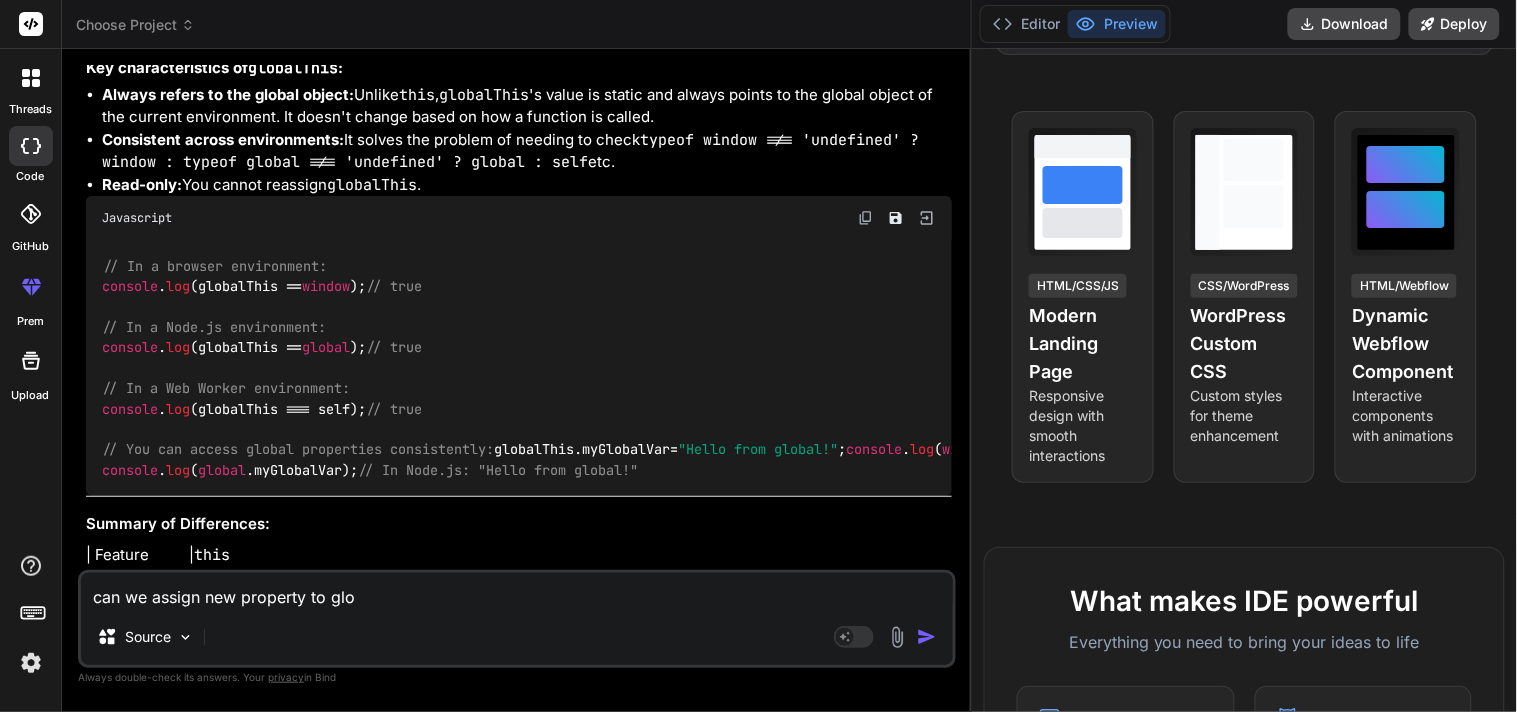 type on "can we assign new property to glob" 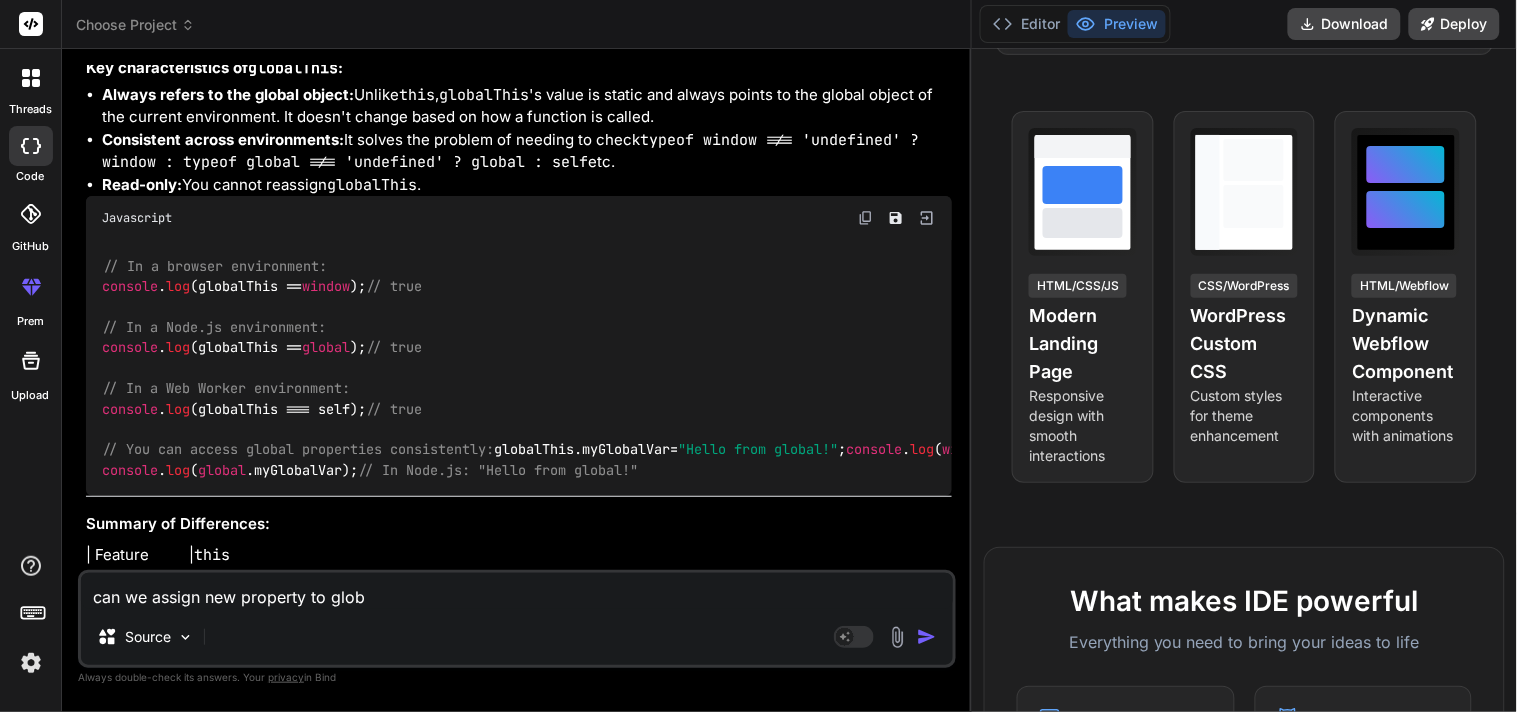 type on "can we assign new property to globa" 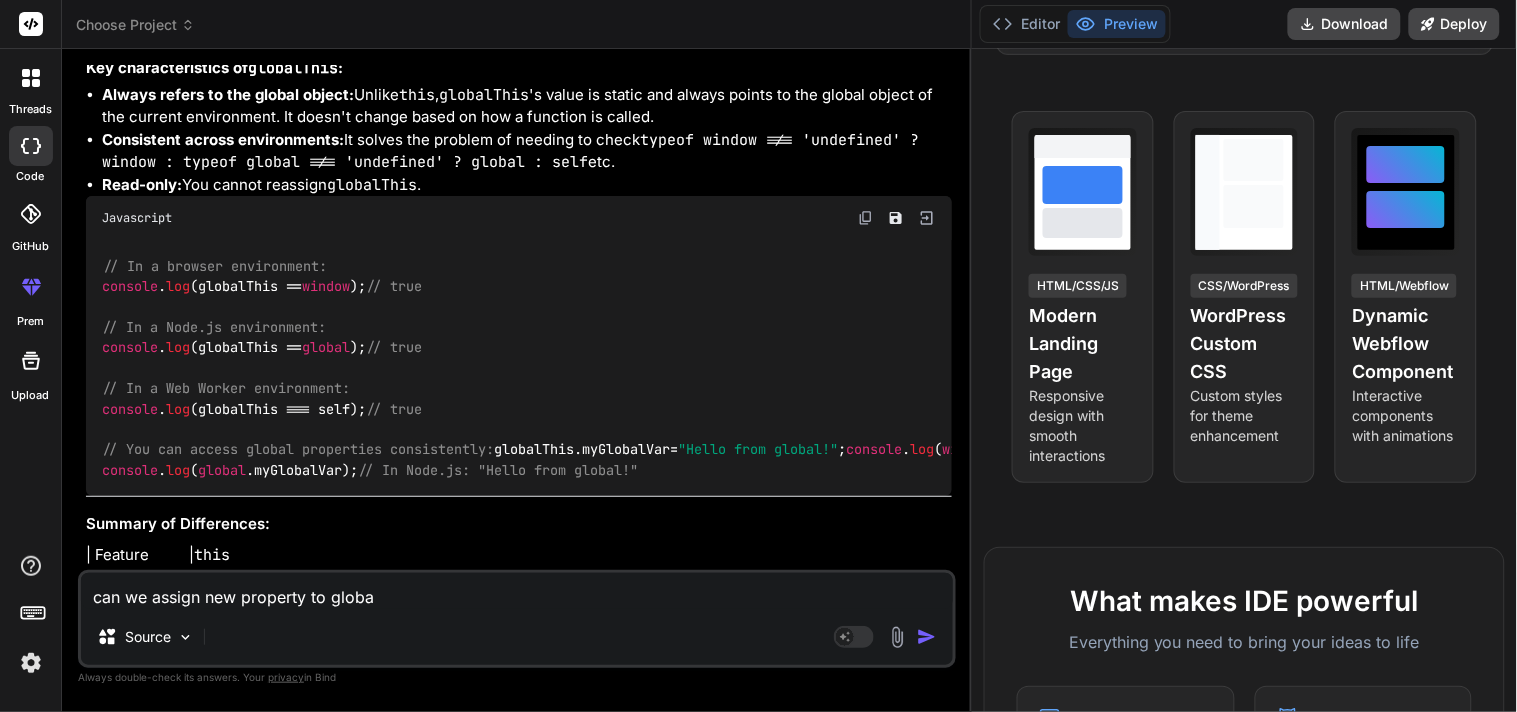 type on "can we assign new property to global" 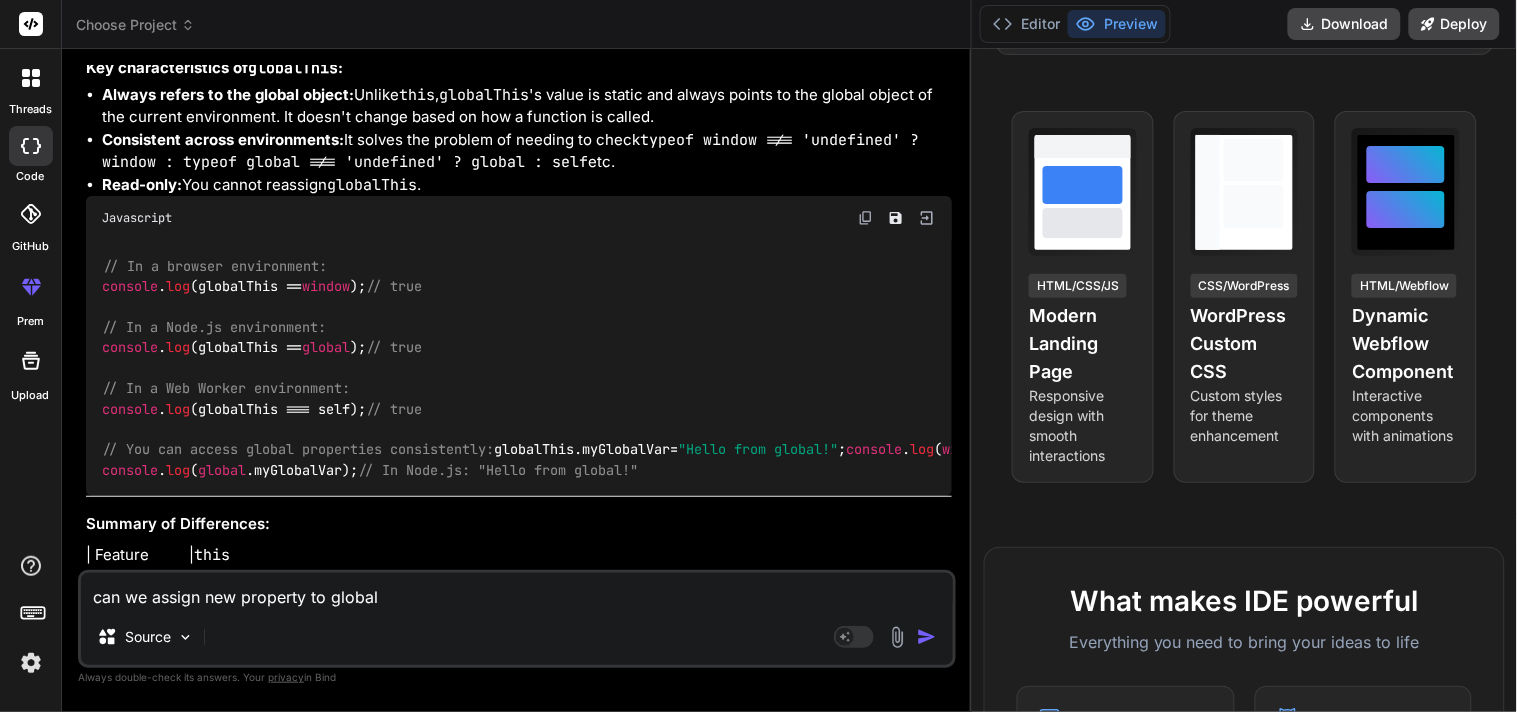 type on "can we assign new property to globalT" 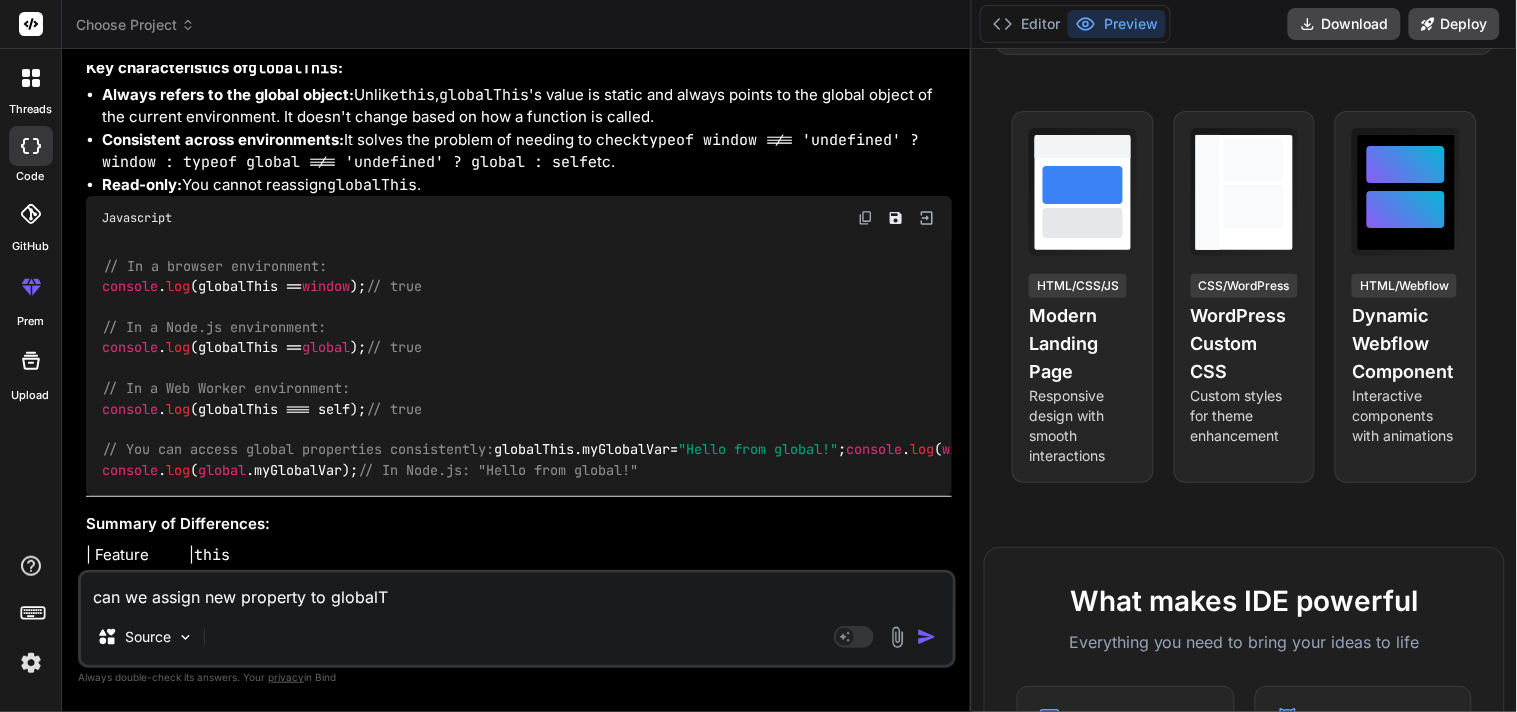 type on "can we assign new property to globalTh" 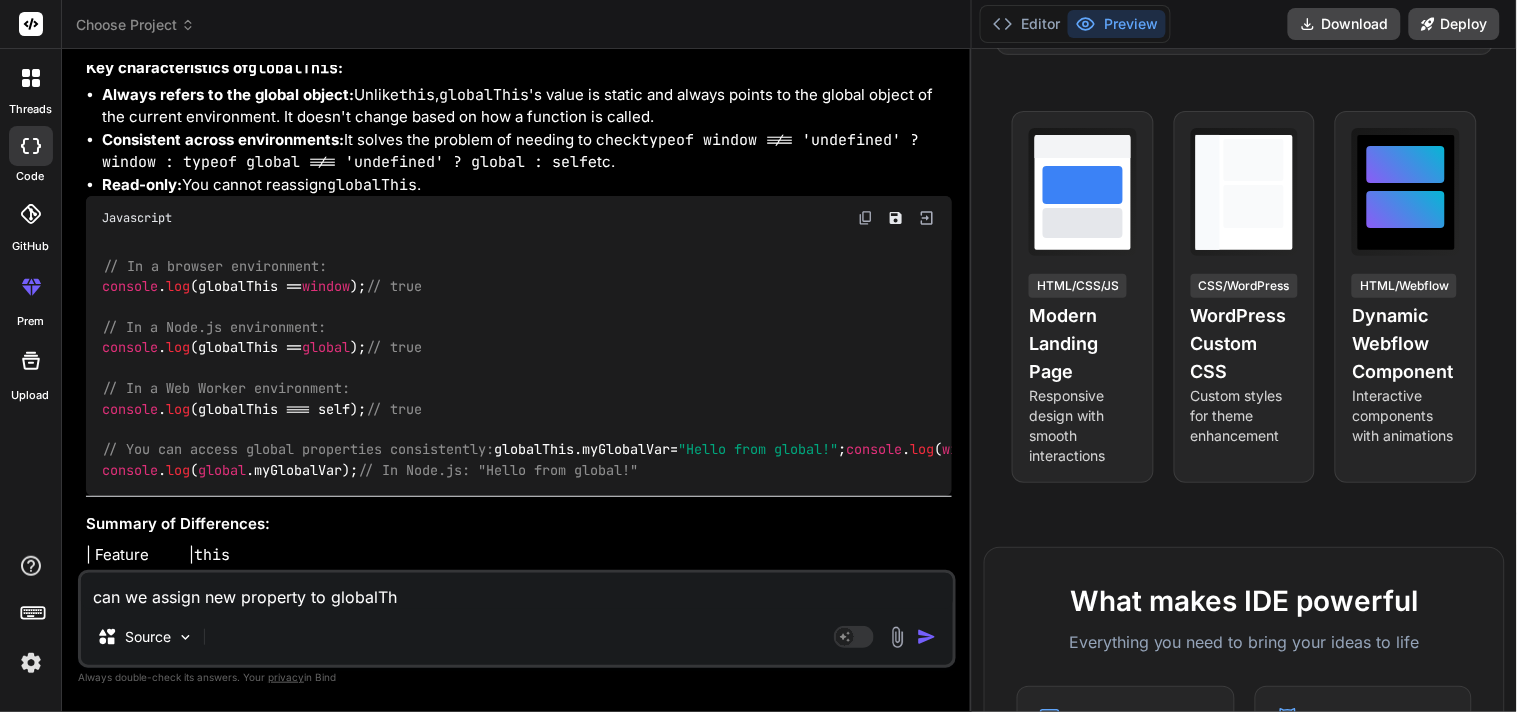 type on "can we assign new property to globalThi" 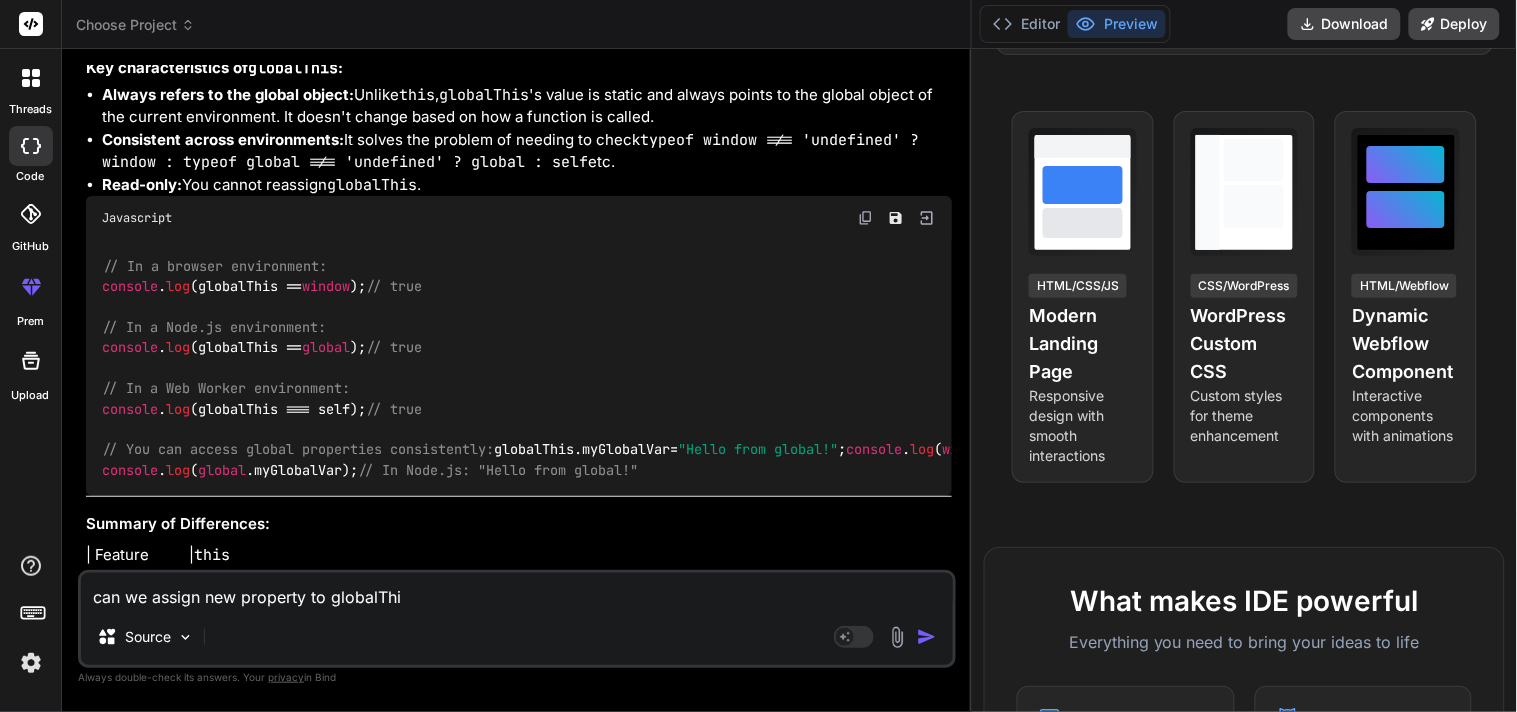 type on "can we assign new property to globalThis" 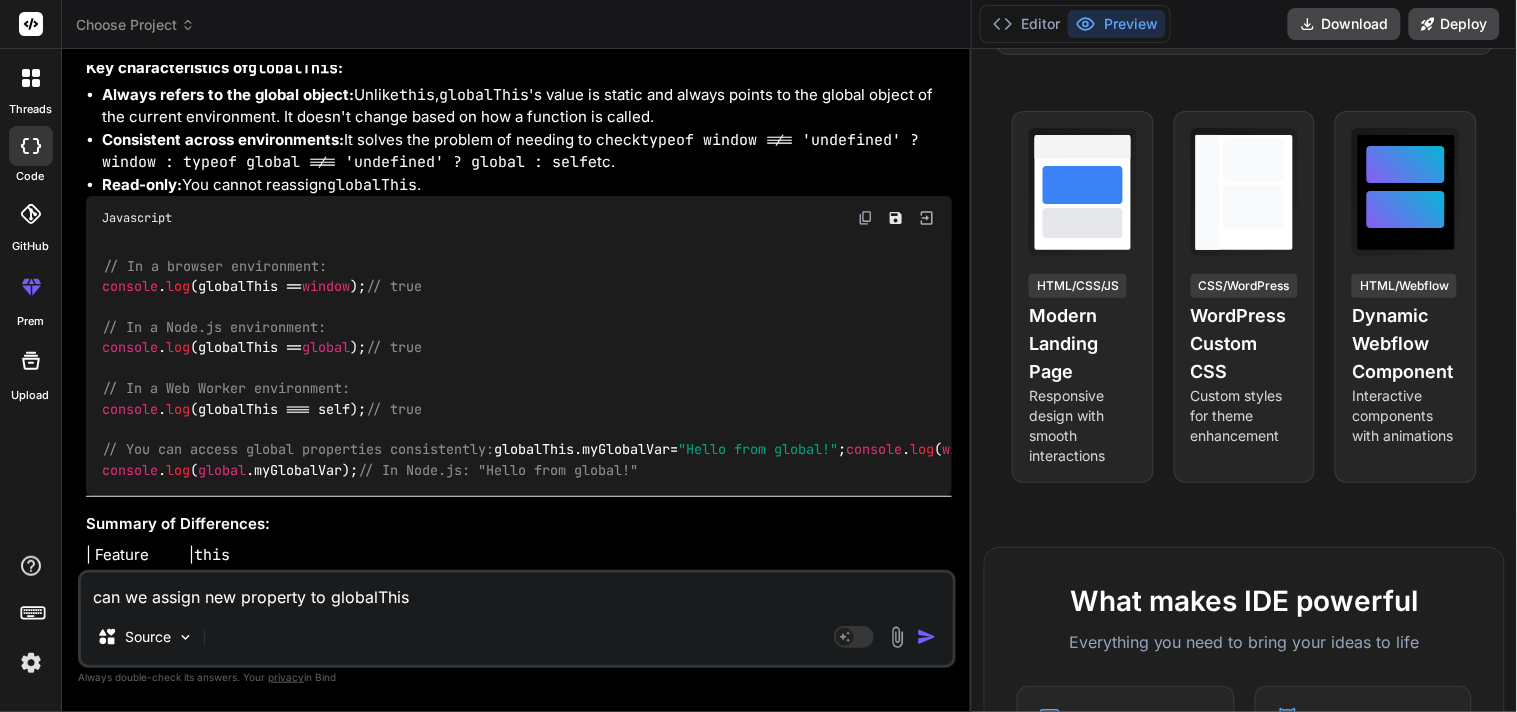 type on "can we assign new property to globalThis" 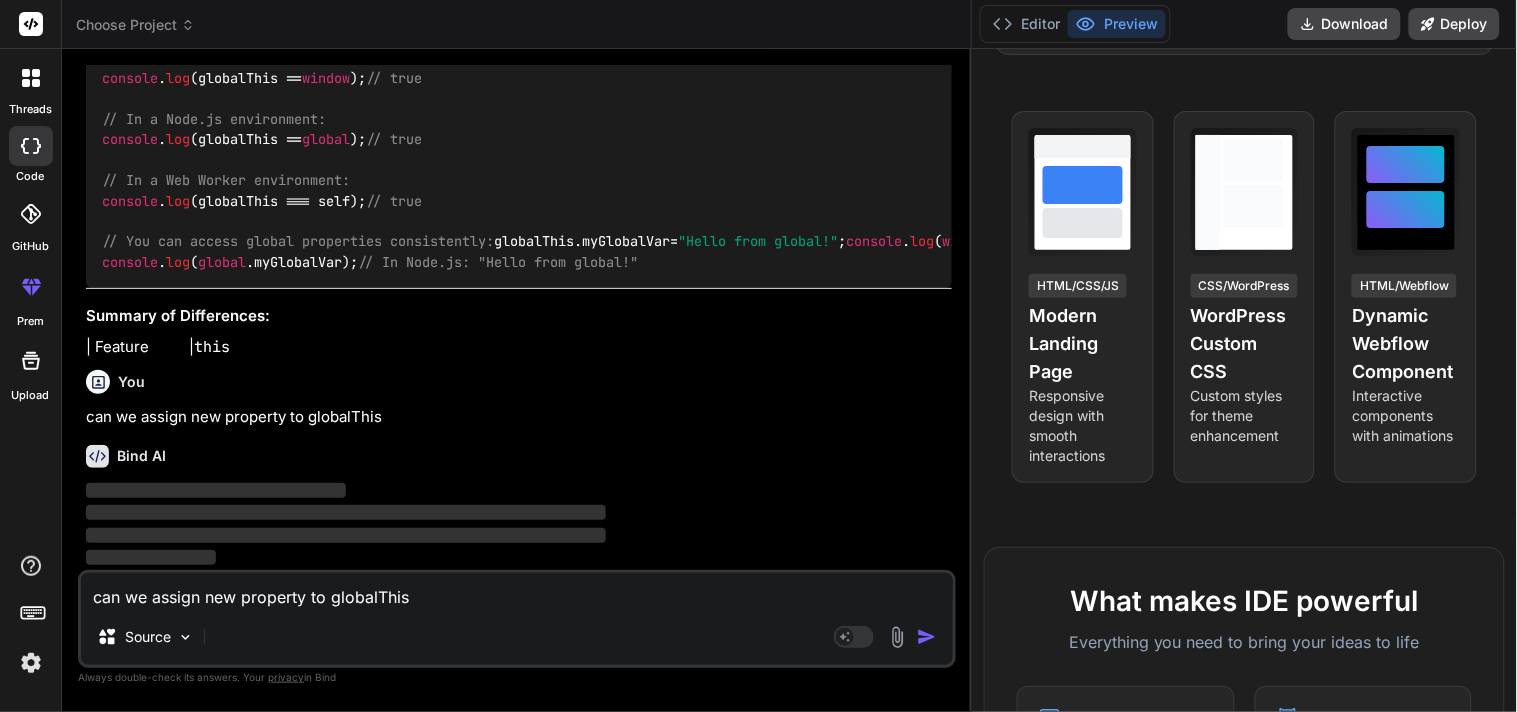 type 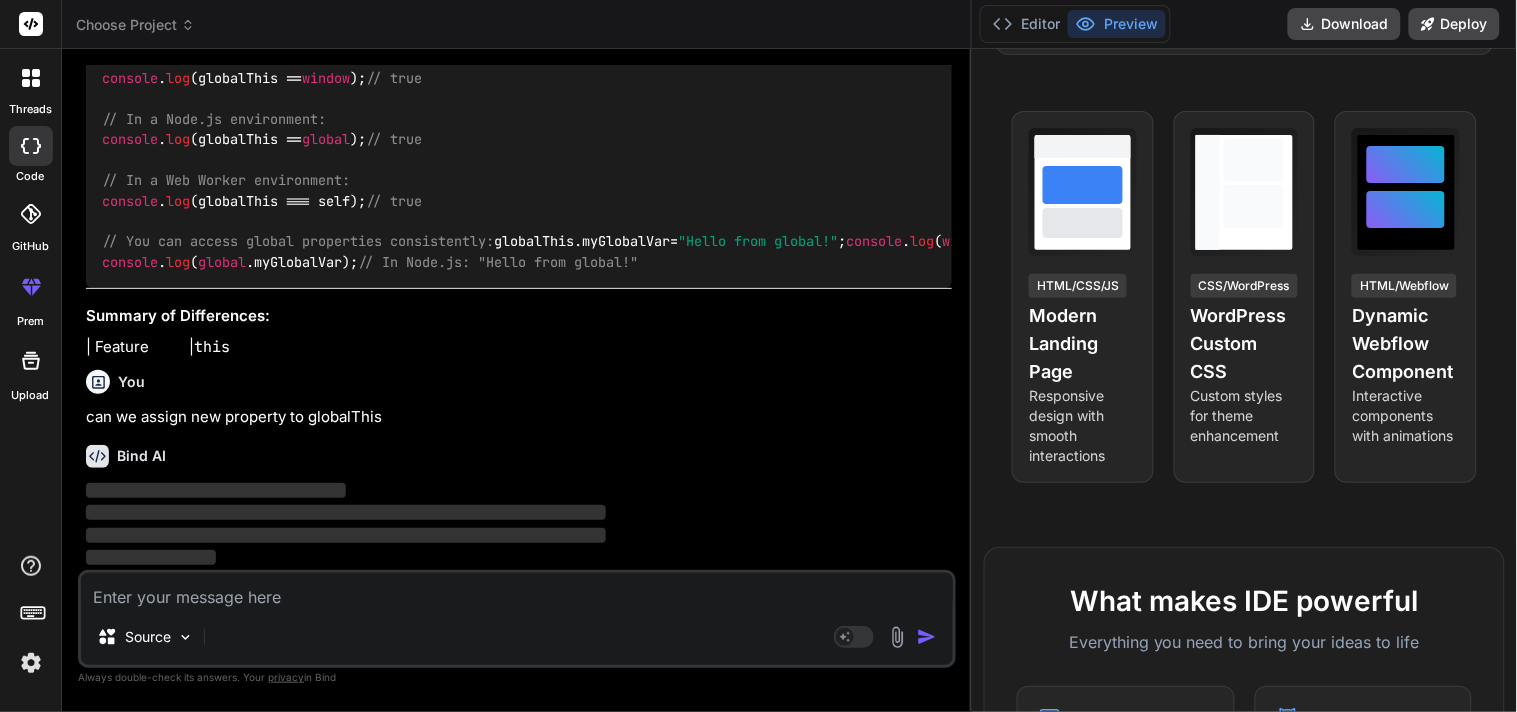 scroll, scrollTop: 21613, scrollLeft: 0, axis: vertical 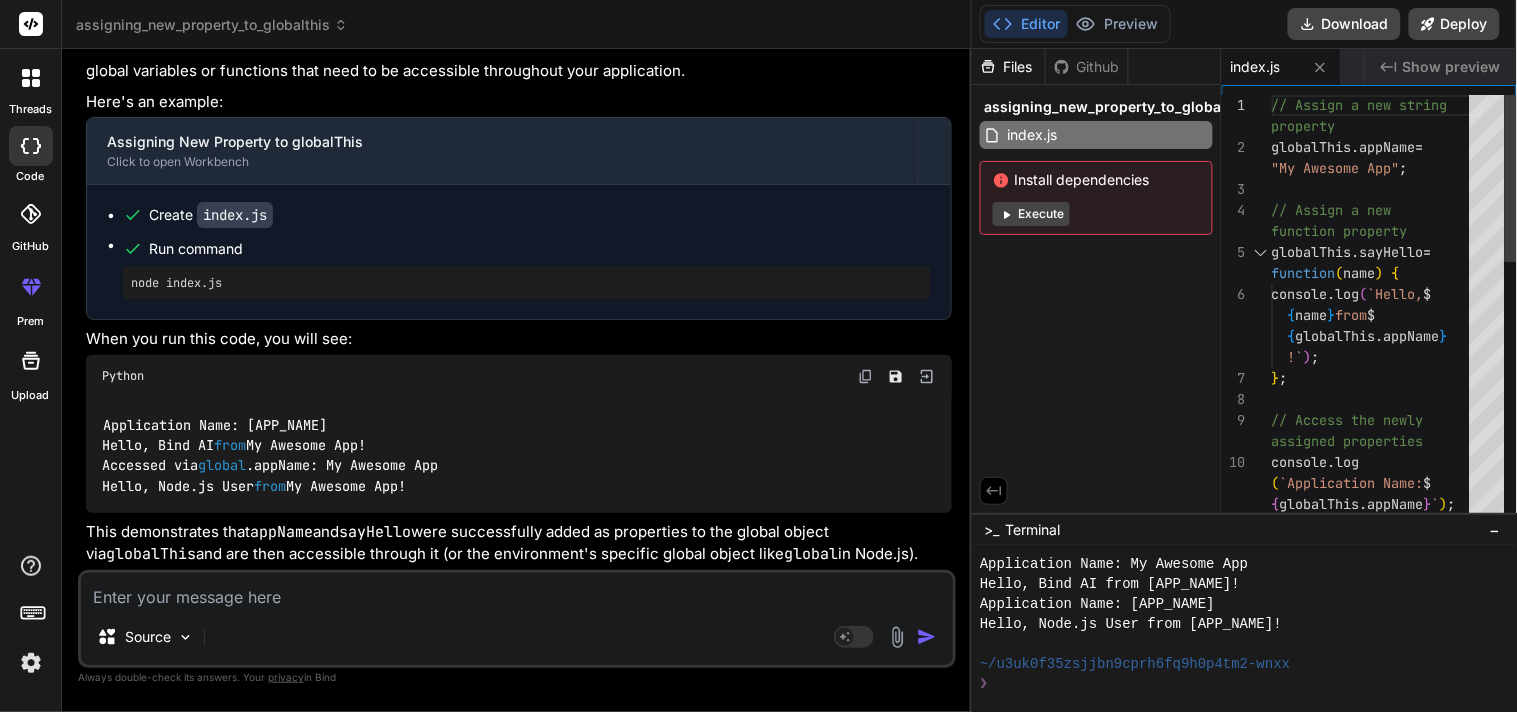 type on "x" 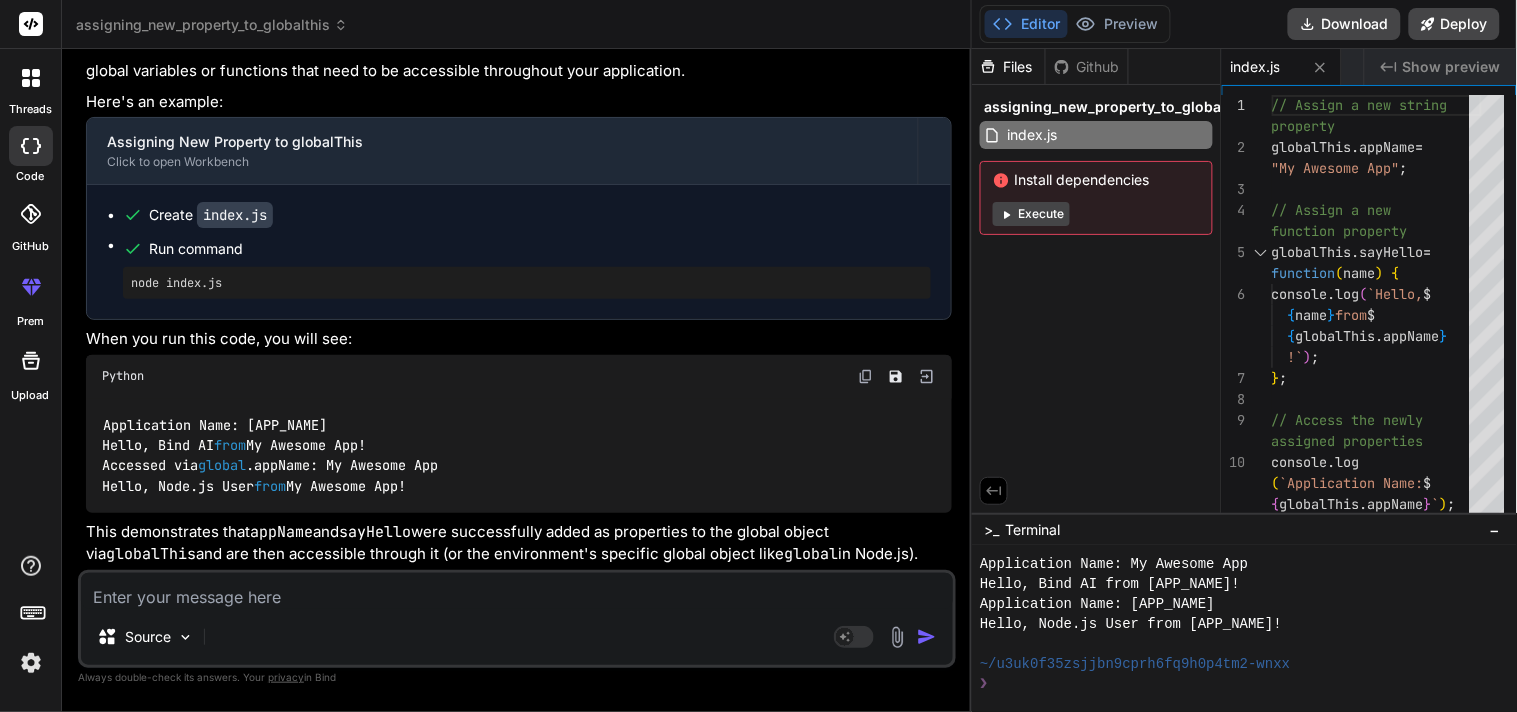 scroll, scrollTop: 21835, scrollLeft: 0, axis: vertical 